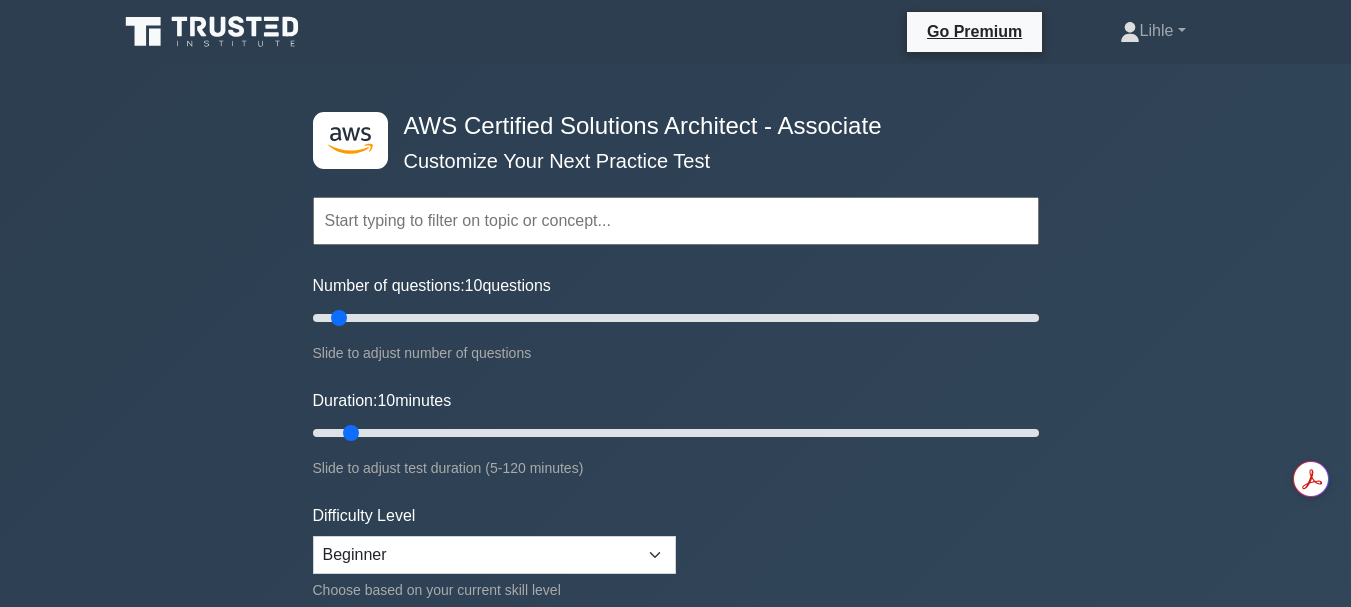 scroll, scrollTop: 0, scrollLeft: 0, axis: both 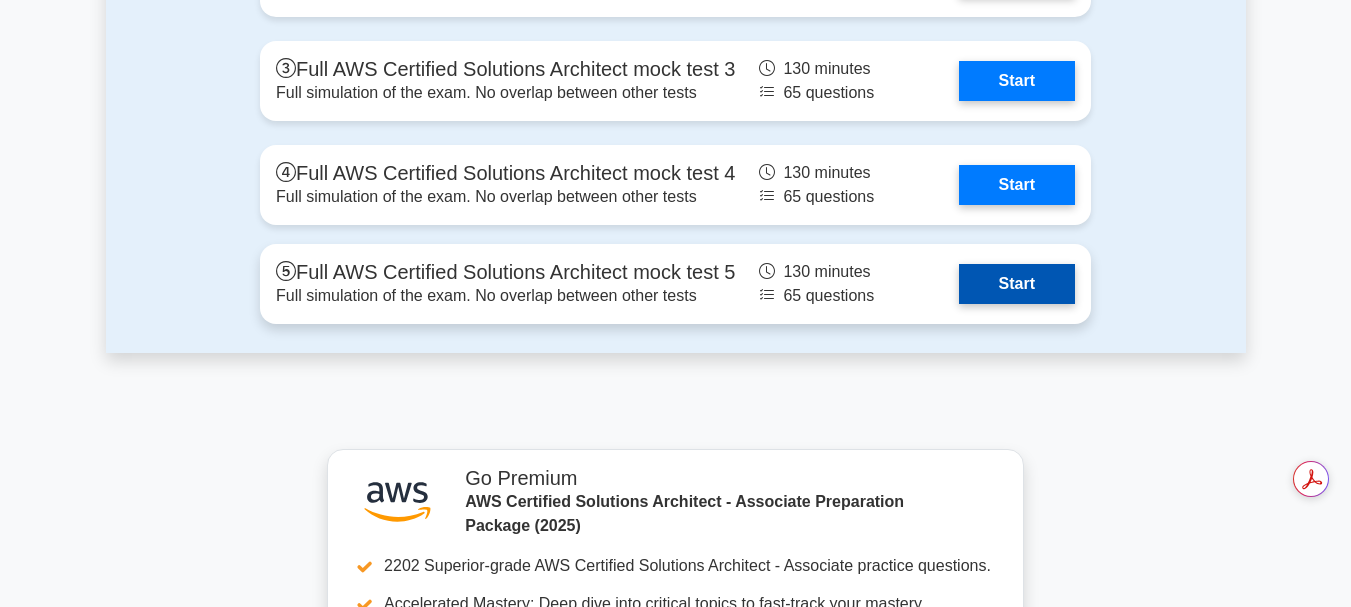 click on "Start" at bounding box center [1017, 284] 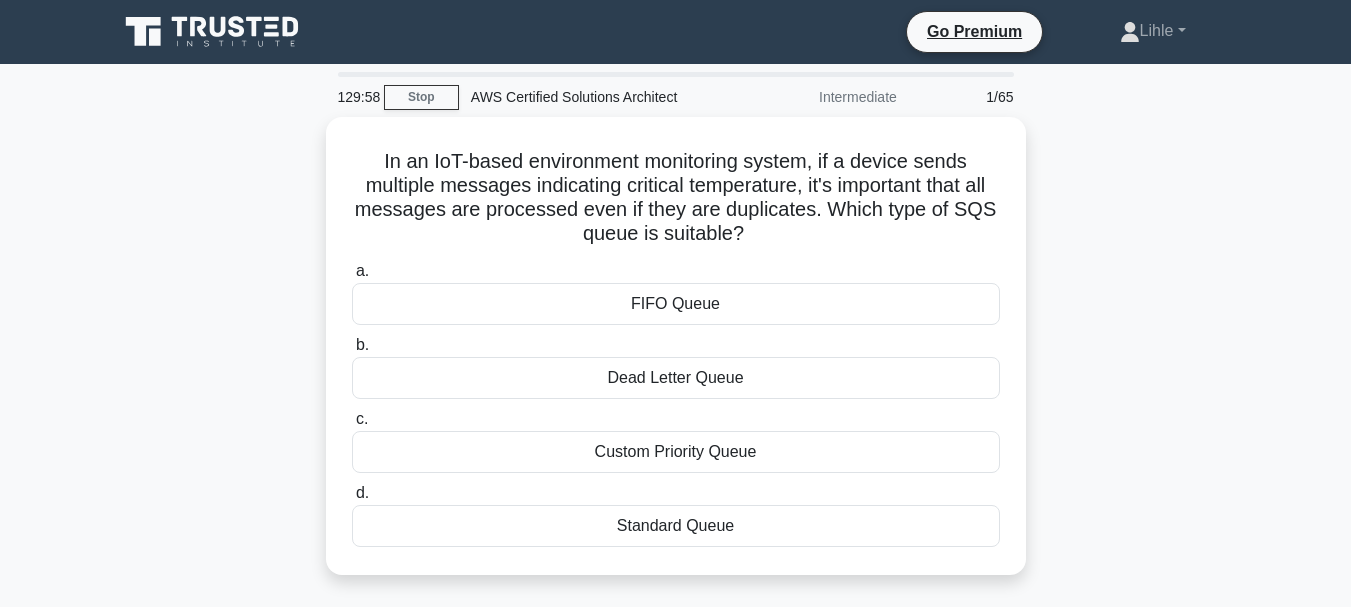 scroll, scrollTop: 0, scrollLeft: 0, axis: both 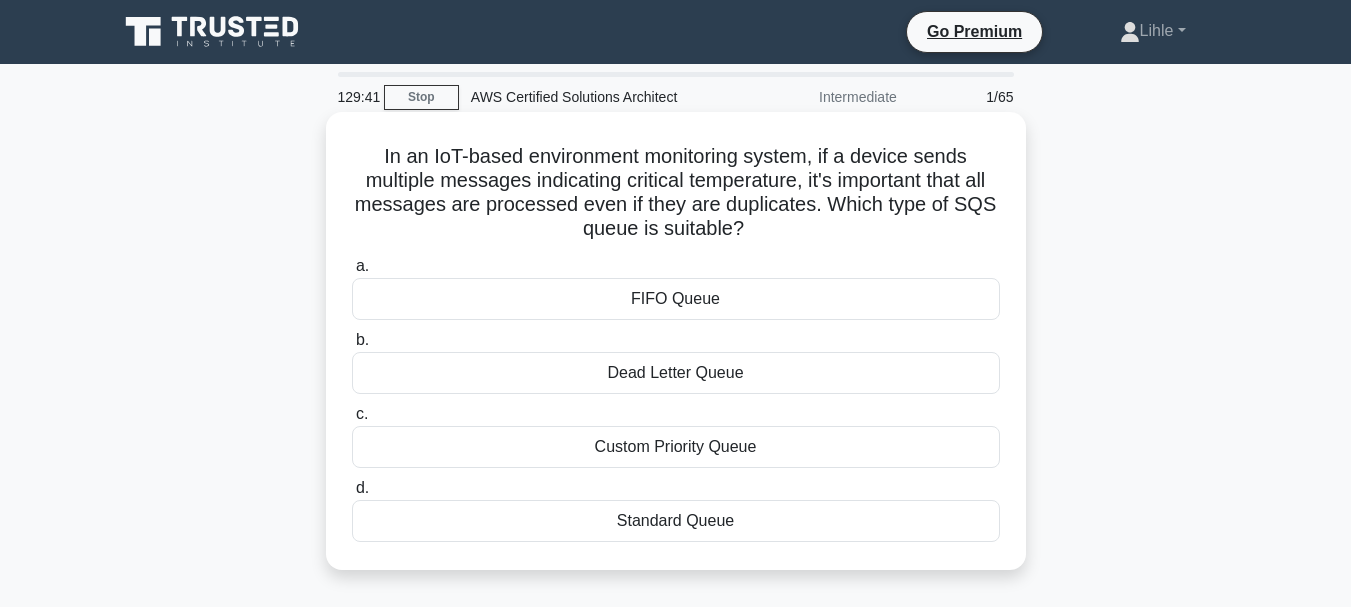 click on "FIFO Queue" at bounding box center (676, 299) 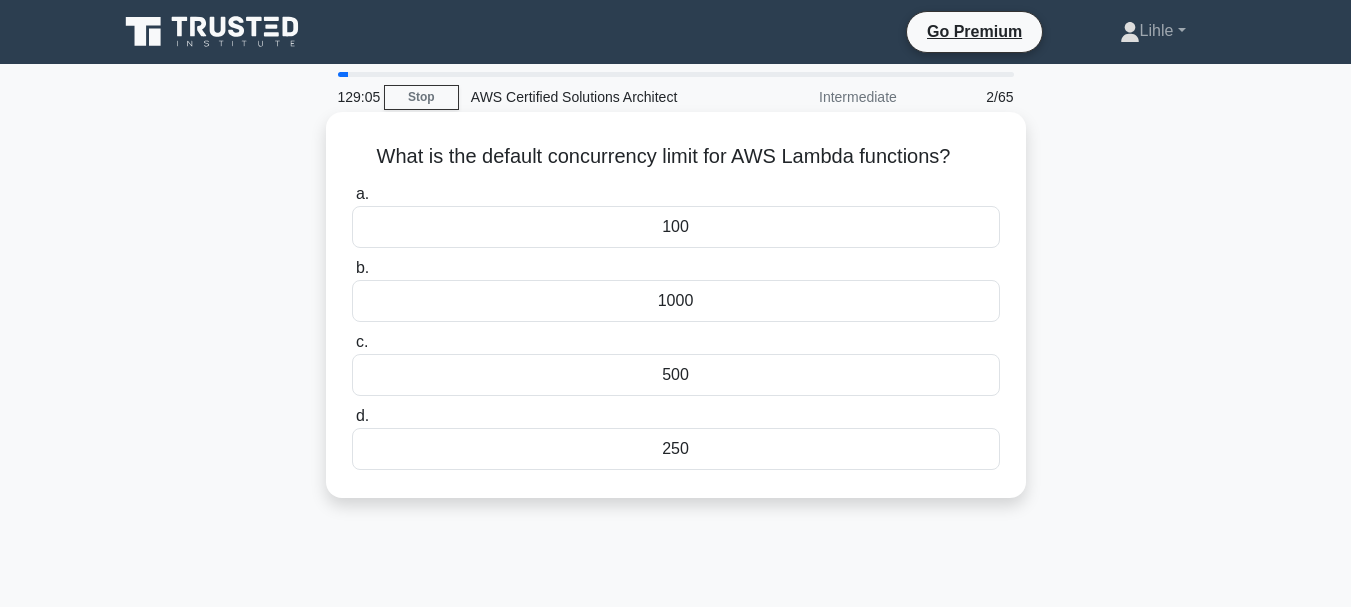 click on "1000" at bounding box center [676, 301] 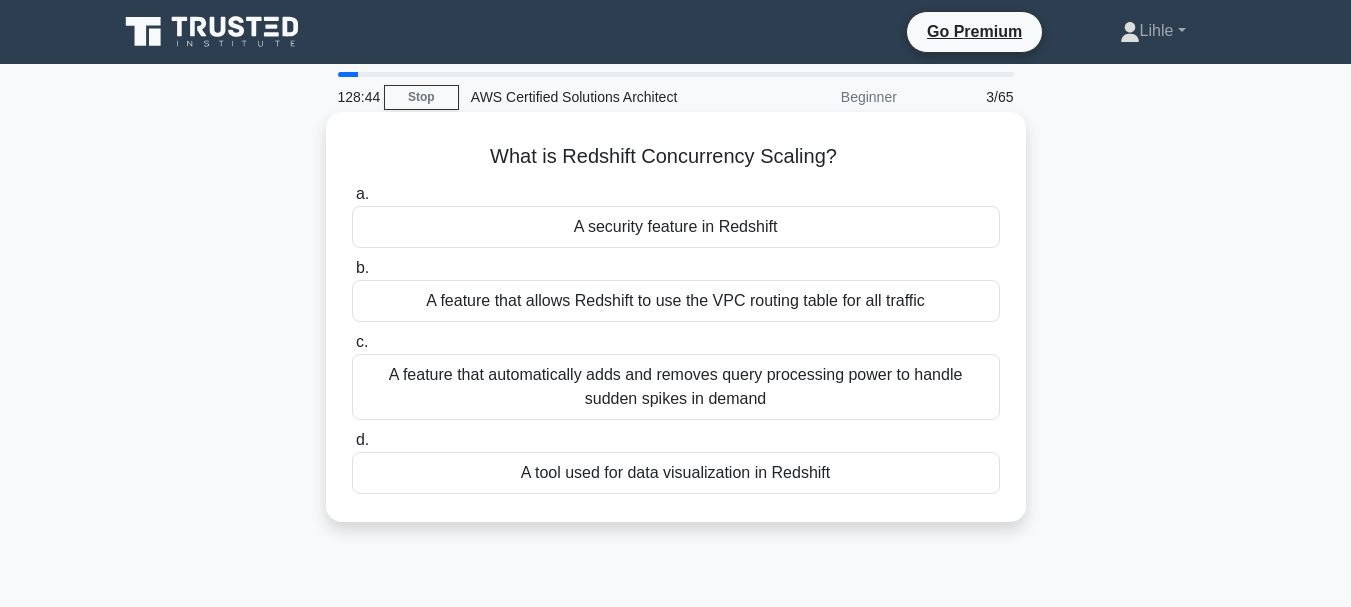 click on "A feature that automatically adds and removes query processing power to handle sudden spikes in demand" at bounding box center (676, 387) 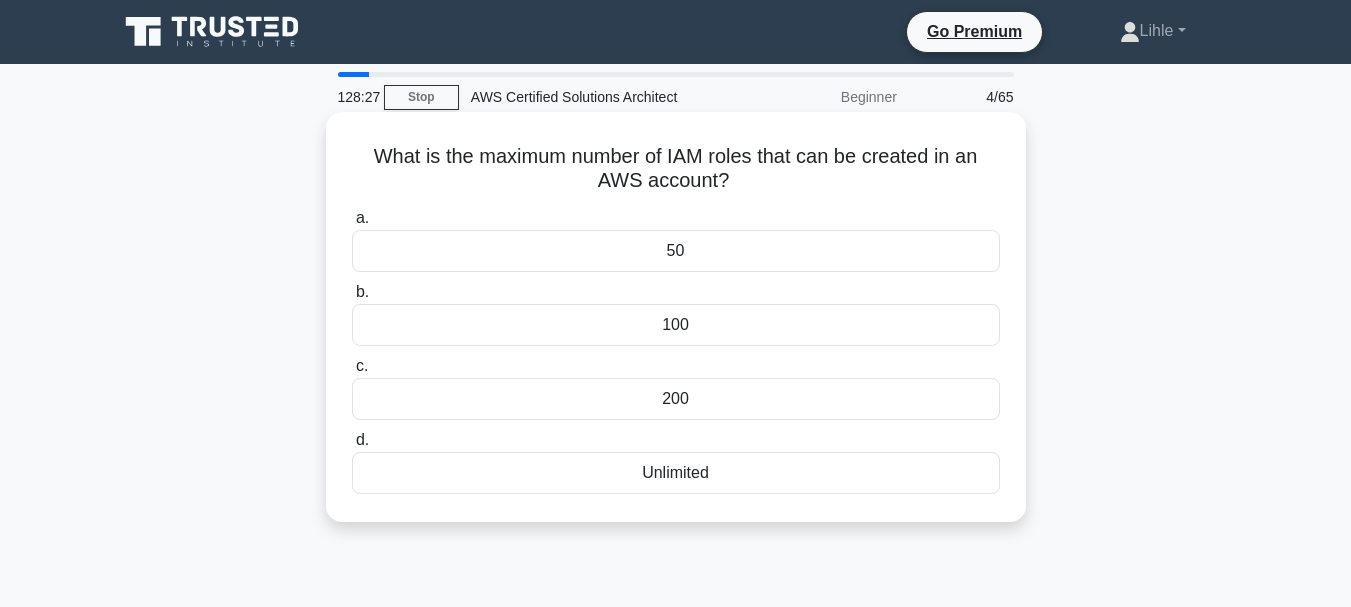 click on "Unlimited" at bounding box center (676, 473) 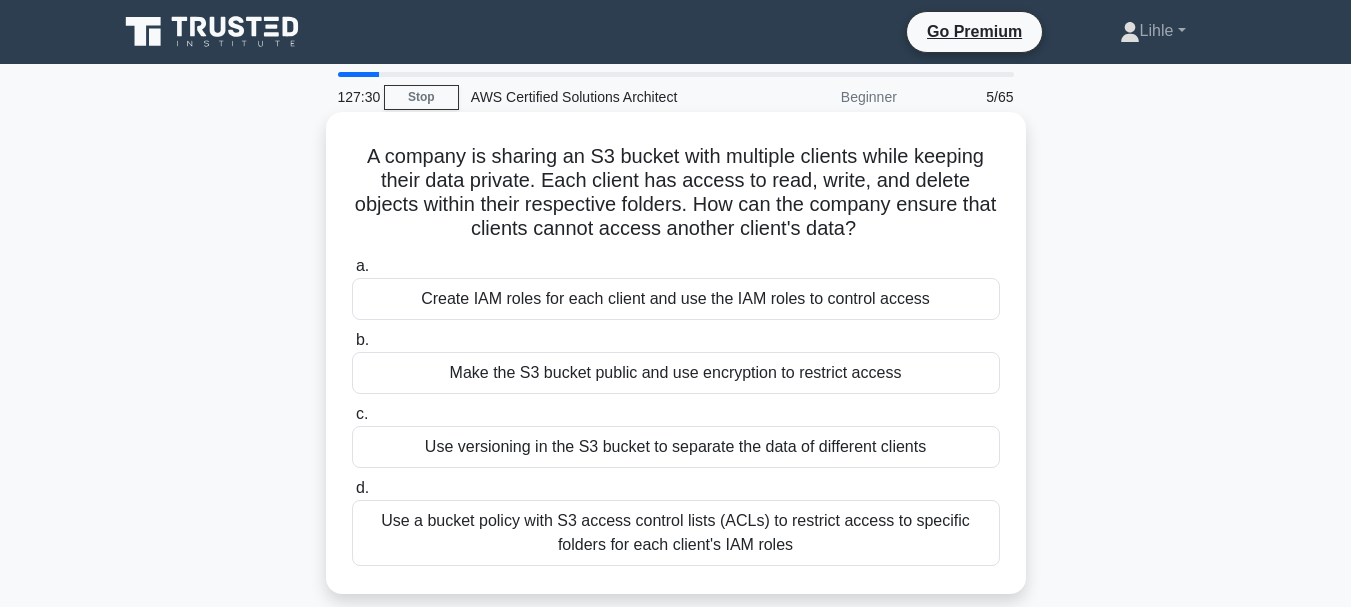 click on "Use a bucket policy with S3 access control lists (ACLs) to restrict access to specific folders for each client's IAM roles" at bounding box center (676, 533) 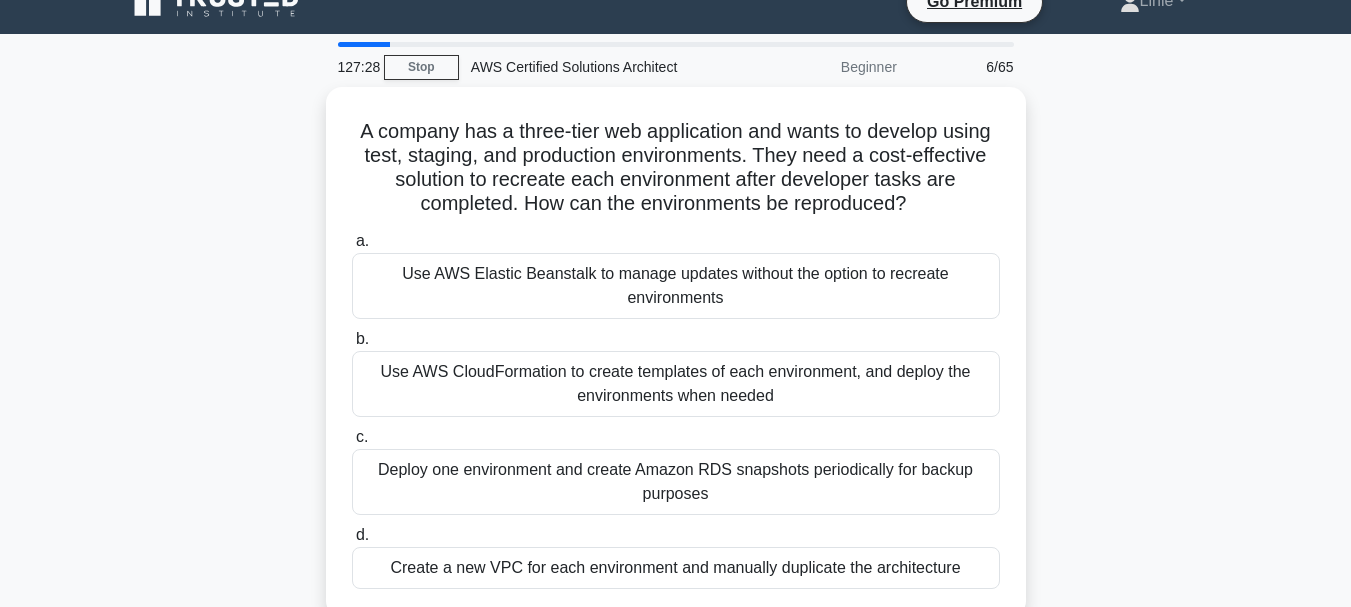 scroll, scrollTop: 34, scrollLeft: 0, axis: vertical 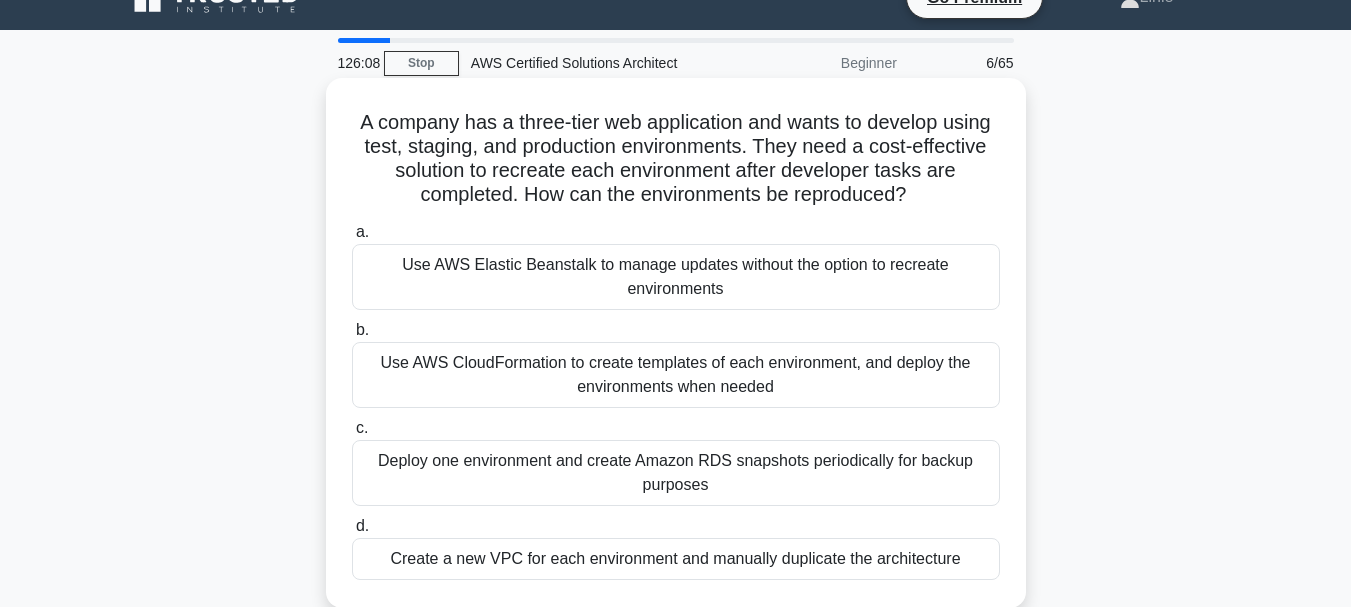 click on "Use AWS CloudFormation to create templates of each environment, and deploy the environments when needed" at bounding box center (676, 375) 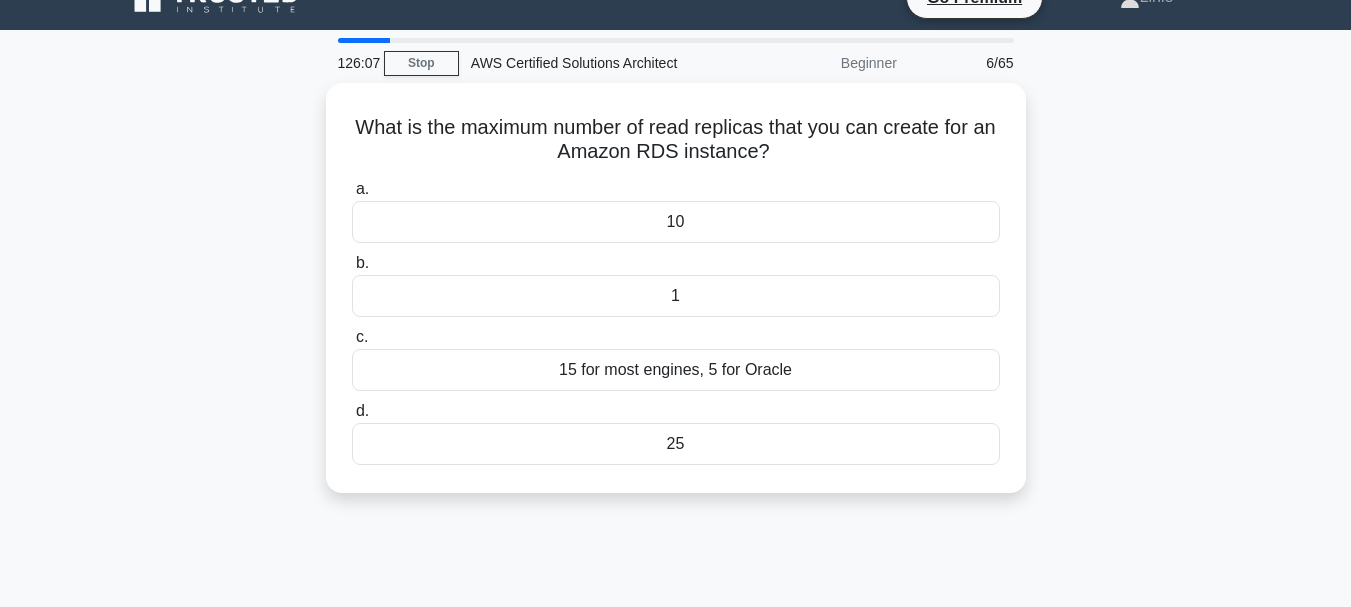 scroll, scrollTop: 0, scrollLeft: 0, axis: both 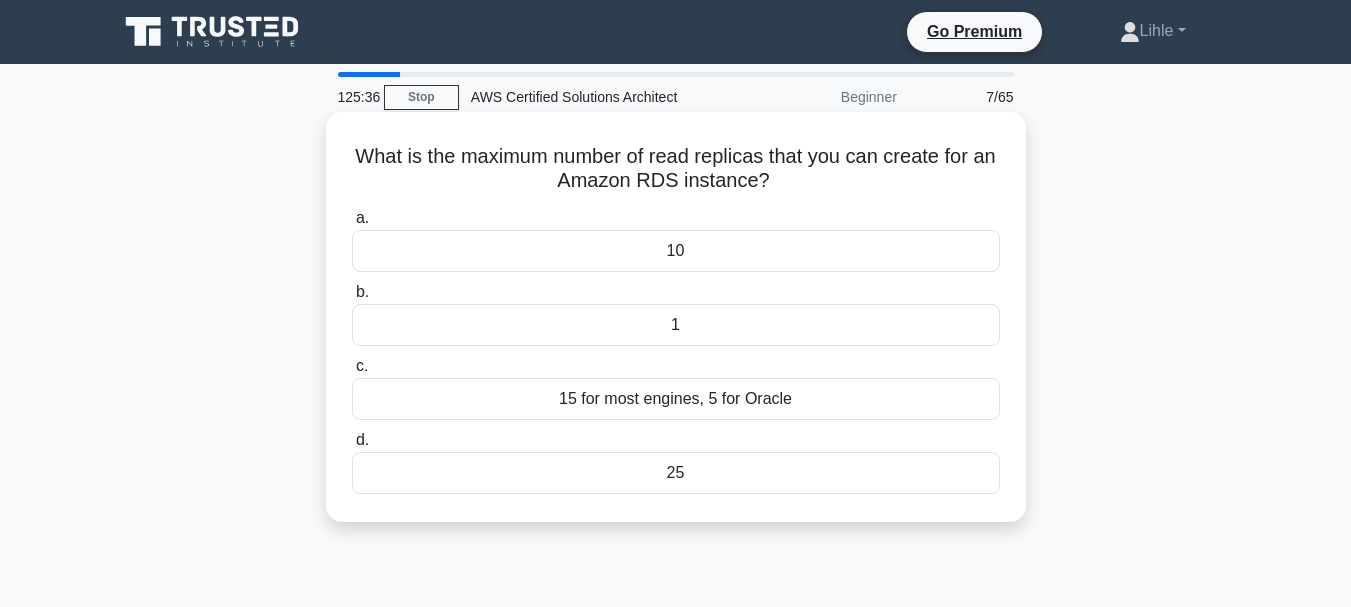 click on "1" at bounding box center (676, 325) 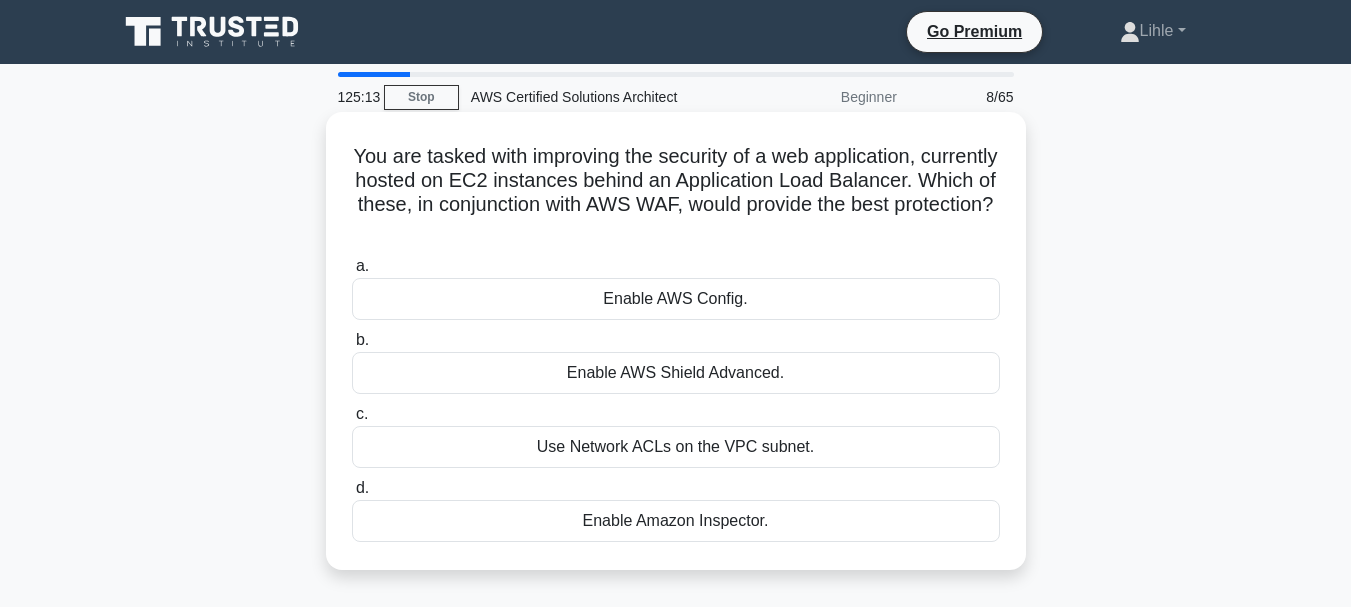 click on "Enable AWS Shield Advanced." at bounding box center [676, 373] 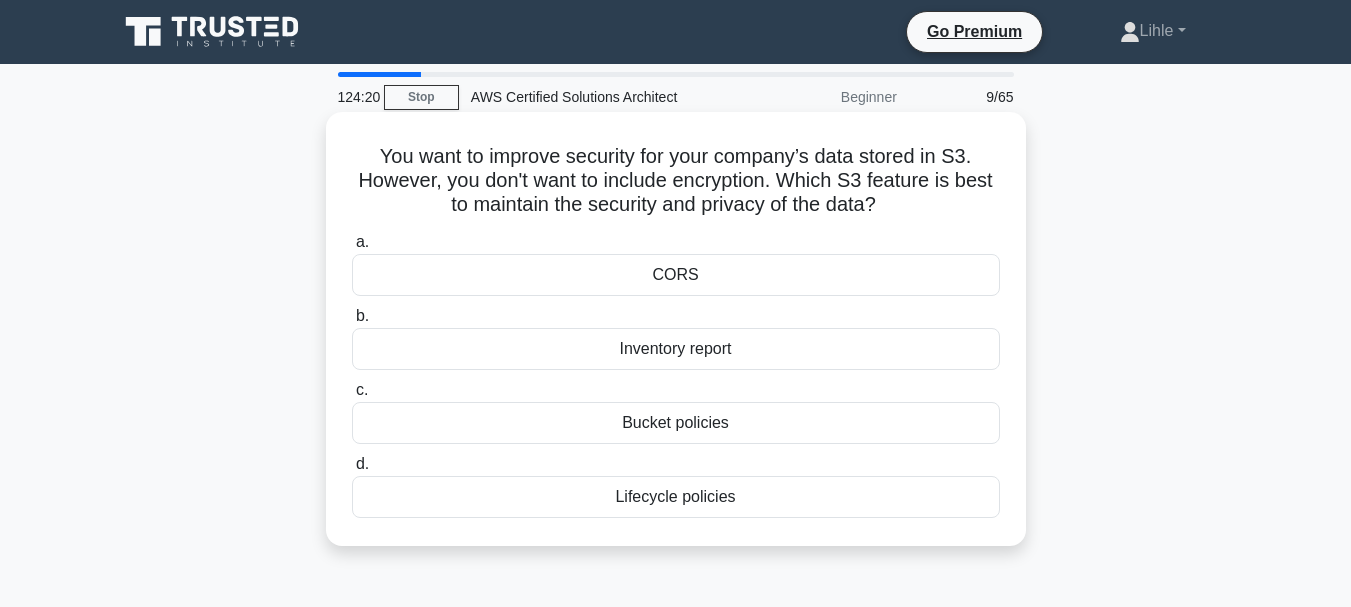 click on "Bucket policies" at bounding box center [676, 423] 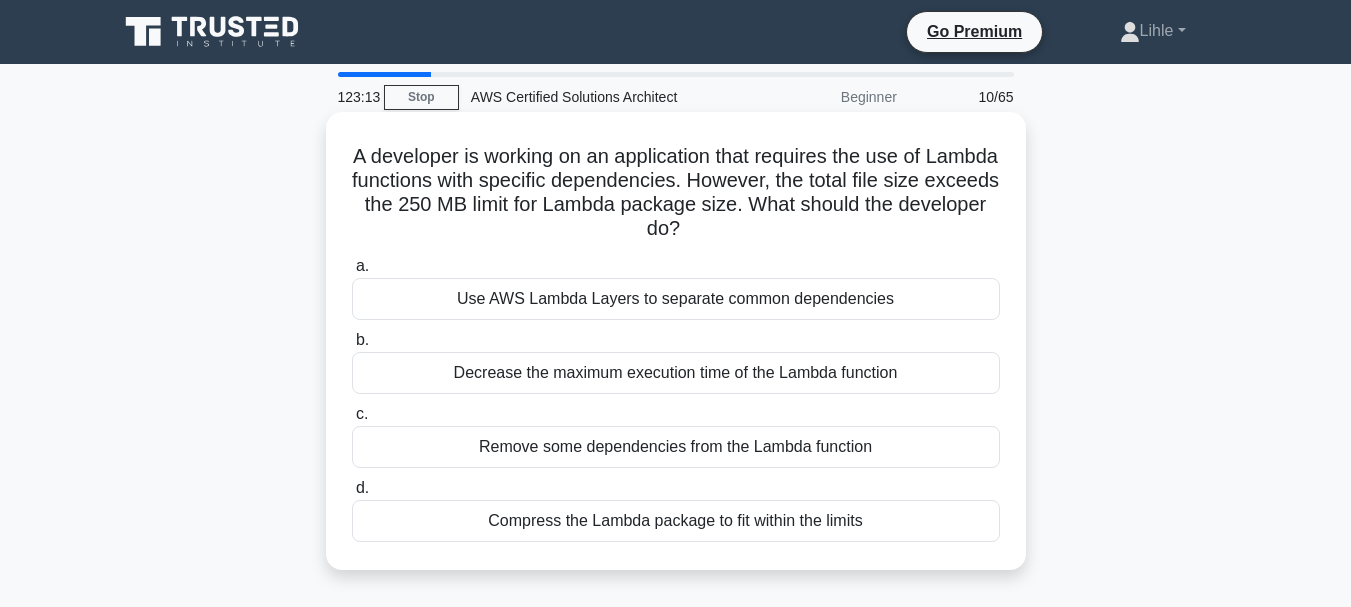 click on "Compress the Lambda package to fit within the limits" at bounding box center [676, 521] 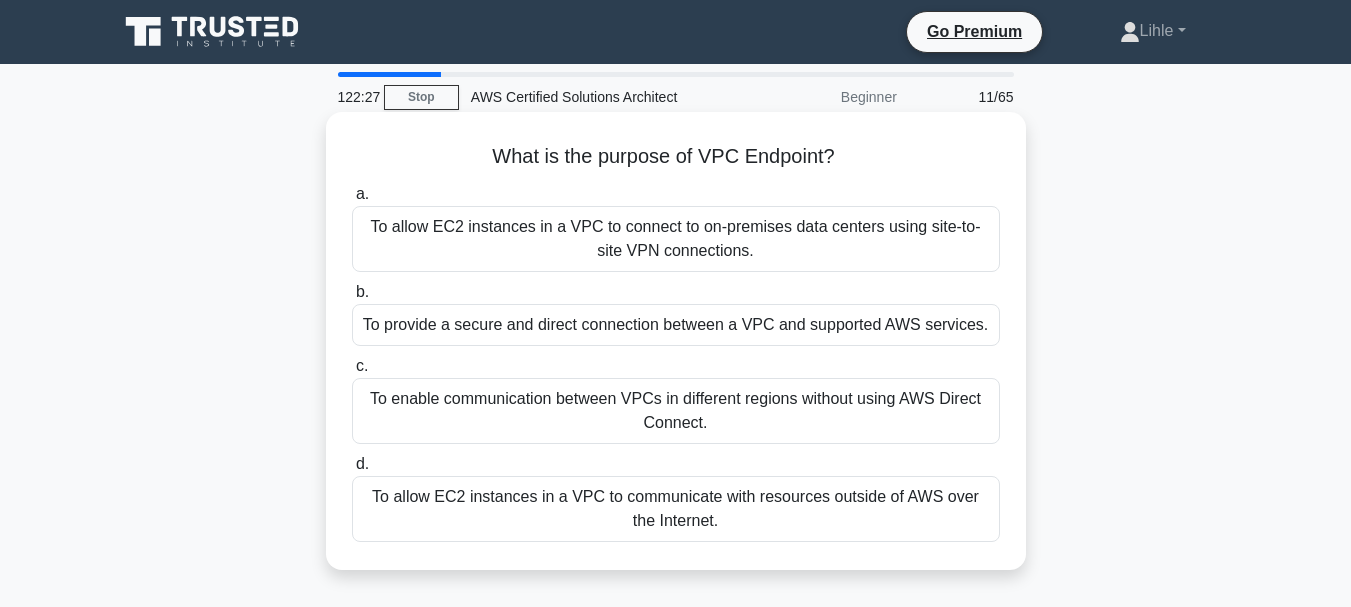 click on "To allow EC2 instances in a VPC to communicate with resources outside of AWS over the Internet." at bounding box center [676, 509] 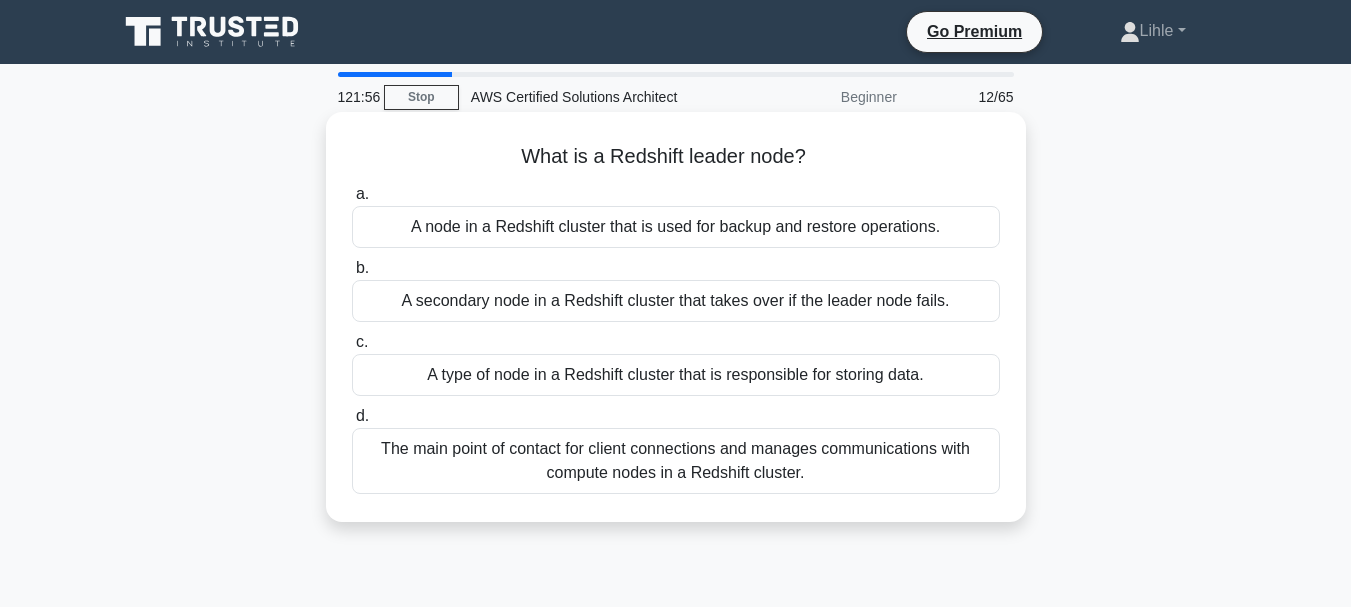 click on "A node in a Redshift cluster that is used for backup and restore operations." at bounding box center (676, 227) 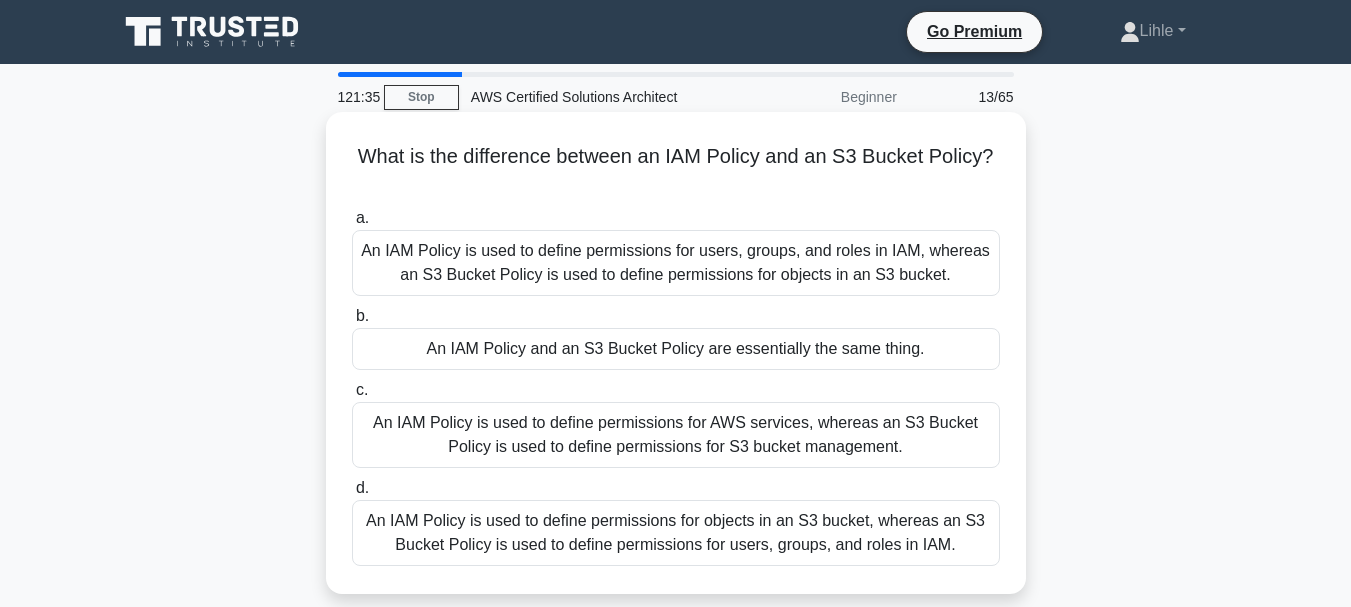click on "An IAM Policy is used to define permissions for users, groups, and roles in IAM, whereas an S3 Bucket Policy is used to define permissions for objects in an S3 bucket." at bounding box center [676, 263] 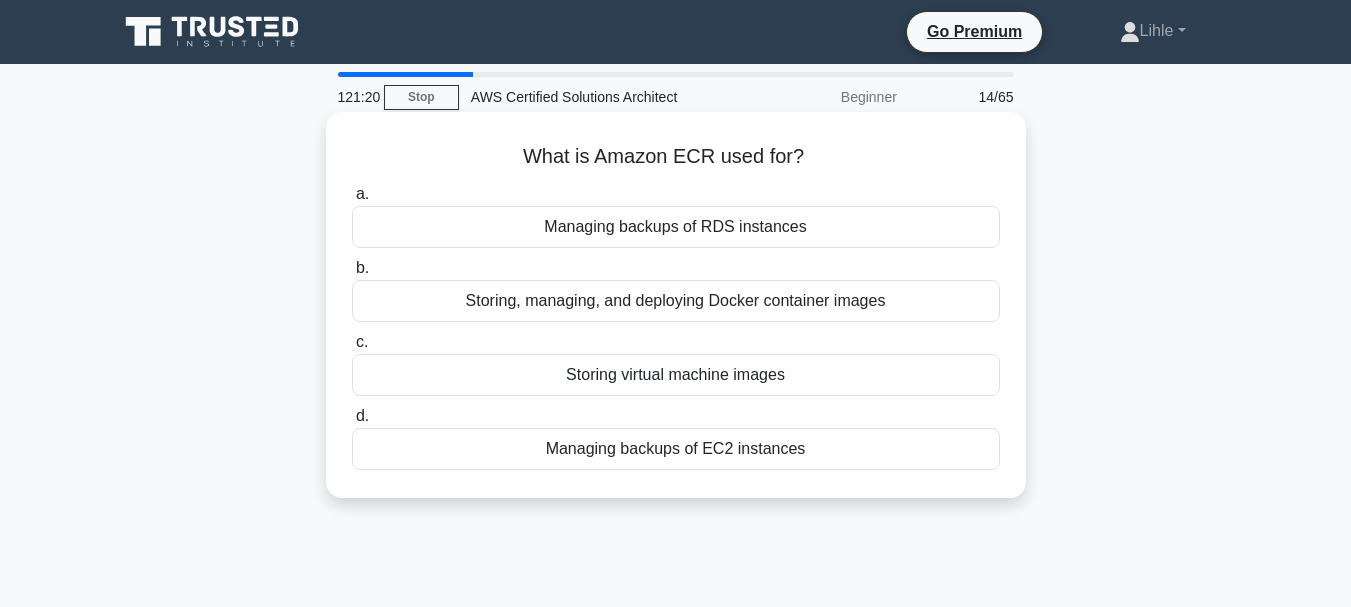 click on "Storing, managing, and deploying Docker container images" at bounding box center [676, 301] 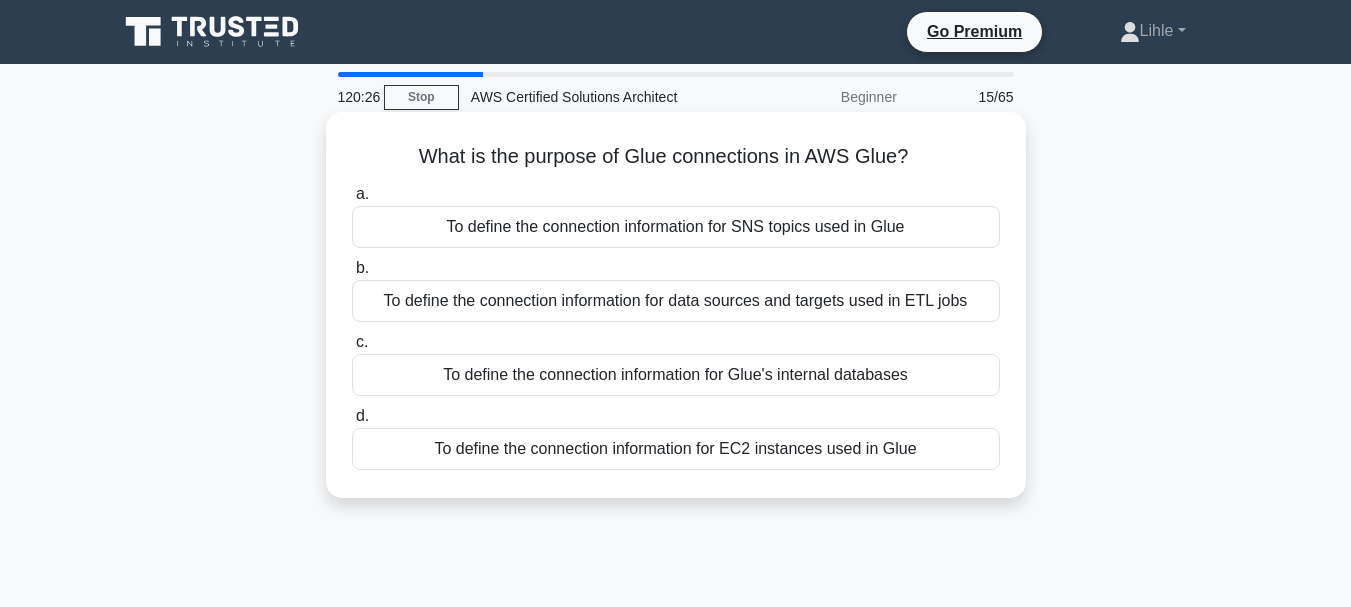 click on "To define the connection information for data sources and targets used in ETL jobs" at bounding box center [676, 301] 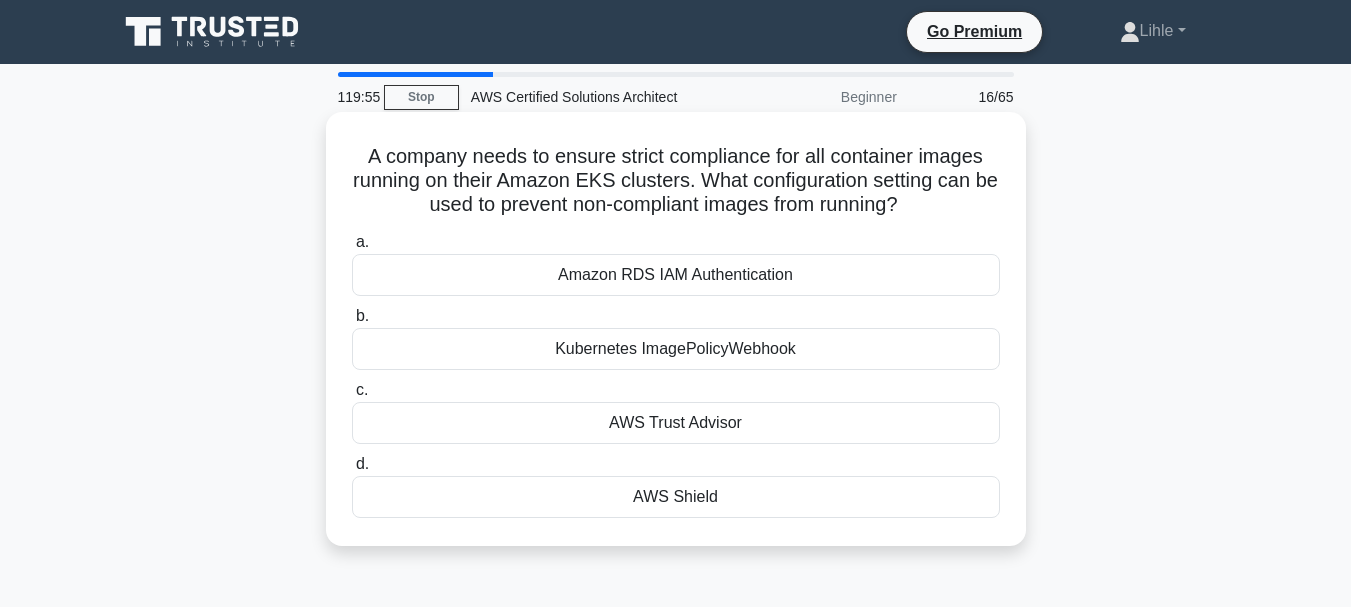 drag, startPoint x: 362, startPoint y: 152, endPoint x: 725, endPoint y: 534, distance: 526.9658 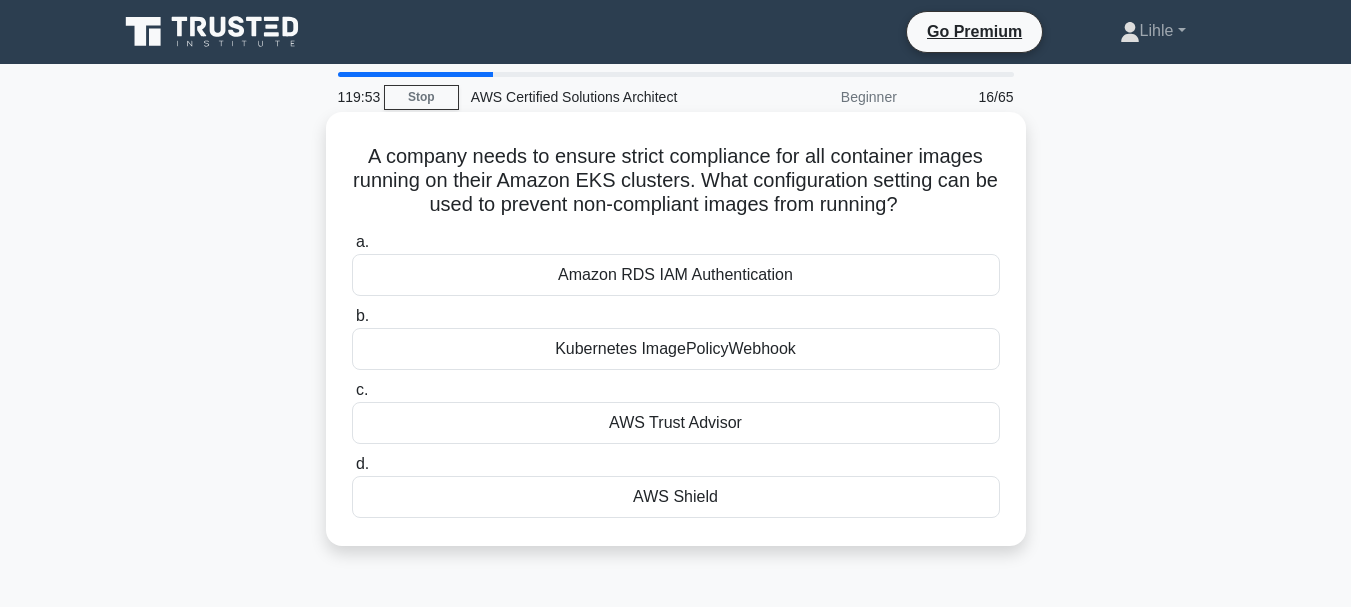 copy on "A company needs to ensure strict compliance for all container images running on their Amazon EKS clusters. What configuration setting can be used to prevent non-compliant images from running?
.spinner_0XTQ{transform-origin:center;animation:spinner_y6GP .75s linear infinite}@keyframes spinner_y6GP{100%{transform:rotate(360deg)}}
a.
Amazon RDS IAM Authentication
b.
Kubernetes ImagePolicyWebhook
c.
AWS Trust Advisor
d.
AWS Shield" 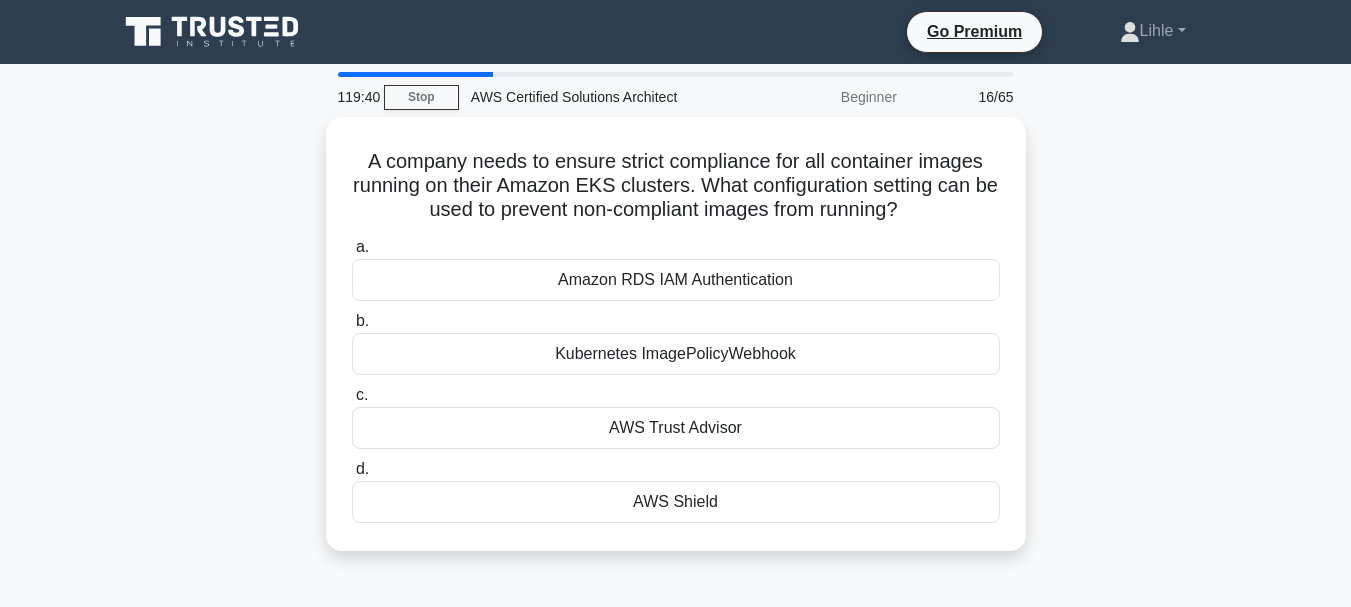 click on "A company needs to ensure strict compliance for all container images running on their Amazon EKS clusters. What configuration setting can be used to prevent non-compliant images from running?
.spinner_0XTQ{transform-origin:center;animation:spinner_y6GP .75s linear infinite}@keyframes spinner_y6GP{100%{transform:rotate(360deg)}}
a.
Amazon RDS IAM Authentication
b. c." at bounding box center (676, 346) 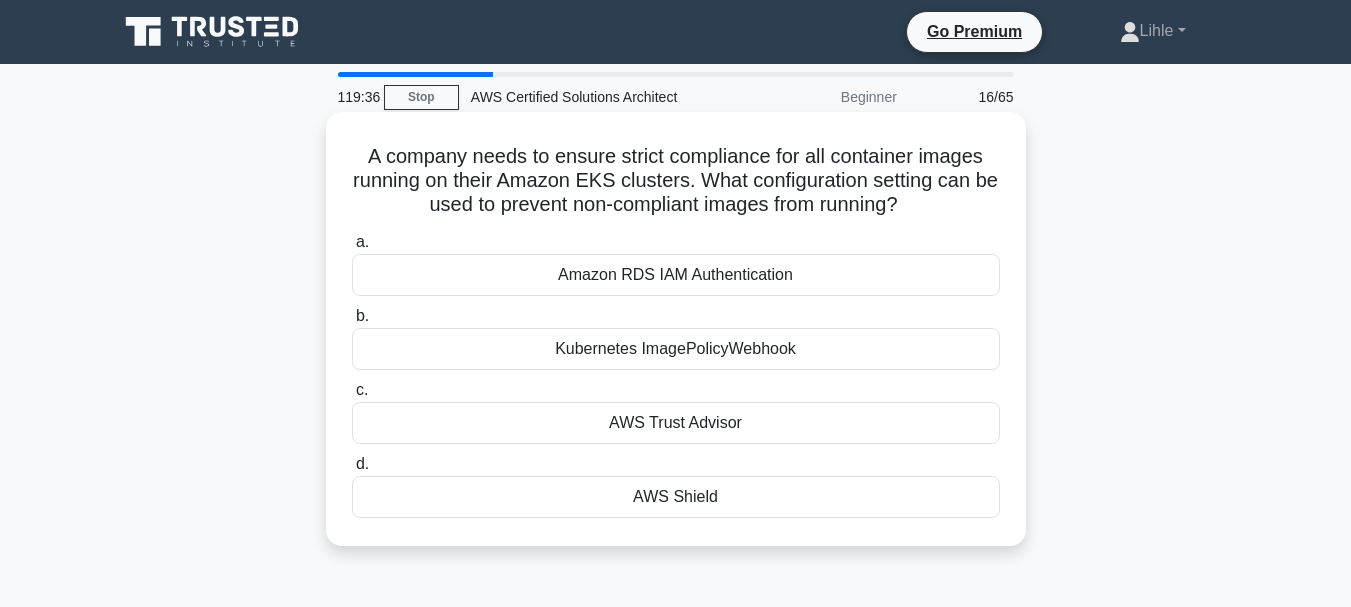 click on "Kubernetes ImagePolicyWebhook" at bounding box center (676, 349) 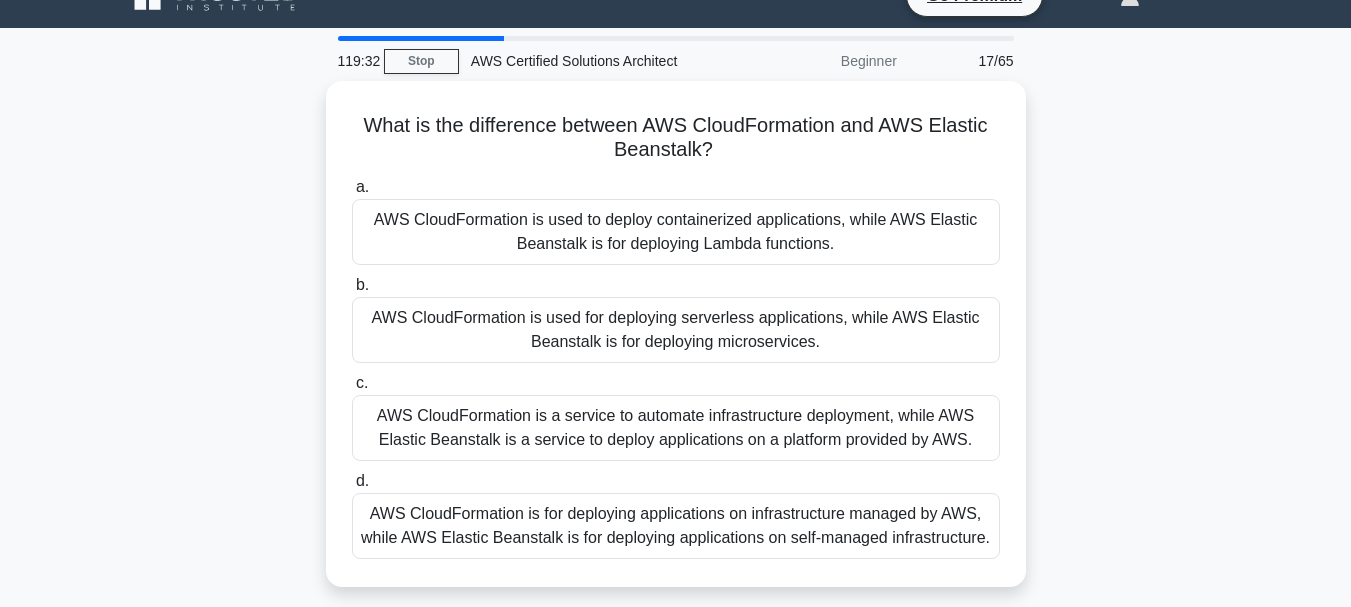 scroll, scrollTop: 38, scrollLeft: 0, axis: vertical 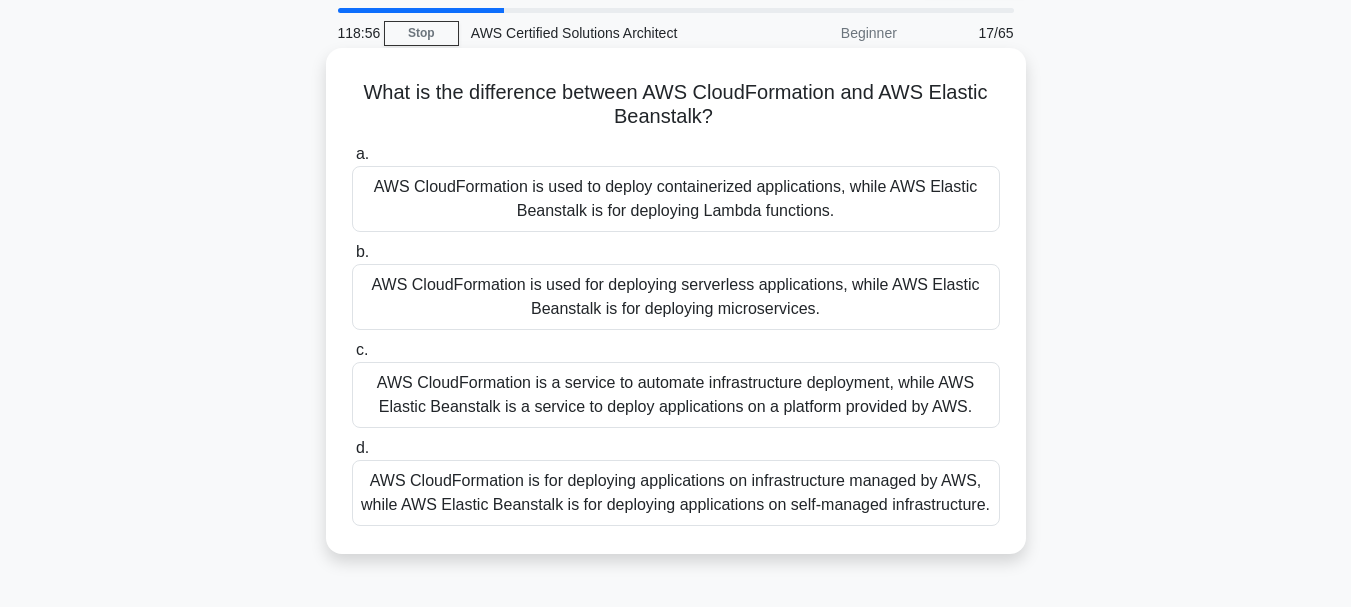 click on "AWS CloudFormation is for deploying applications on infrastructure managed by AWS, while AWS Elastic Beanstalk is for deploying applications on self-managed infrastructure." at bounding box center [676, 493] 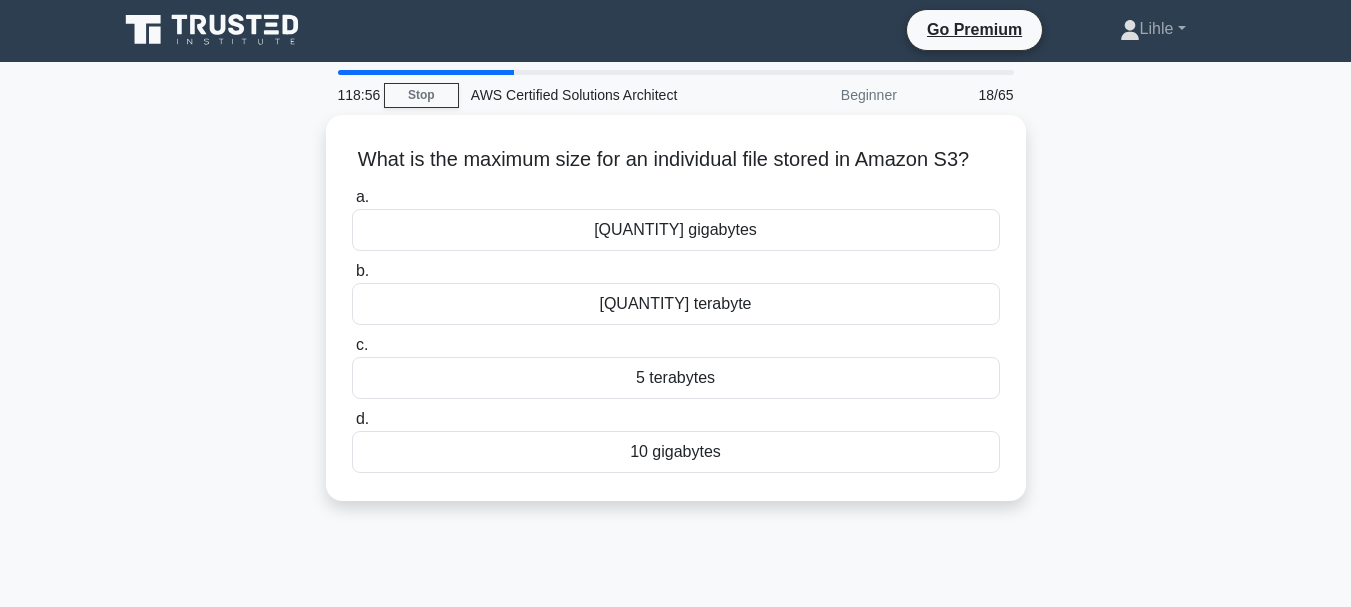 scroll, scrollTop: 0, scrollLeft: 0, axis: both 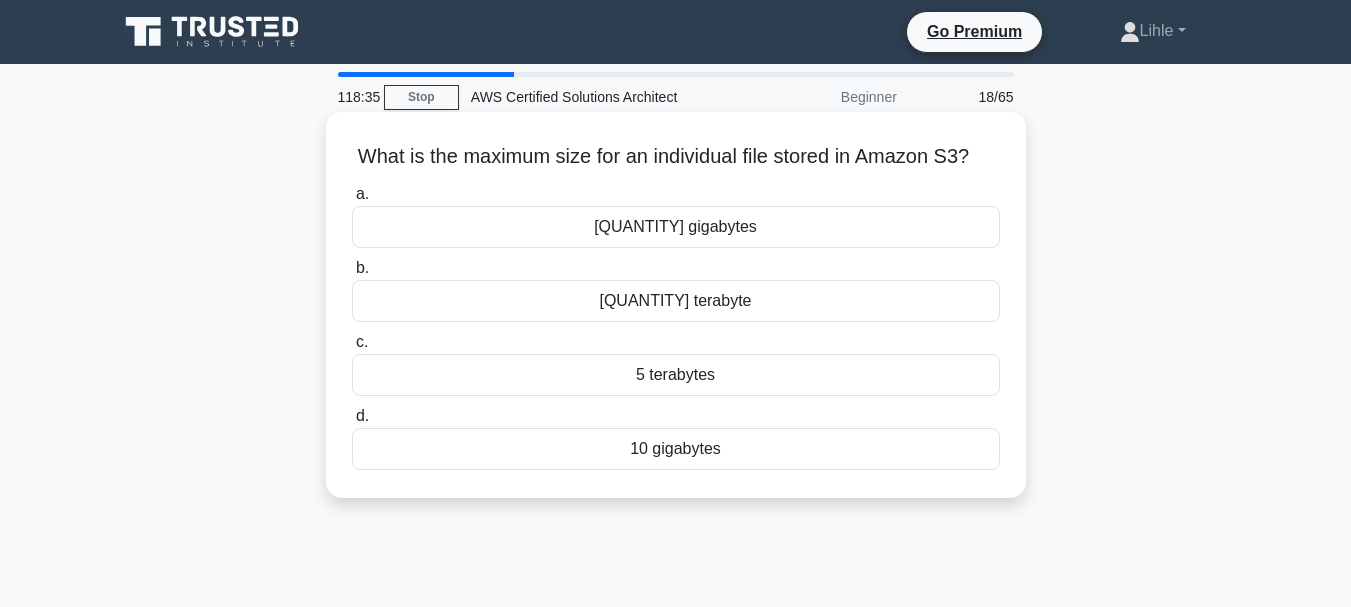 click on "5 terabytes" at bounding box center (676, 375) 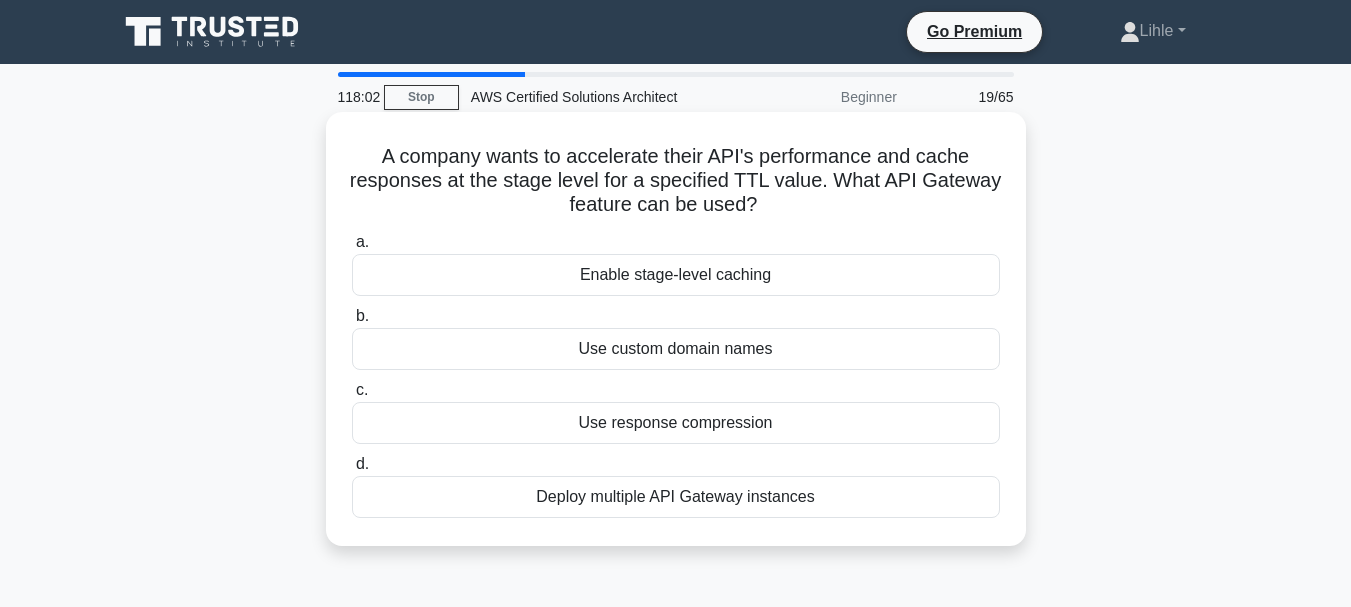 click on "Enable stage-level caching" at bounding box center [676, 275] 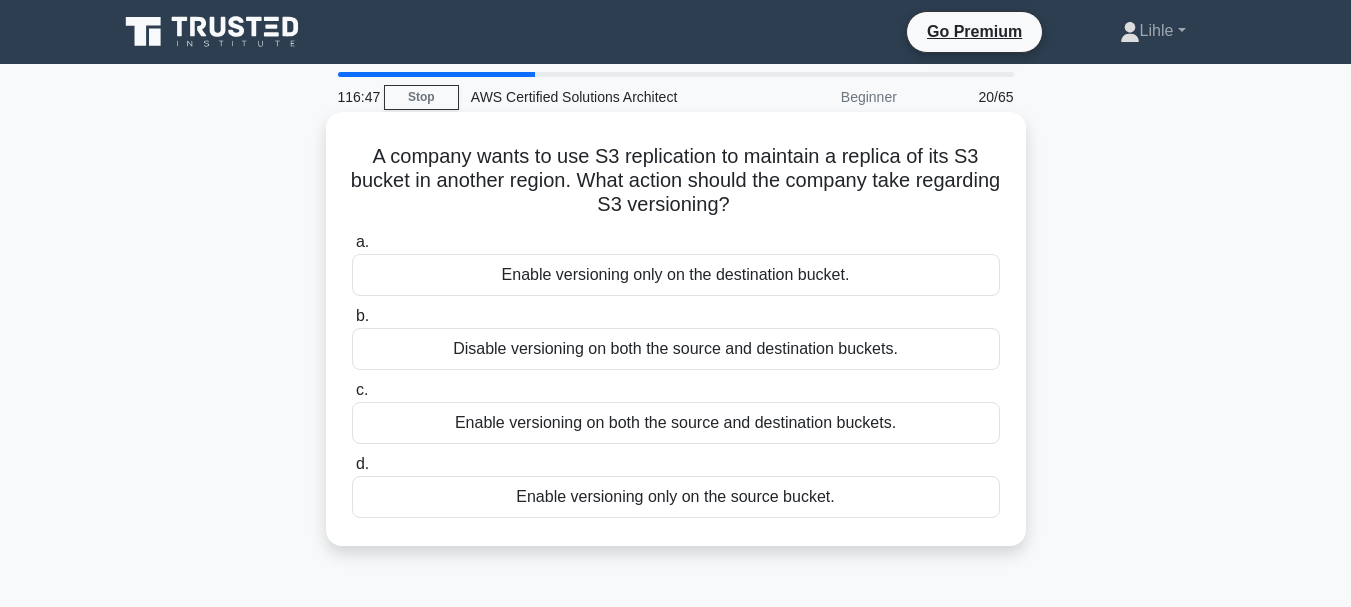 click on "Enable versioning only on the destination bucket." at bounding box center [676, 275] 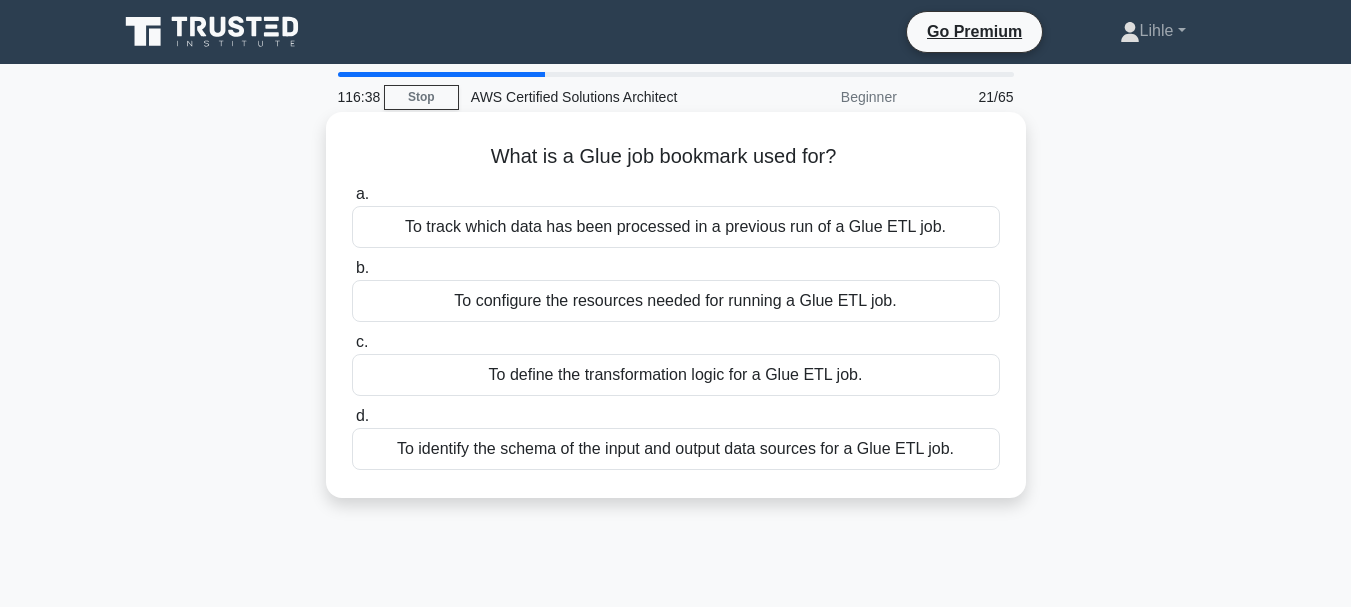 click on "To identify the schema of the input and output data sources for a Glue ETL job." at bounding box center [676, 449] 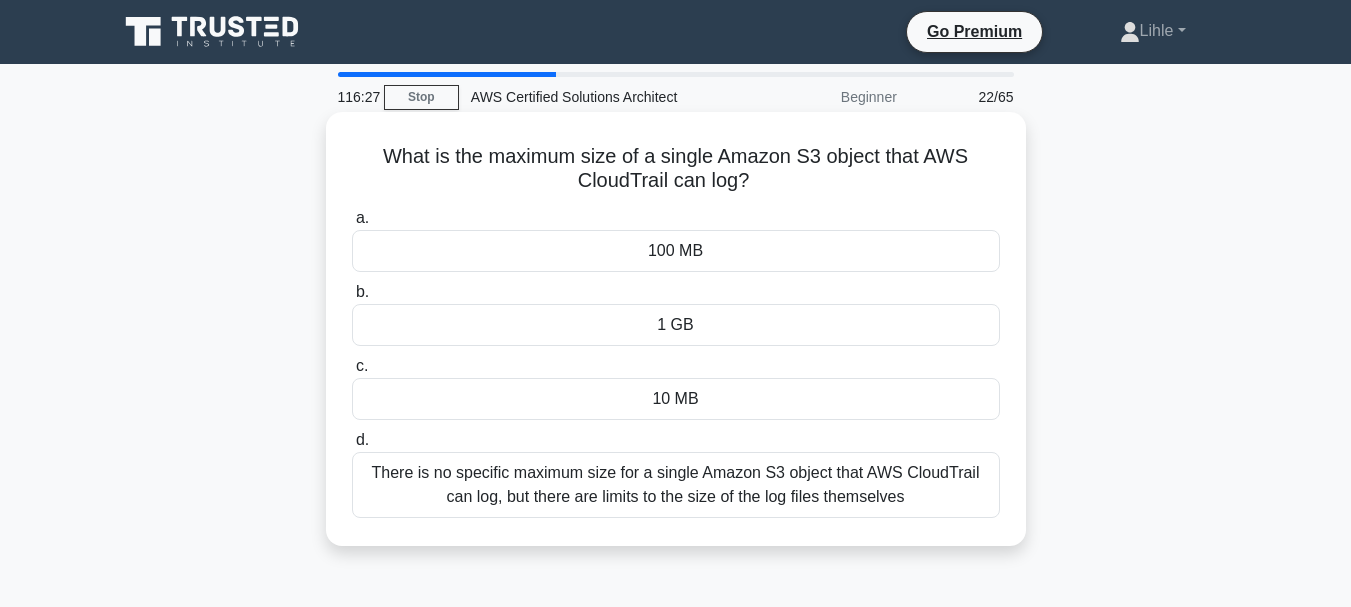 click on "There is no specific maximum size for a single Amazon S3 object that AWS CloudTrail can log, but there are limits to the size of the log files themselves" at bounding box center [676, 485] 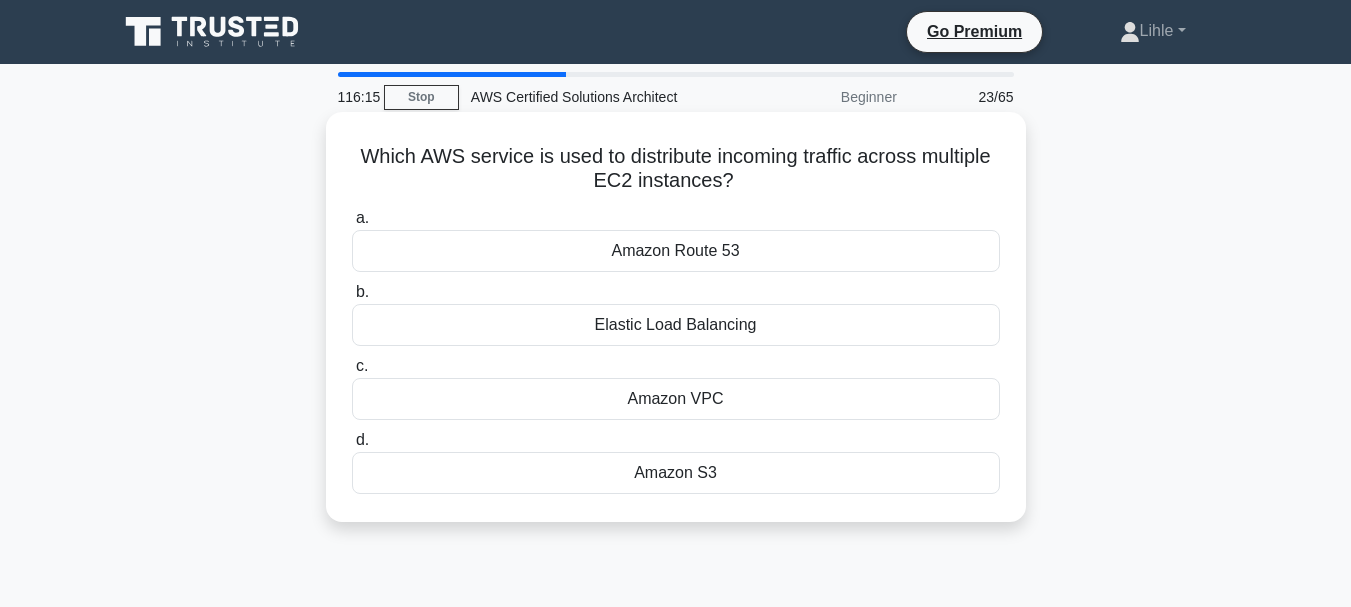 click on "Elastic Load Balancing" at bounding box center [676, 325] 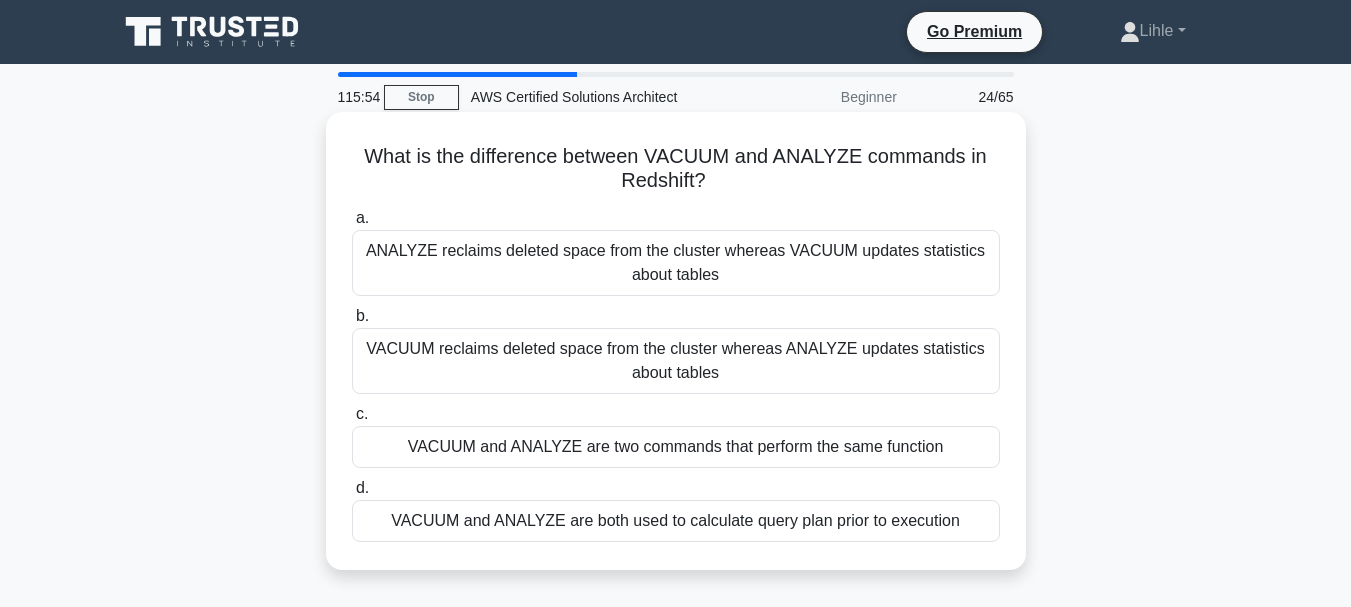 click on "VACUUM reclaims deleted space from the cluster whereas ANALYZE updates statistics about tables" at bounding box center [676, 361] 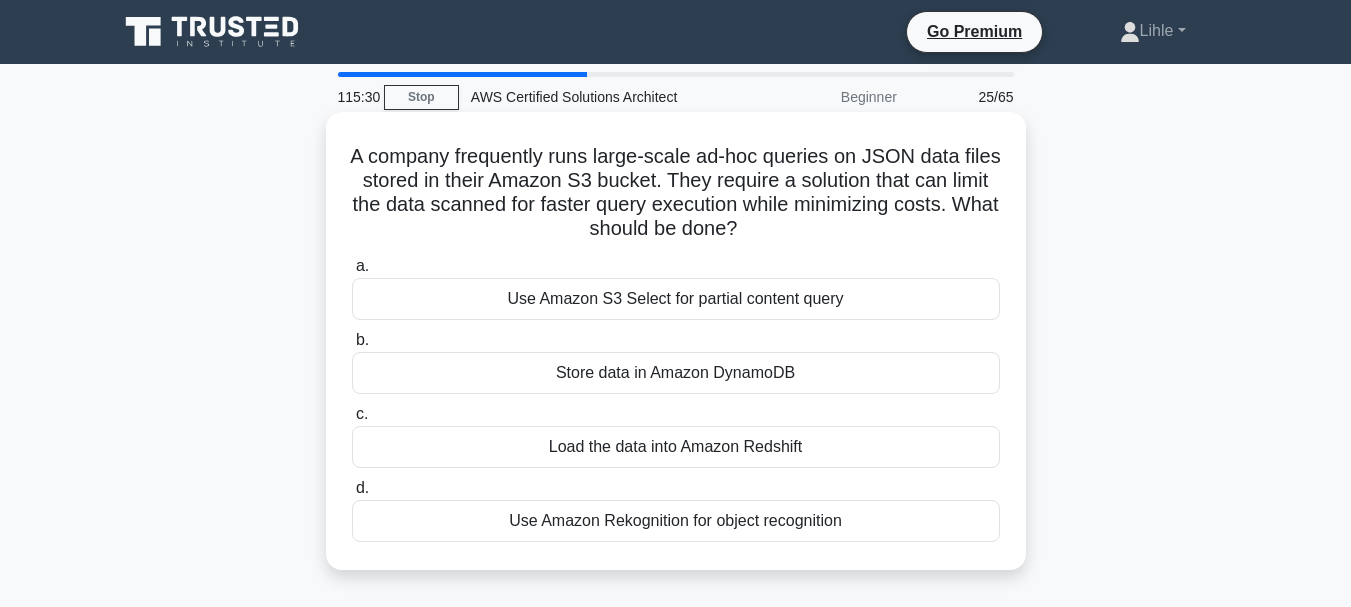 click on "Use Amazon Rekognition for object recognition" at bounding box center [676, 521] 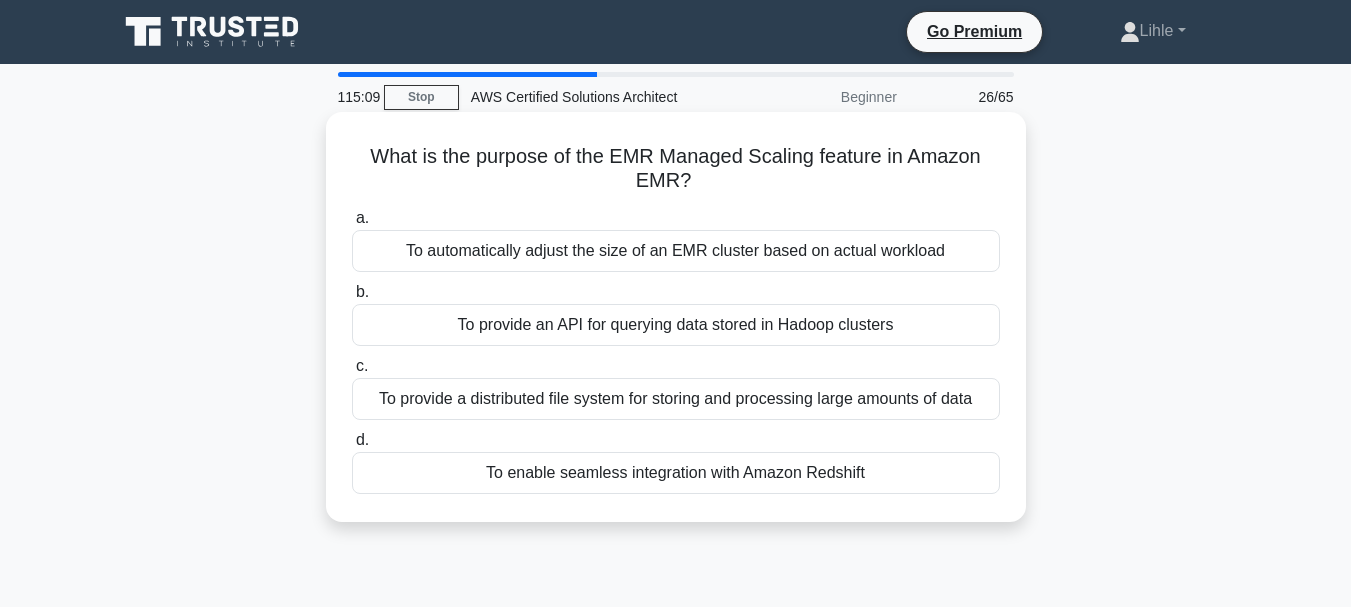 click on "To automatically adjust the size of an EMR cluster based on actual workload" at bounding box center (676, 251) 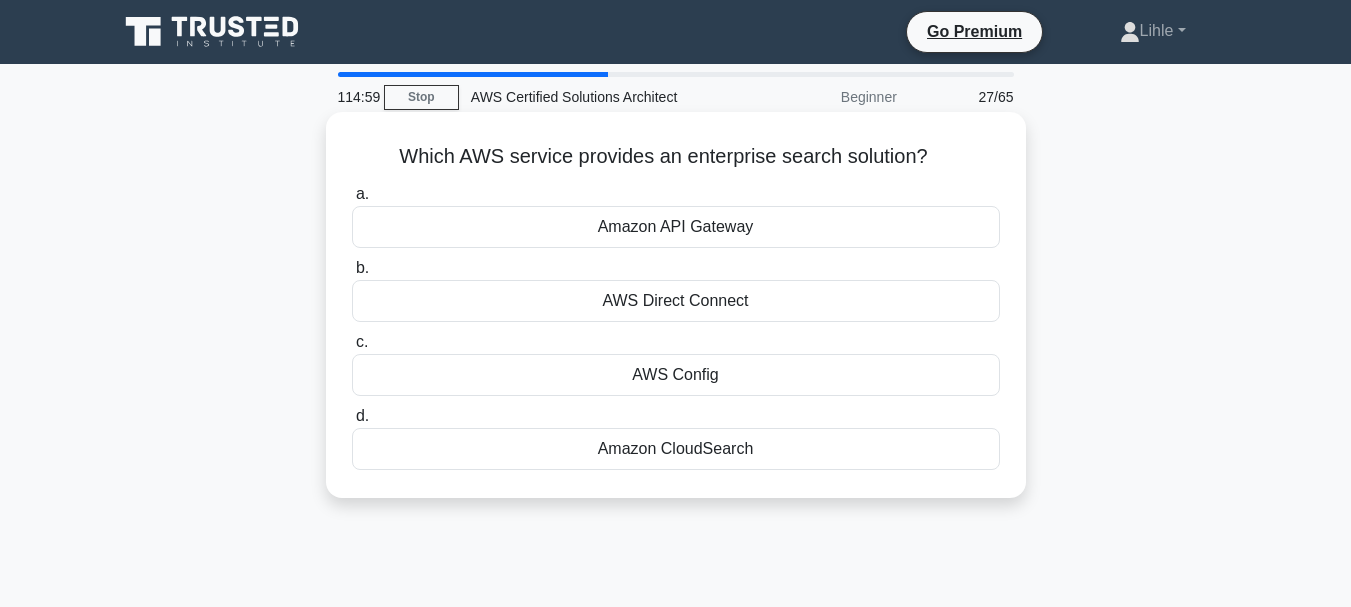 click on "Amazon CloudSearch" at bounding box center [676, 449] 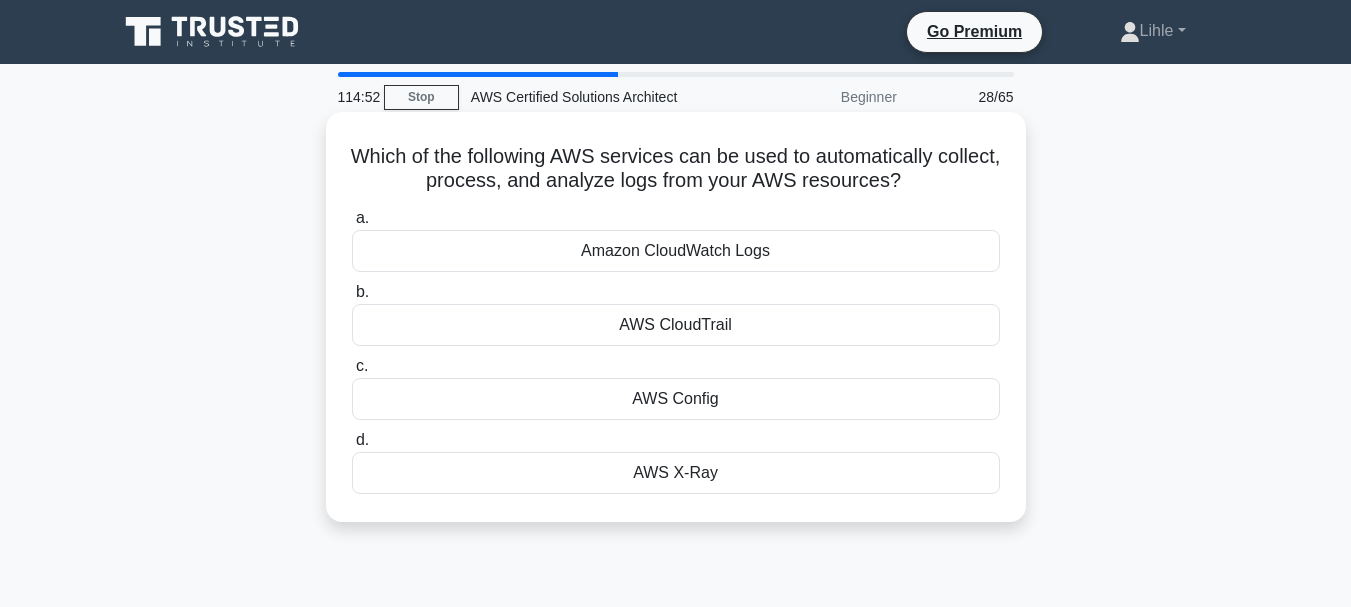 click on "Amazon CloudWatch Logs" at bounding box center (676, 251) 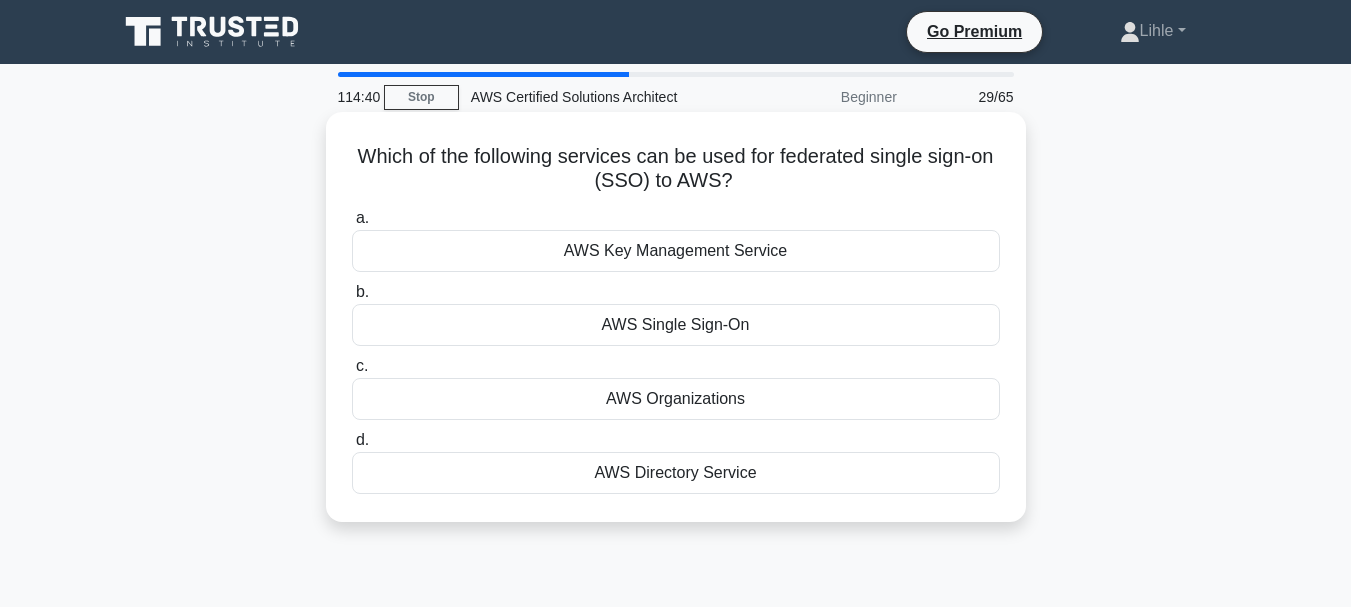 click on "AWS Organizations" at bounding box center (676, 399) 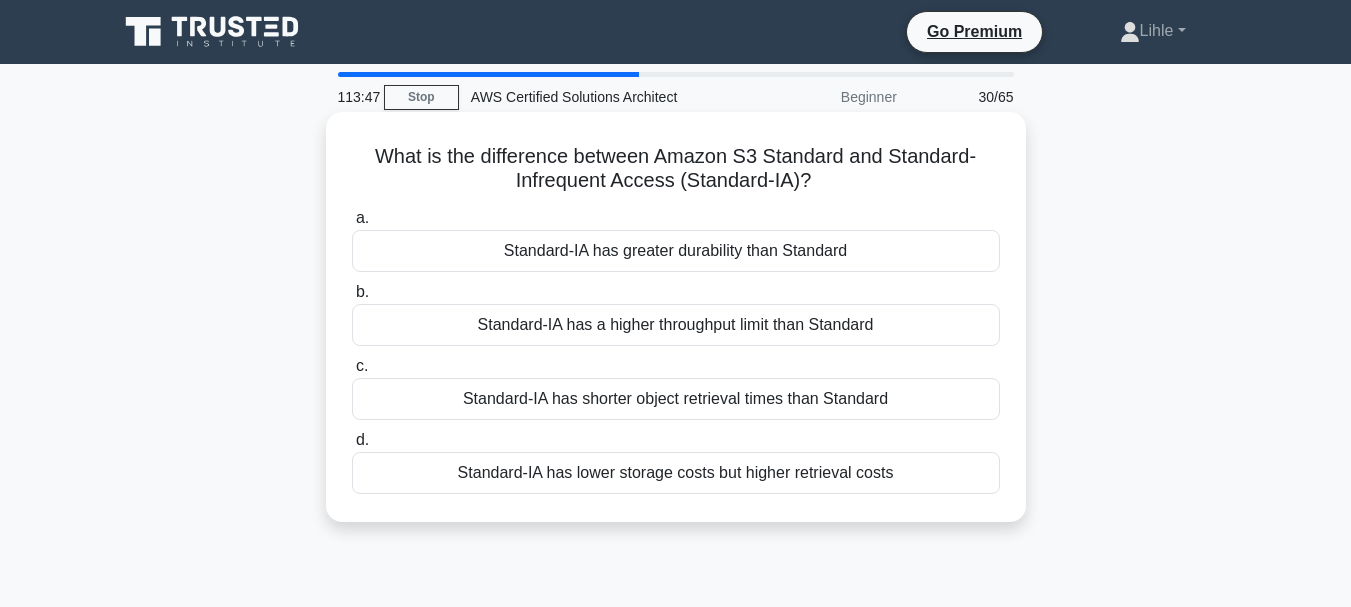 click on "Standard-IA has lower storage costs but higher retrieval costs" at bounding box center (676, 473) 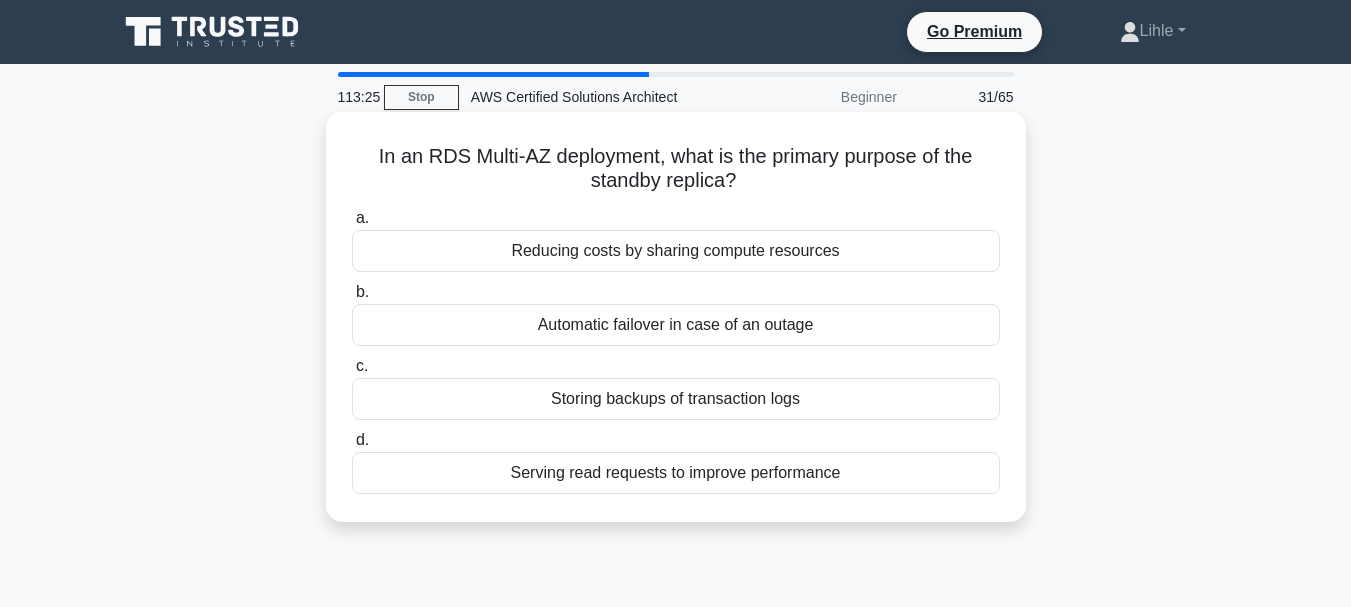 click on "Automatic failover in case of an outage" at bounding box center (676, 325) 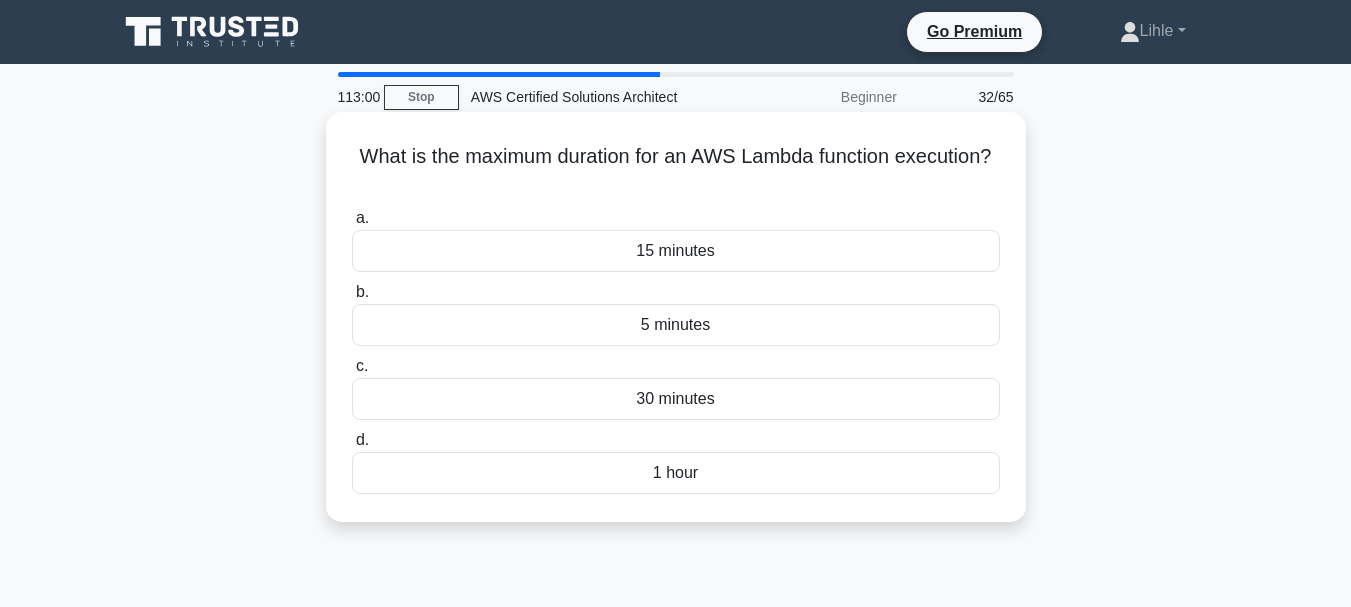 click on "1 hour" at bounding box center (676, 473) 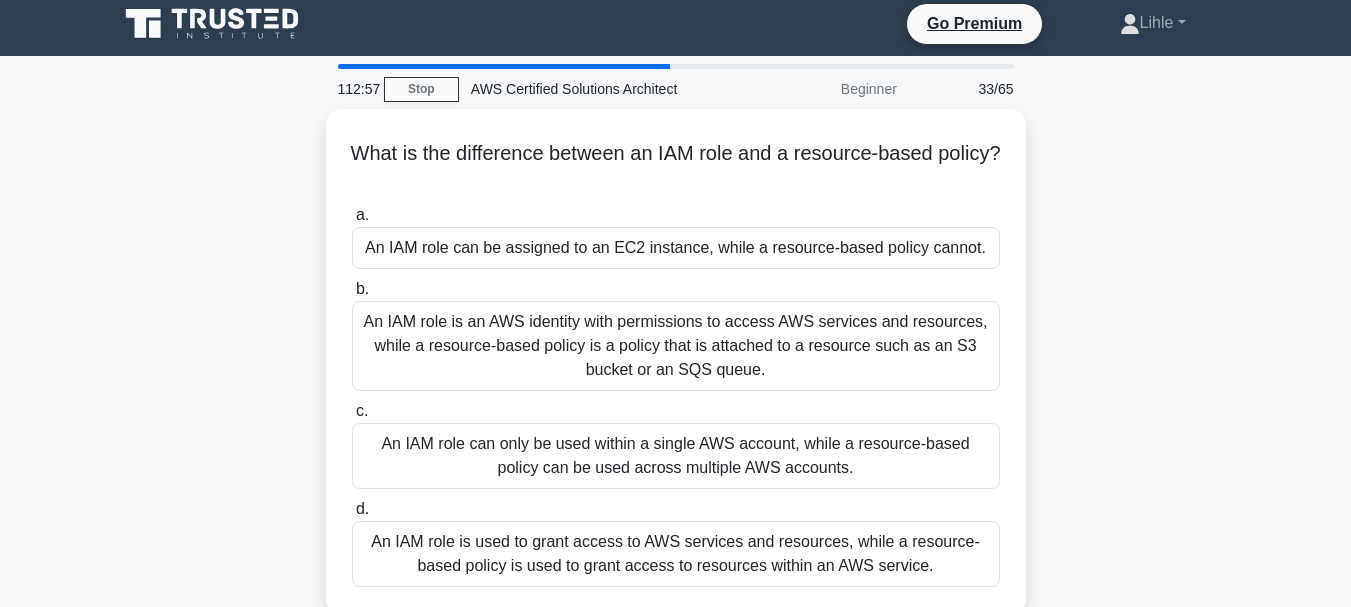 scroll, scrollTop: 9, scrollLeft: 0, axis: vertical 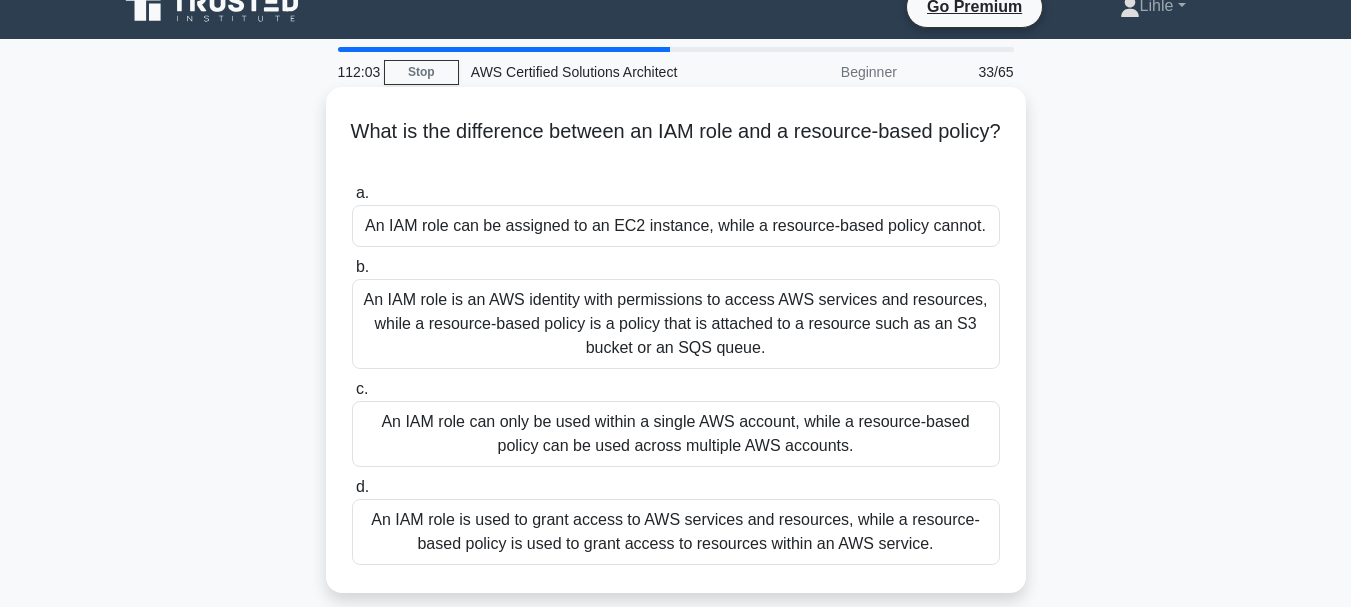 click on "An IAM role can be assigned to an EC2 instance, while a resource-based policy cannot." at bounding box center (676, 226) 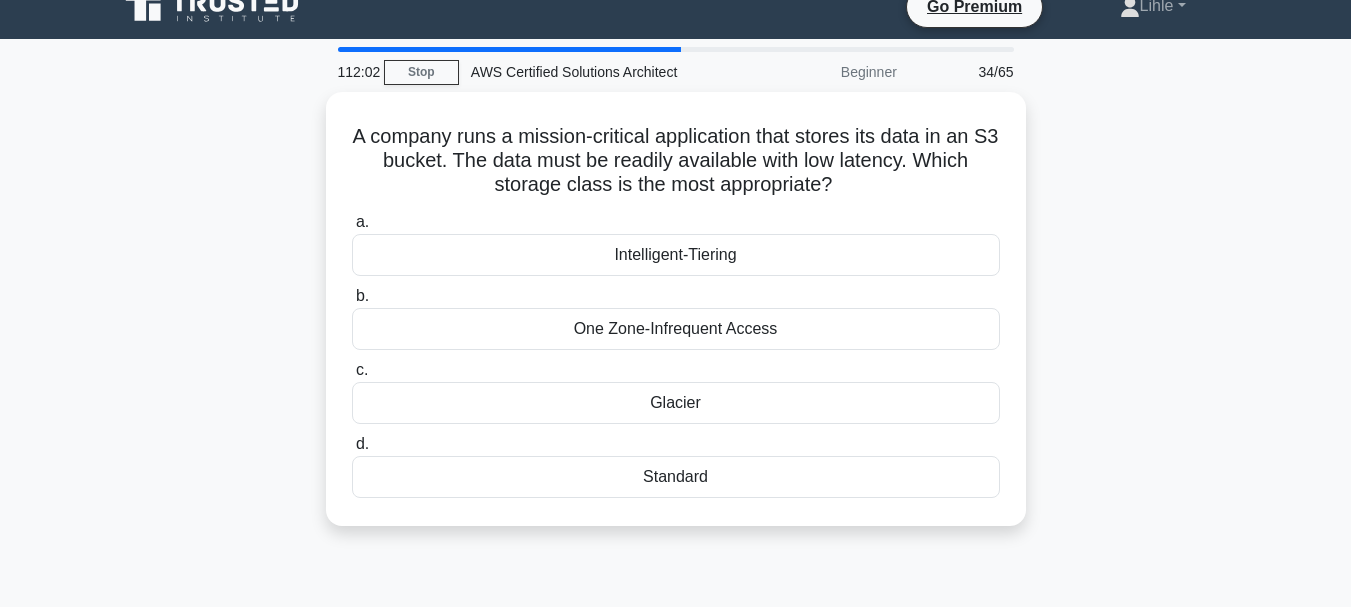 scroll, scrollTop: 0, scrollLeft: 0, axis: both 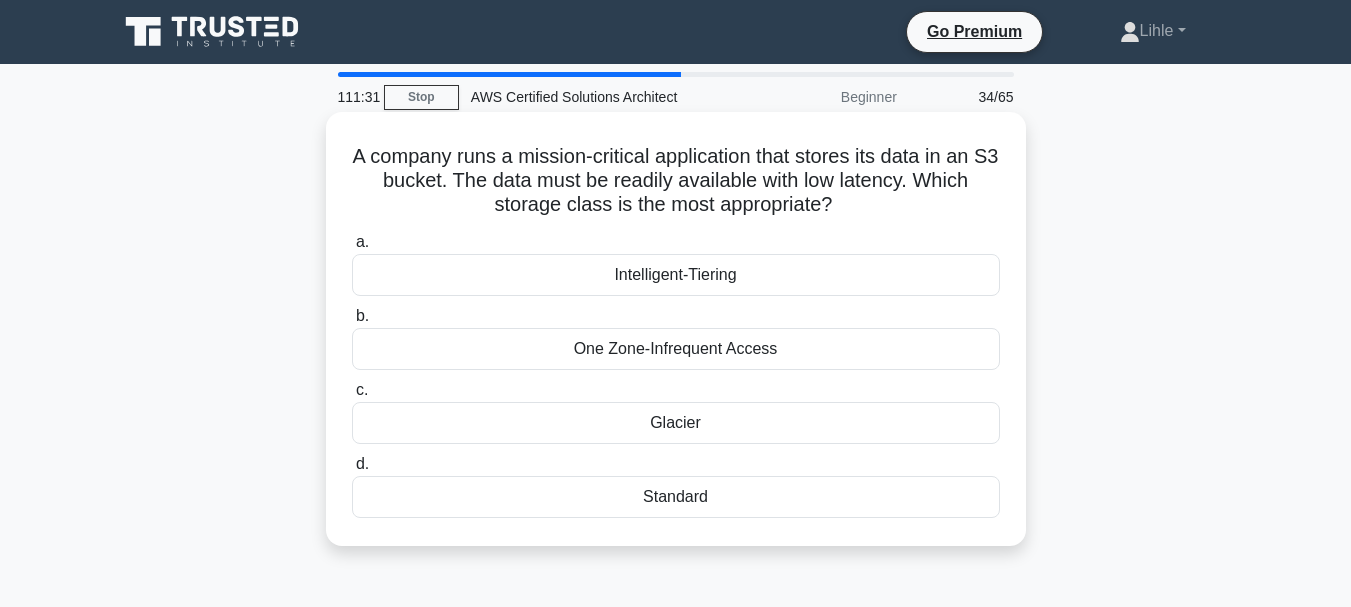 click on "Standard" at bounding box center [676, 497] 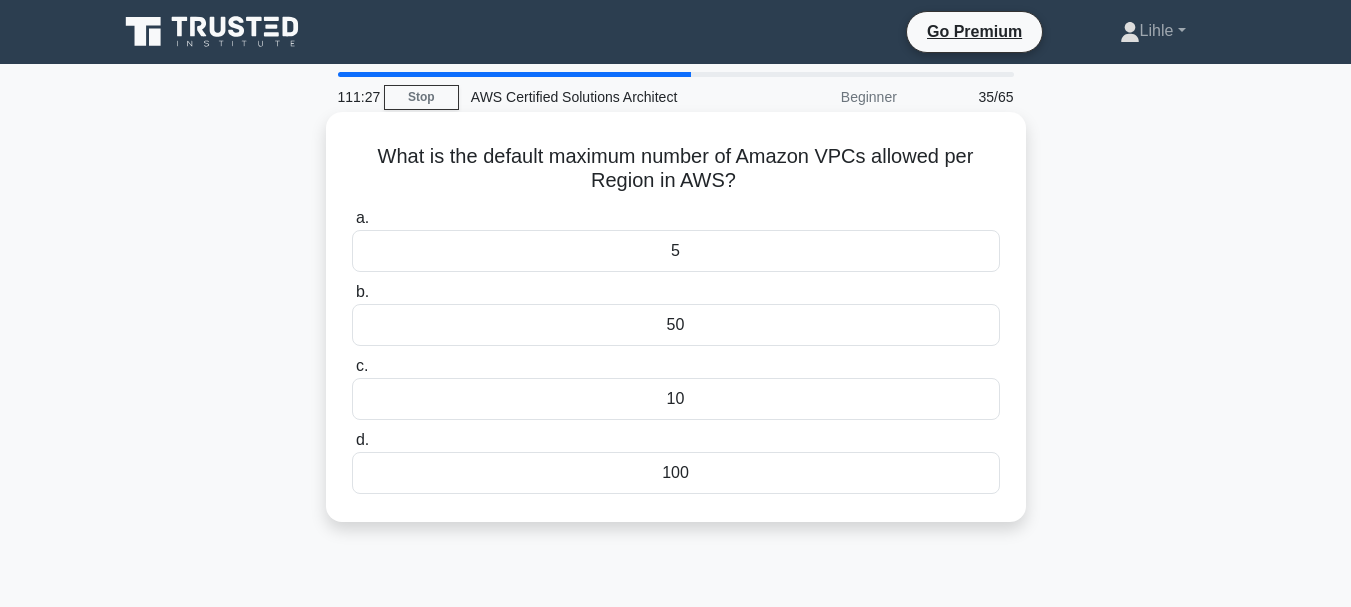 click on "5" at bounding box center [676, 251] 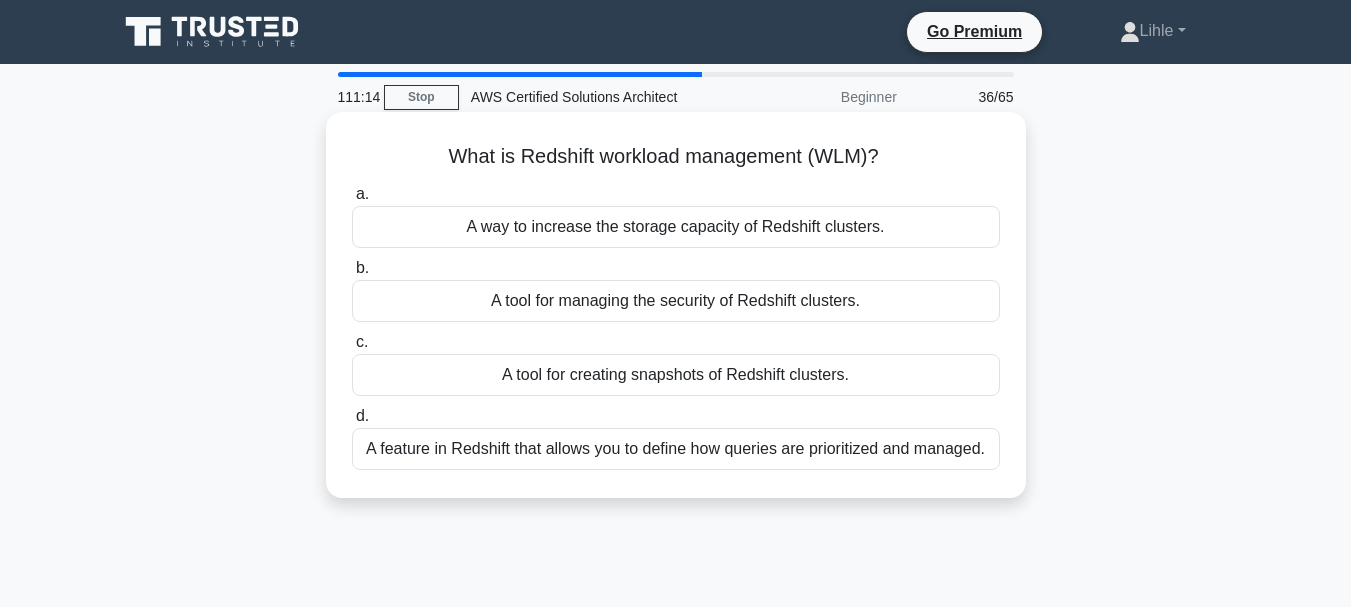 click on "A feature in Redshift that allows you to define how queries are prioritized and managed." at bounding box center (676, 449) 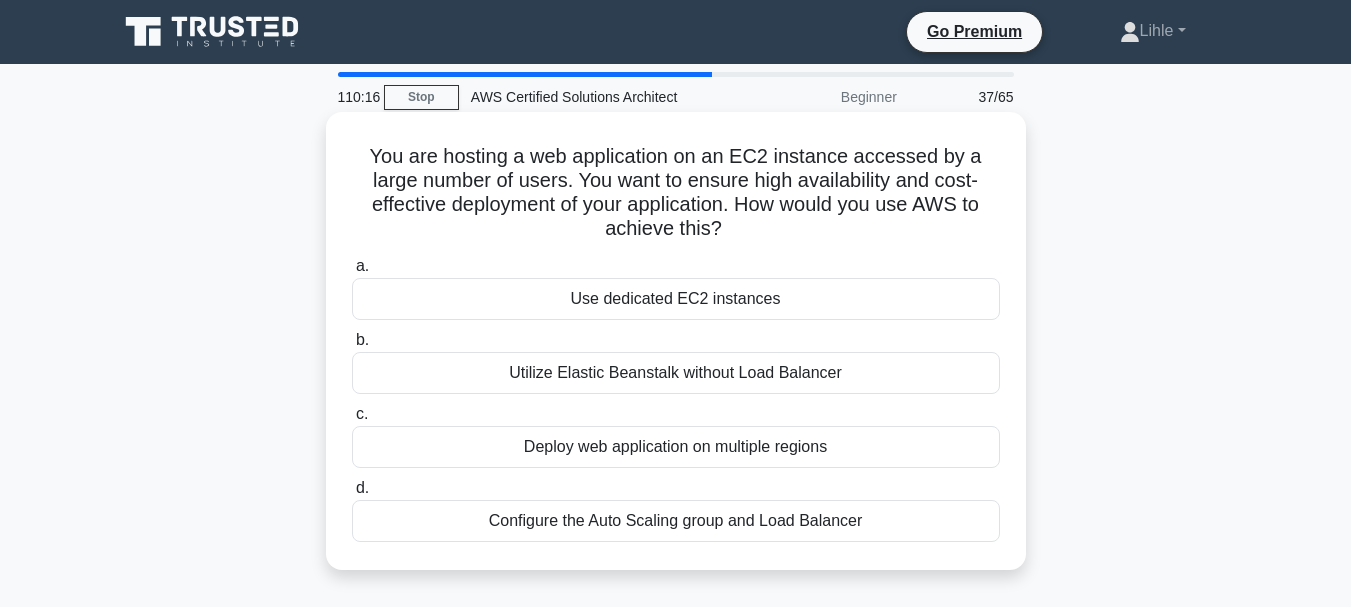 click on "Configure the Auto Scaling group and Load Balancer" at bounding box center (676, 521) 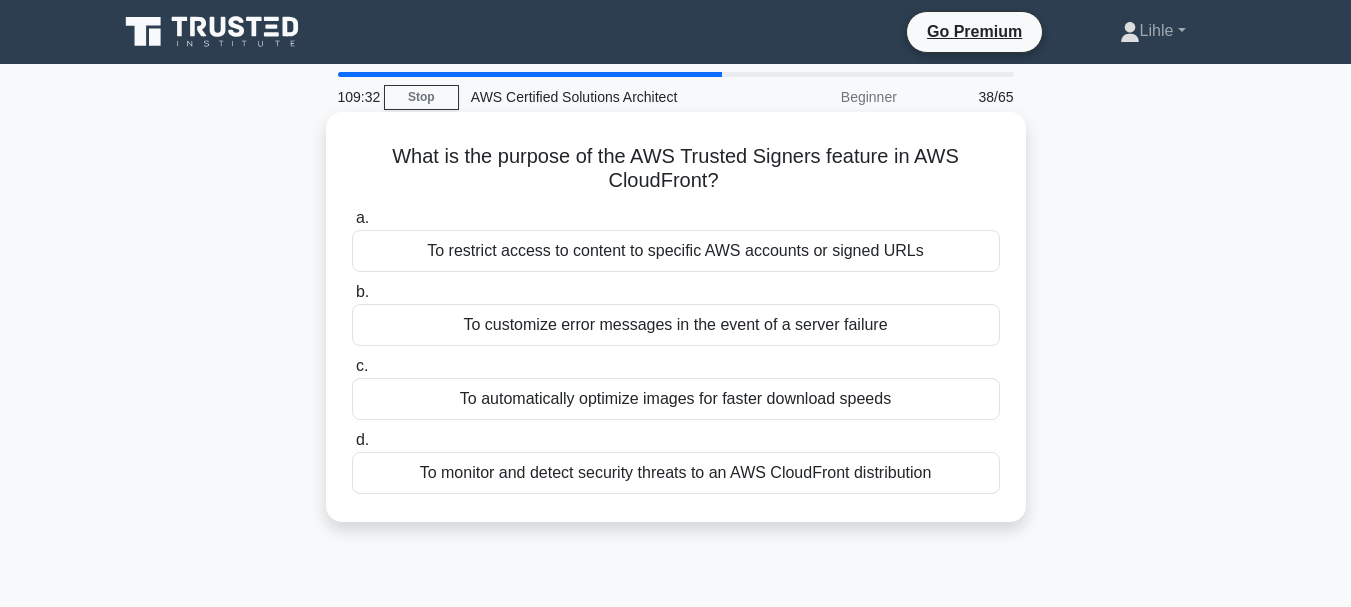 click on "To restrict access to content to specific AWS accounts or signed URLs" at bounding box center [676, 251] 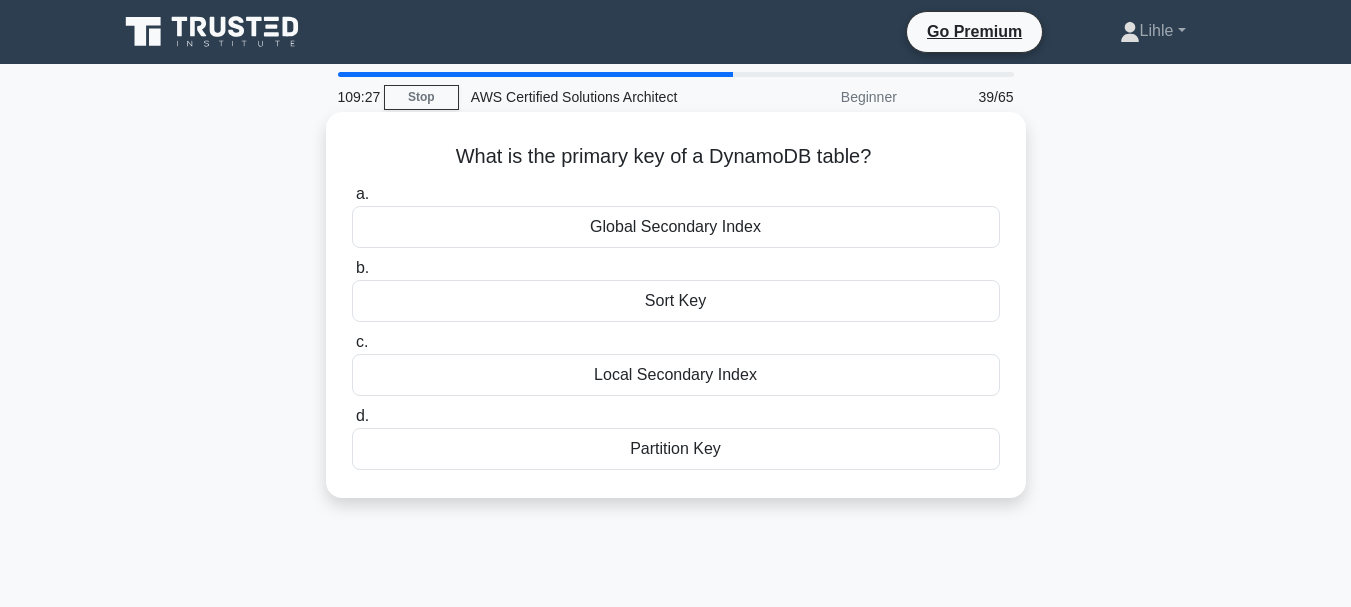 click on "Partition Key" at bounding box center [676, 449] 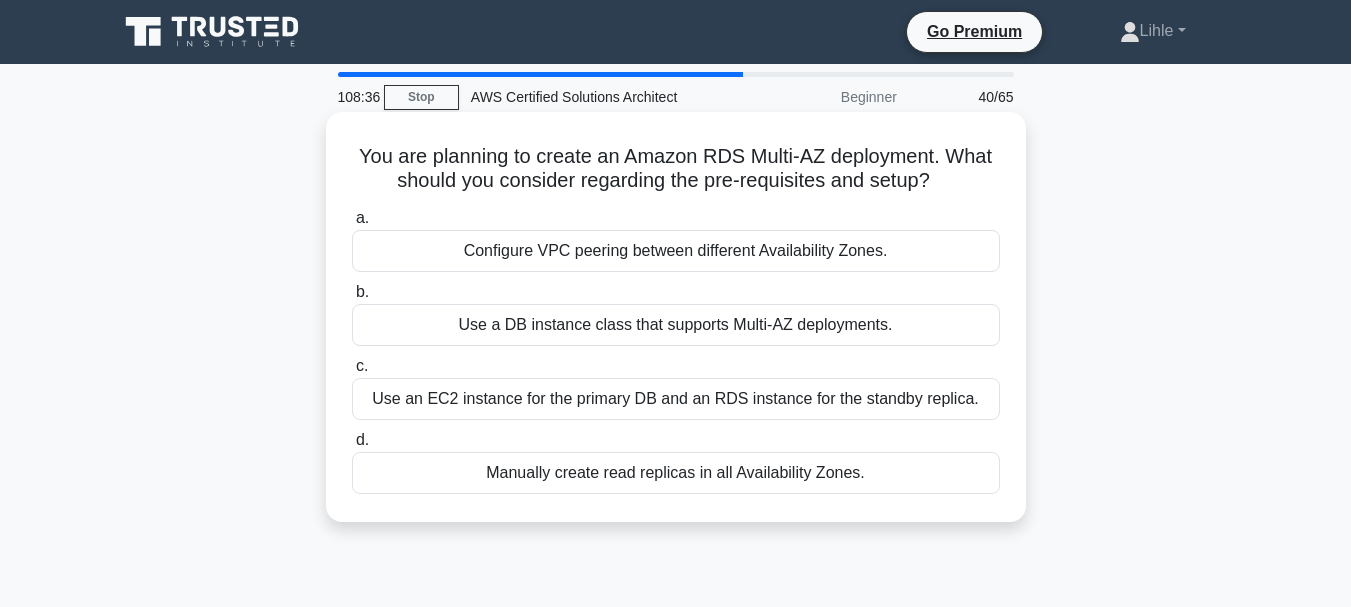 click on "Use an EC2 instance for the primary DB and an RDS instance for the standby replica." at bounding box center (676, 399) 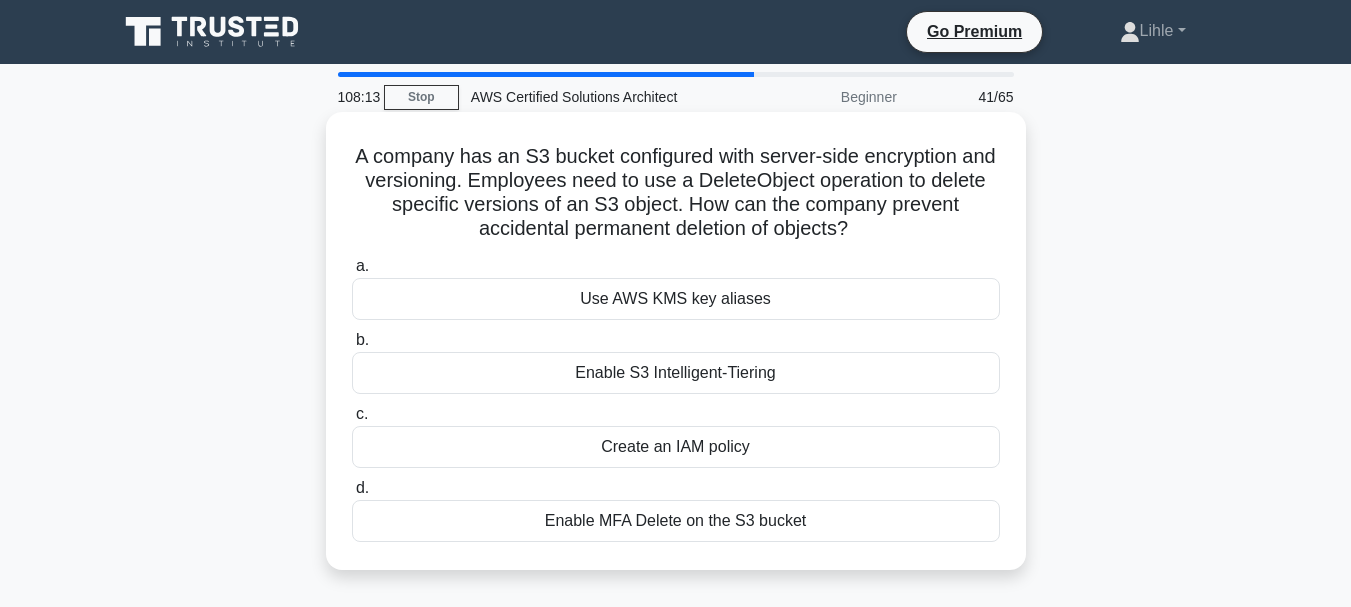click on "Enable MFA Delete on the S3 bucket" at bounding box center (676, 521) 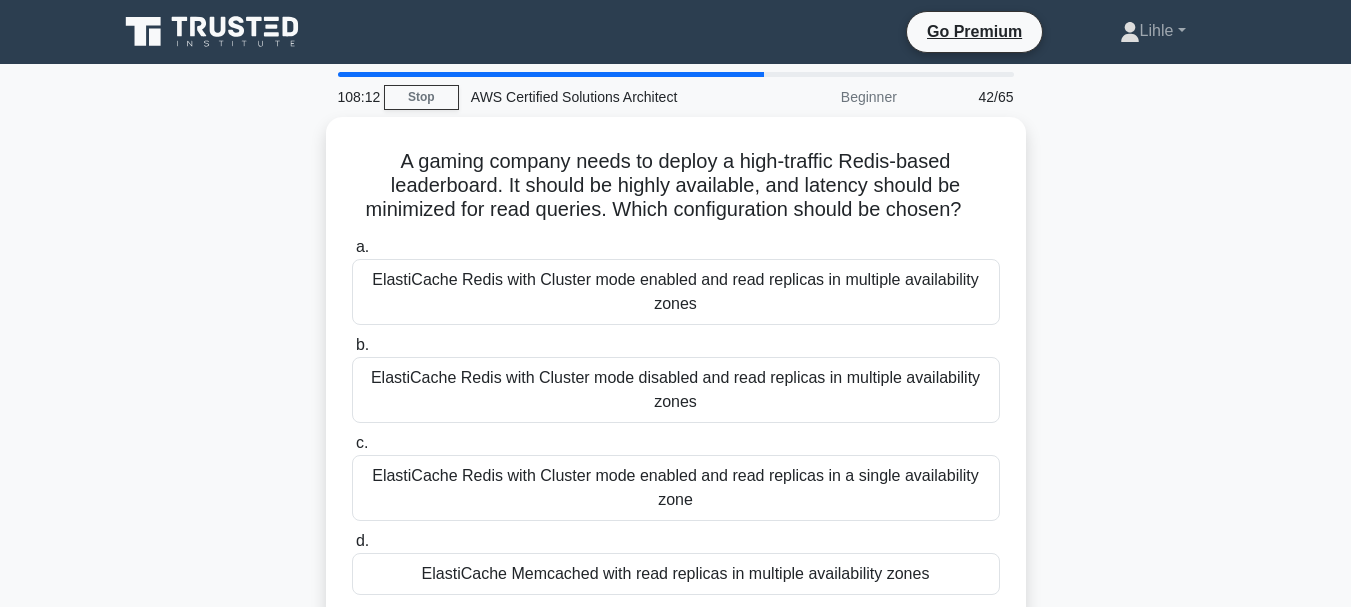 scroll, scrollTop: 25, scrollLeft: 0, axis: vertical 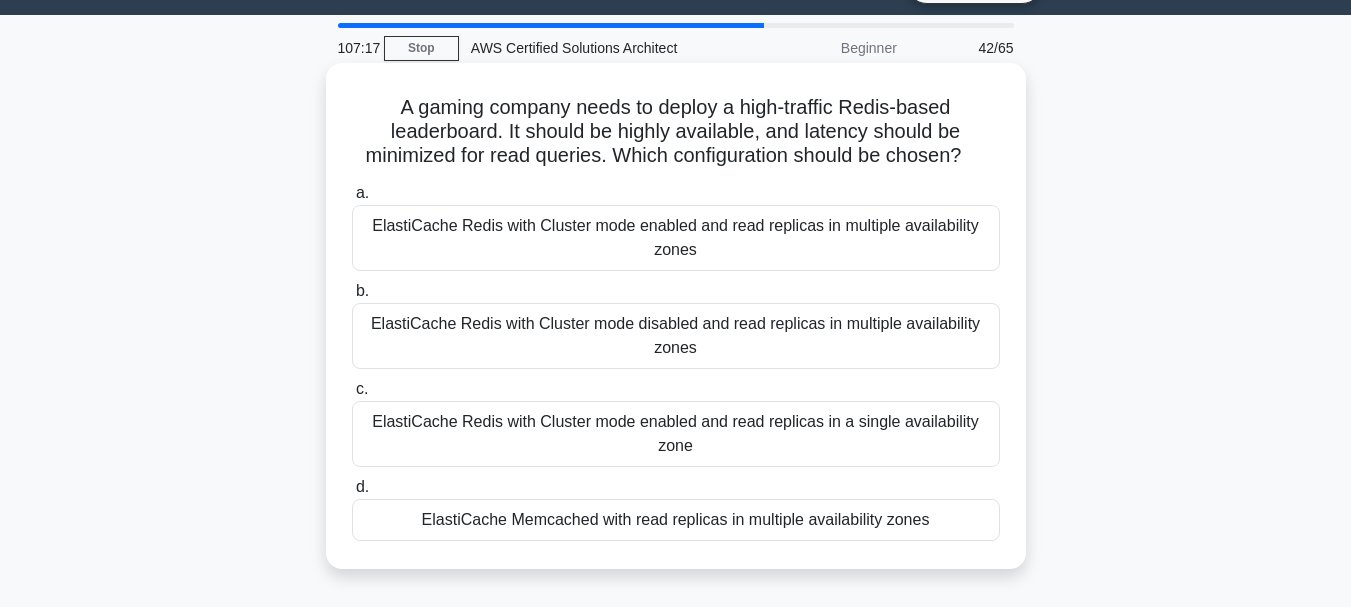 click on "ElastiCache Memcached with read replicas in multiple availability zones" at bounding box center [676, 520] 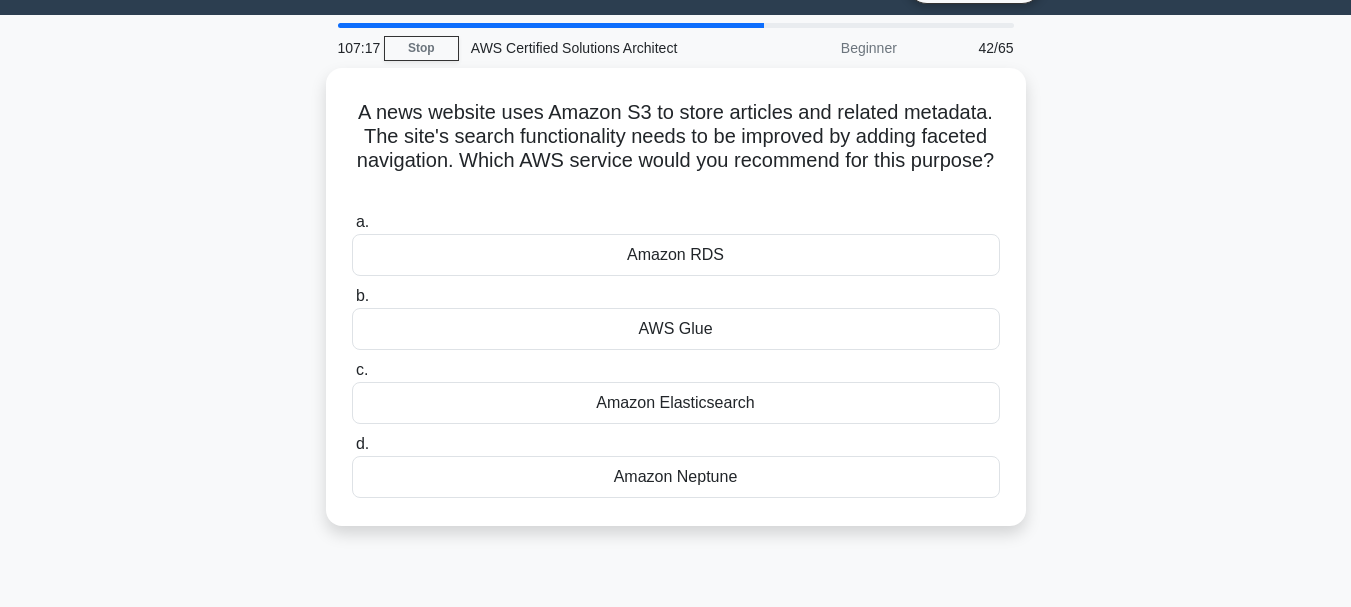 scroll, scrollTop: 0, scrollLeft: 0, axis: both 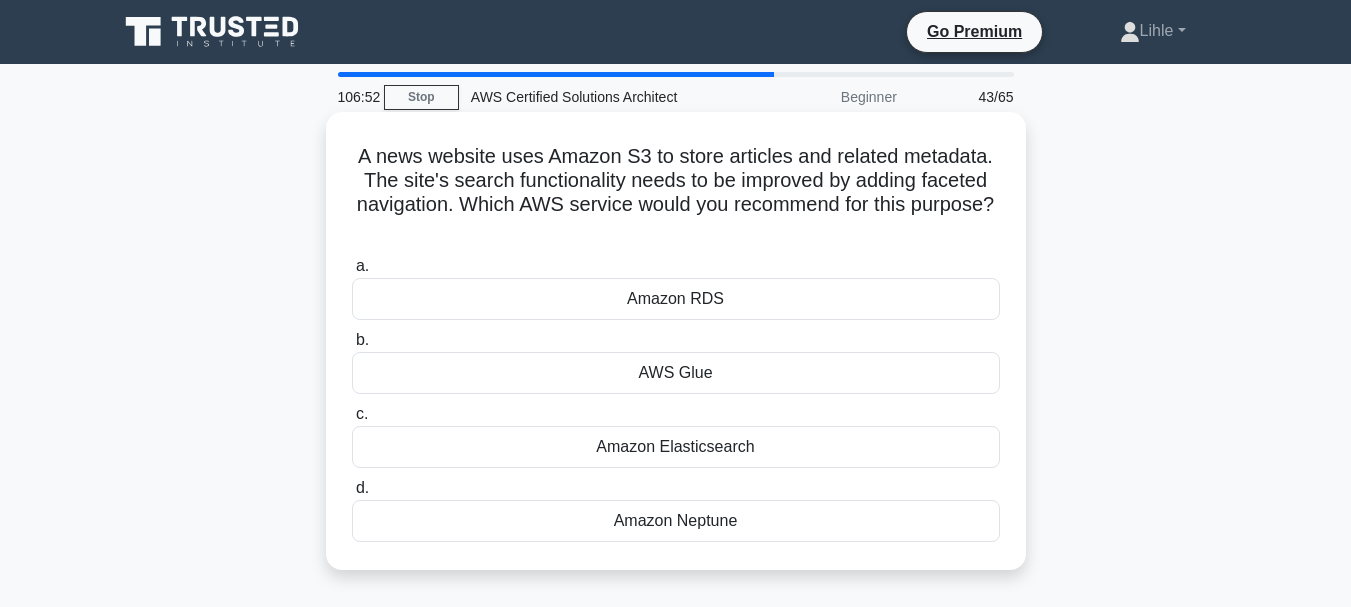 click on "Amazon RDS" at bounding box center (676, 299) 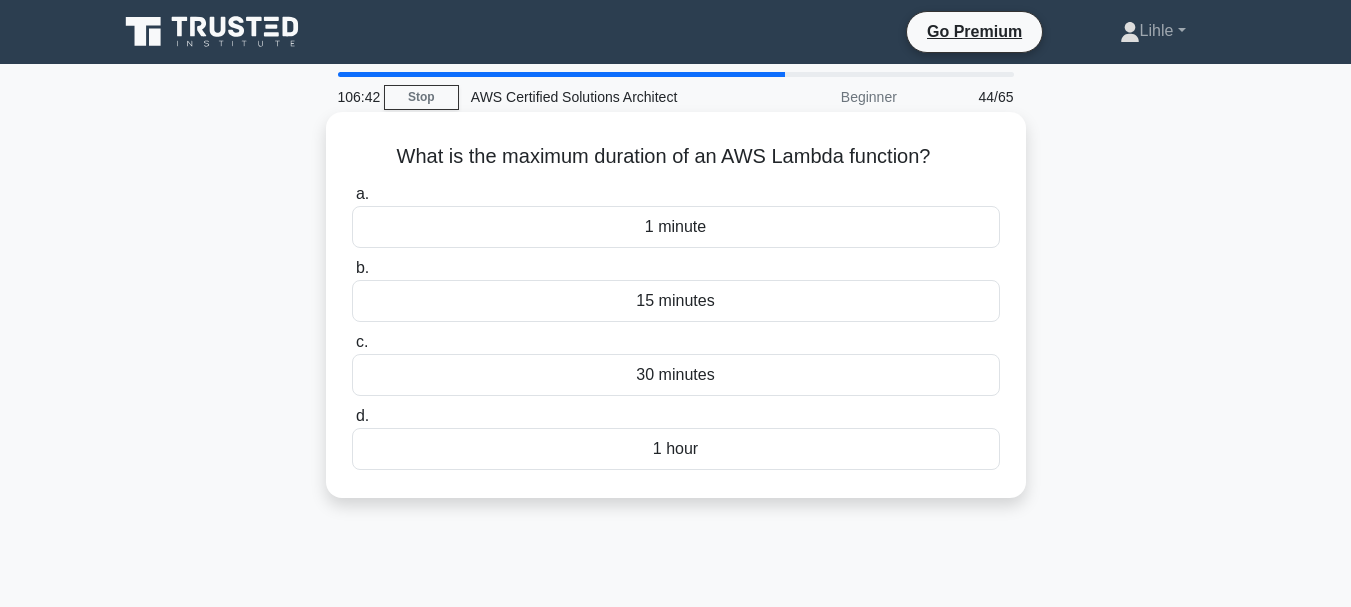 click on "1 hour" at bounding box center [676, 449] 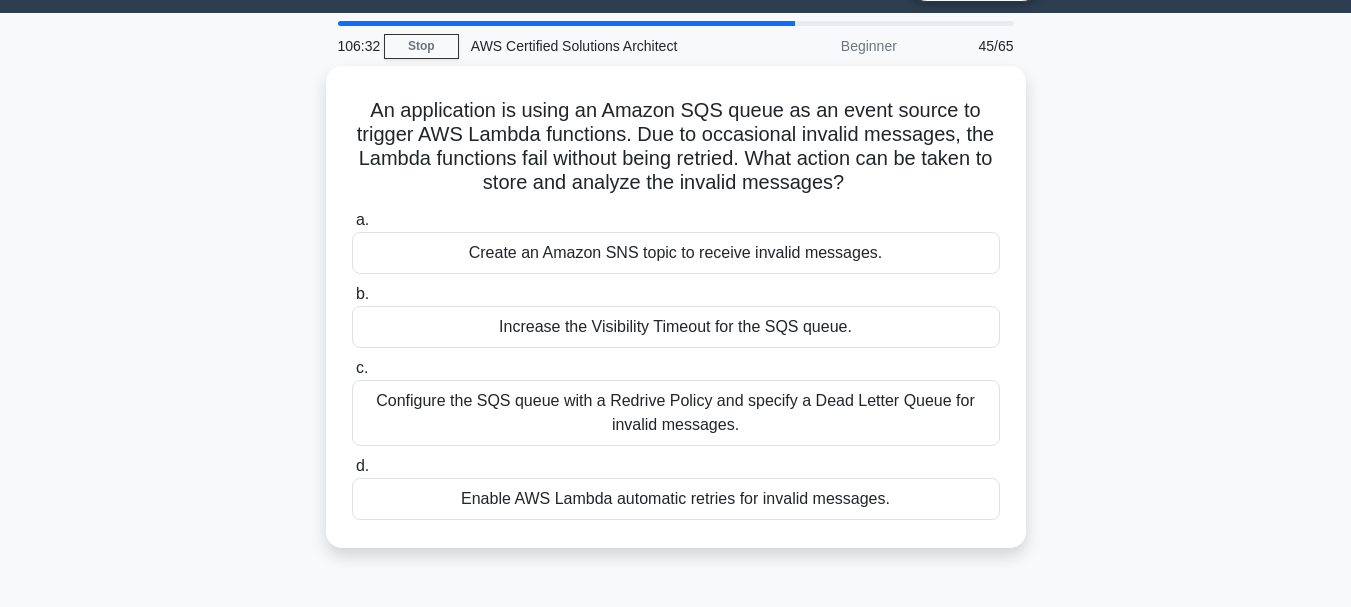 scroll, scrollTop: 53, scrollLeft: 0, axis: vertical 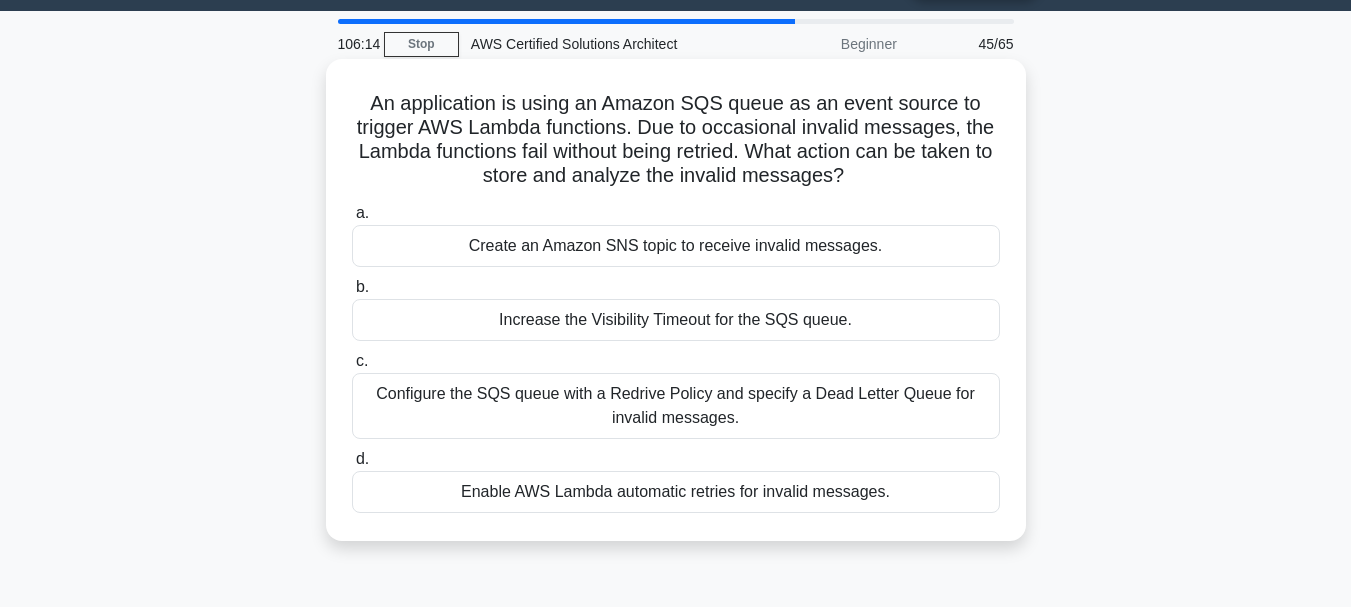 click on "Configure the SQS queue with a Redrive Policy and specify a Dead Letter Queue for invalid messages." at bounding box center [676, 406] 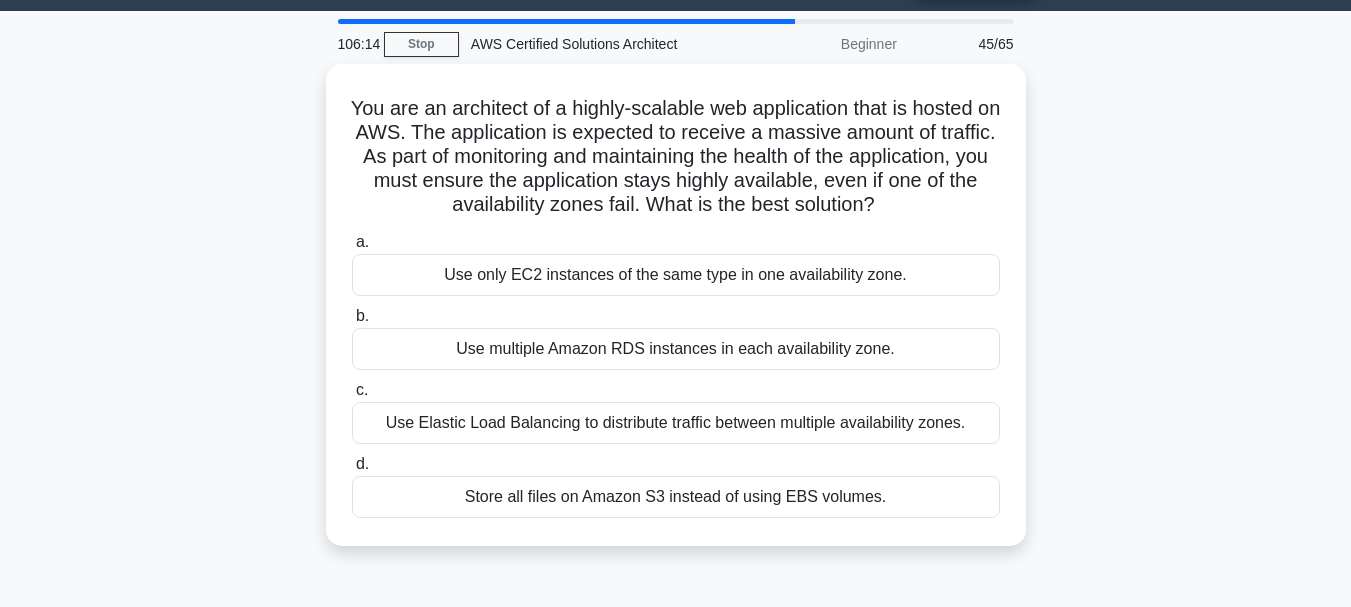 scroll, scrollTop: 0, scrollLeft: 0, axis: both 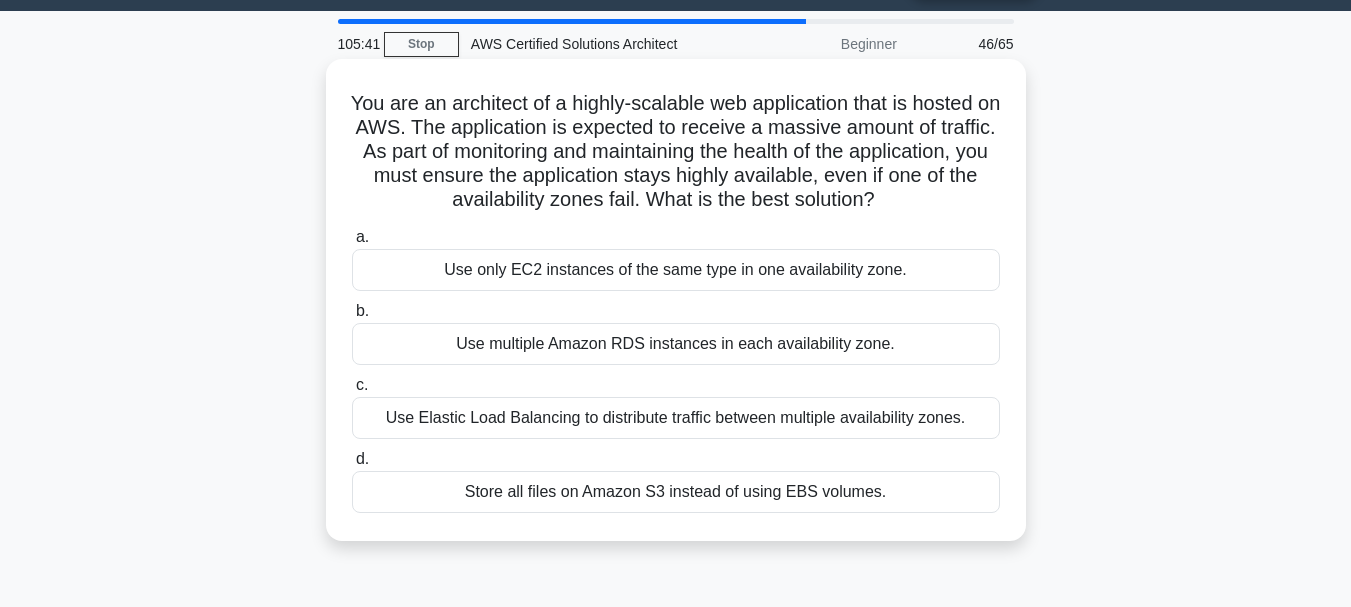 click on "Use Elastic Load Balancing to distribute traffic between multiple availability zones." at bounding box center [676, 418] 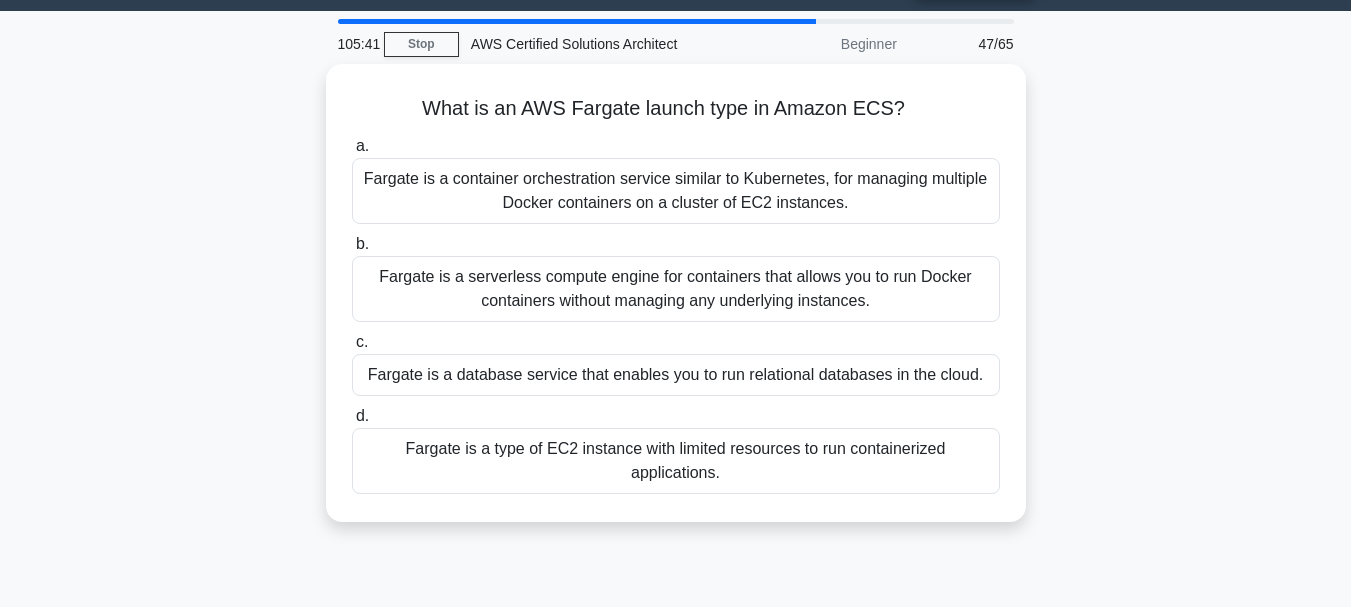 scroll, scrollTop: 0, scrollLeft: 0, axis: both 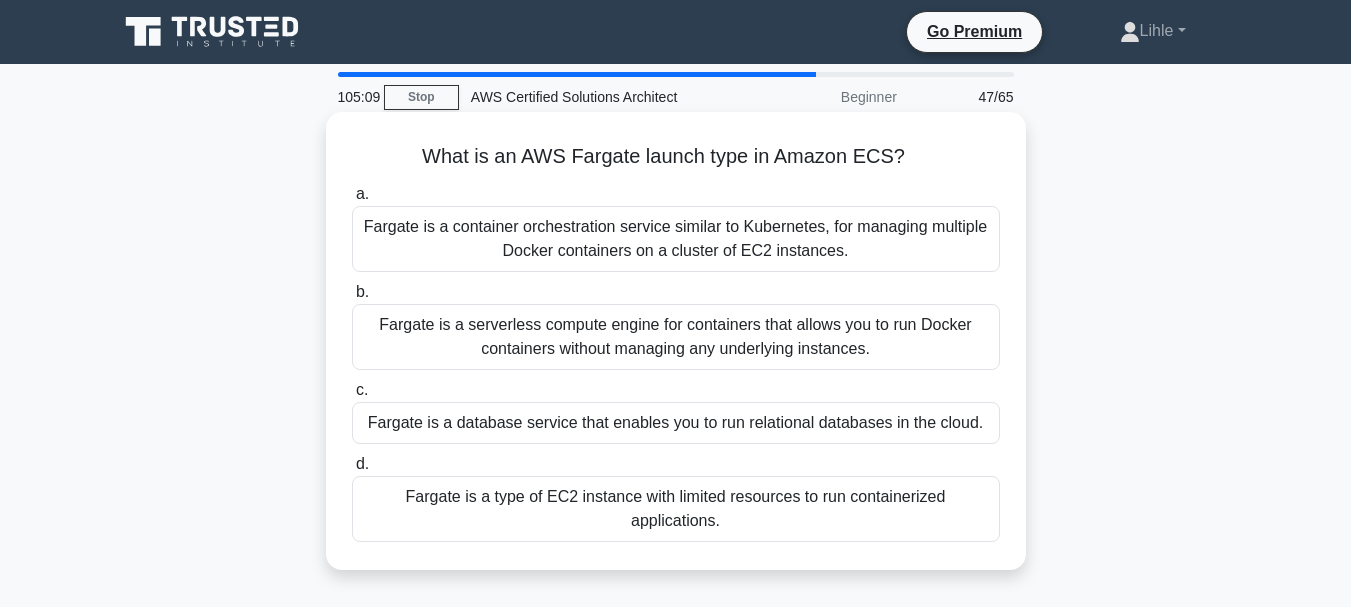click on "Fargate is a serverless compute engine for containers that allows you to run Docker containers without managing any underlying instances." at bounding box center [676, 337] 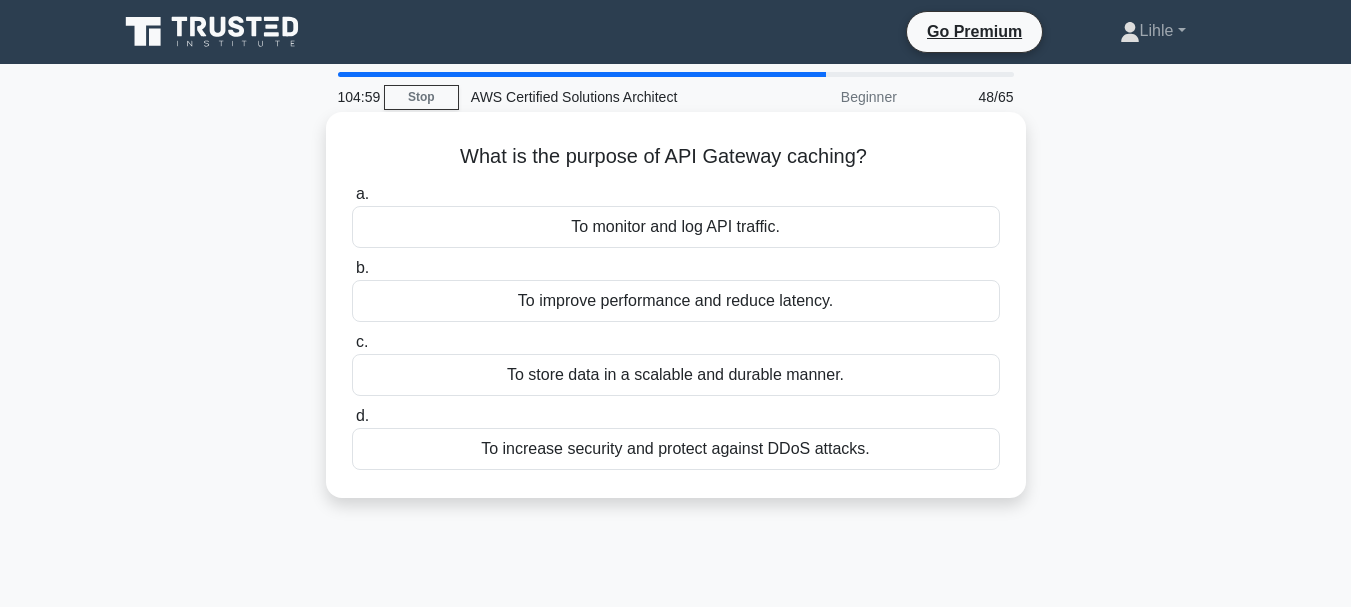 click on "To monitor and log API traffic." at bounding box center [676, 227] 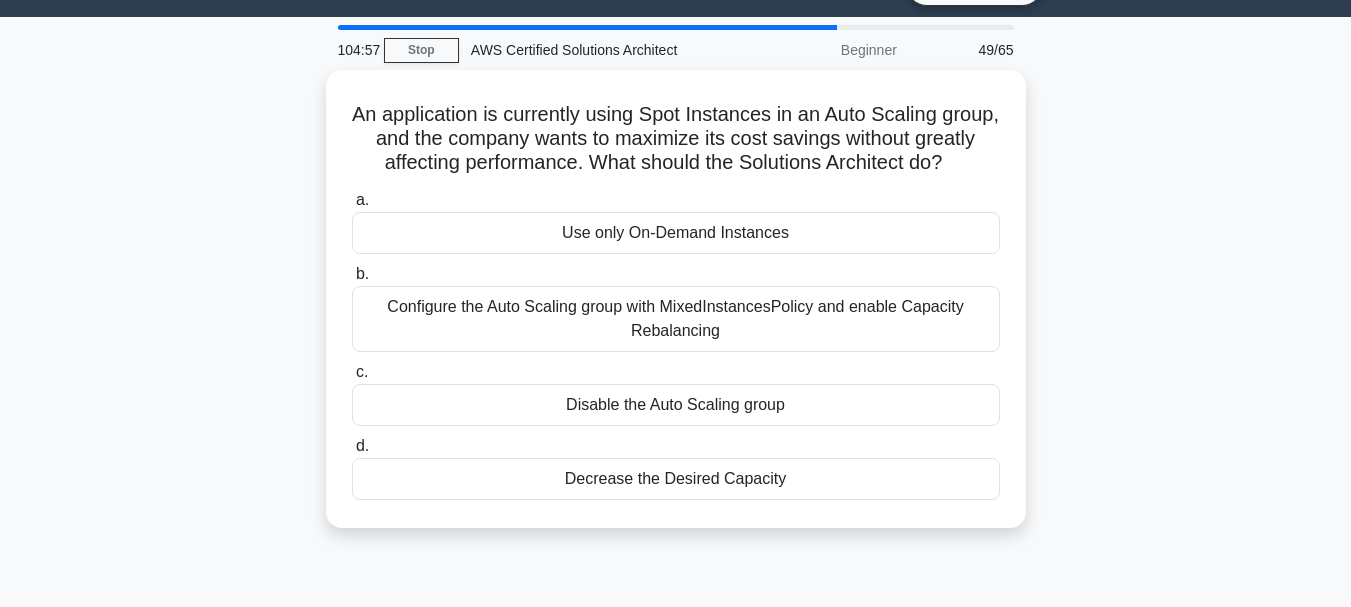 scroll, scrollTop: 51, scrollLeft: 0, axis: vertical 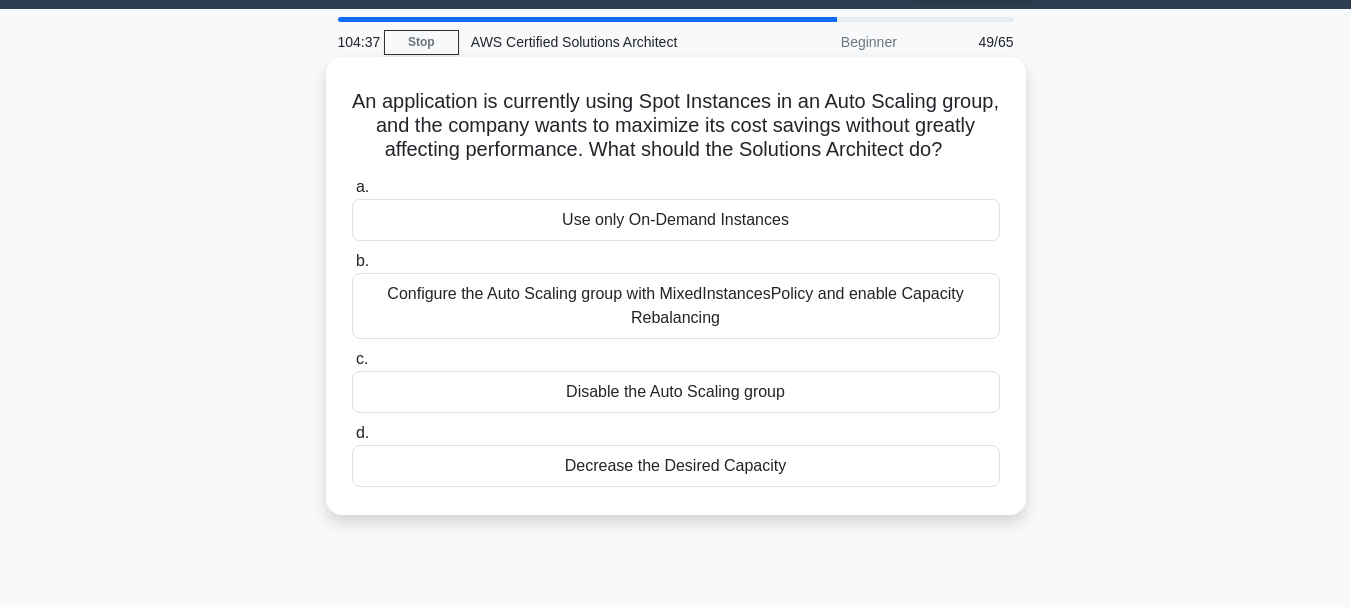 click on "Configure the Auto Scaling group with MixedInstancesPolicy and enable Capacity Rebalancing" at bounding box center (676, 306) 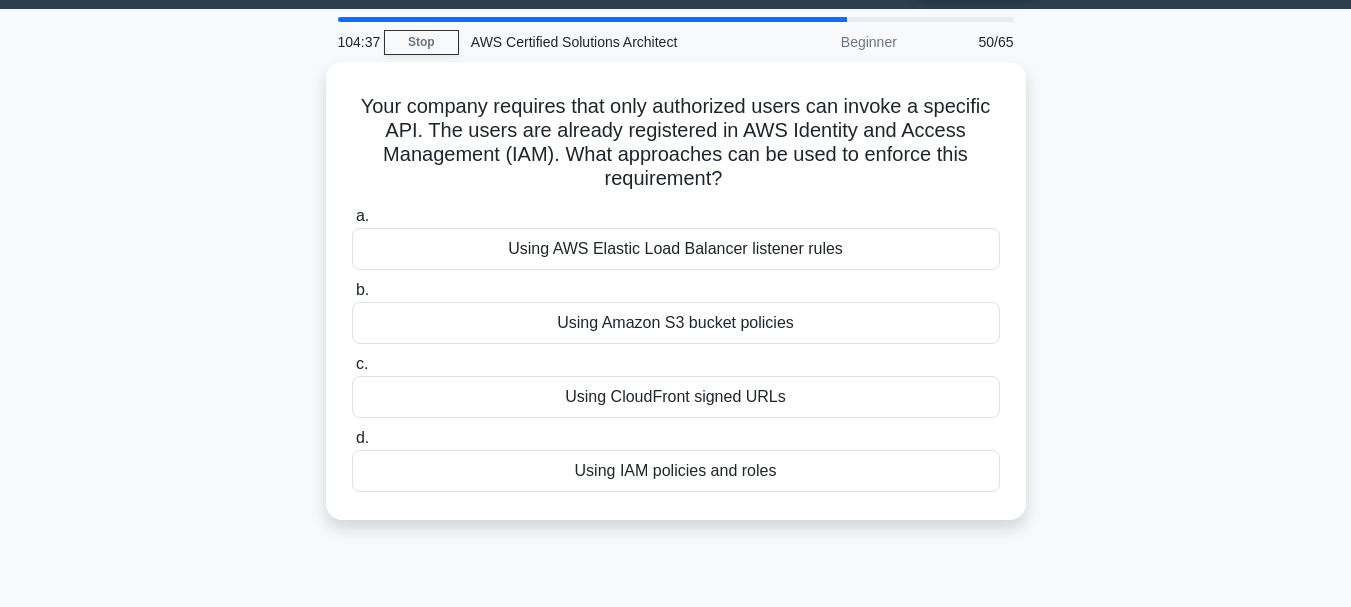 scroll, scrollTop: 0, scrollLeft: 0, axis: both 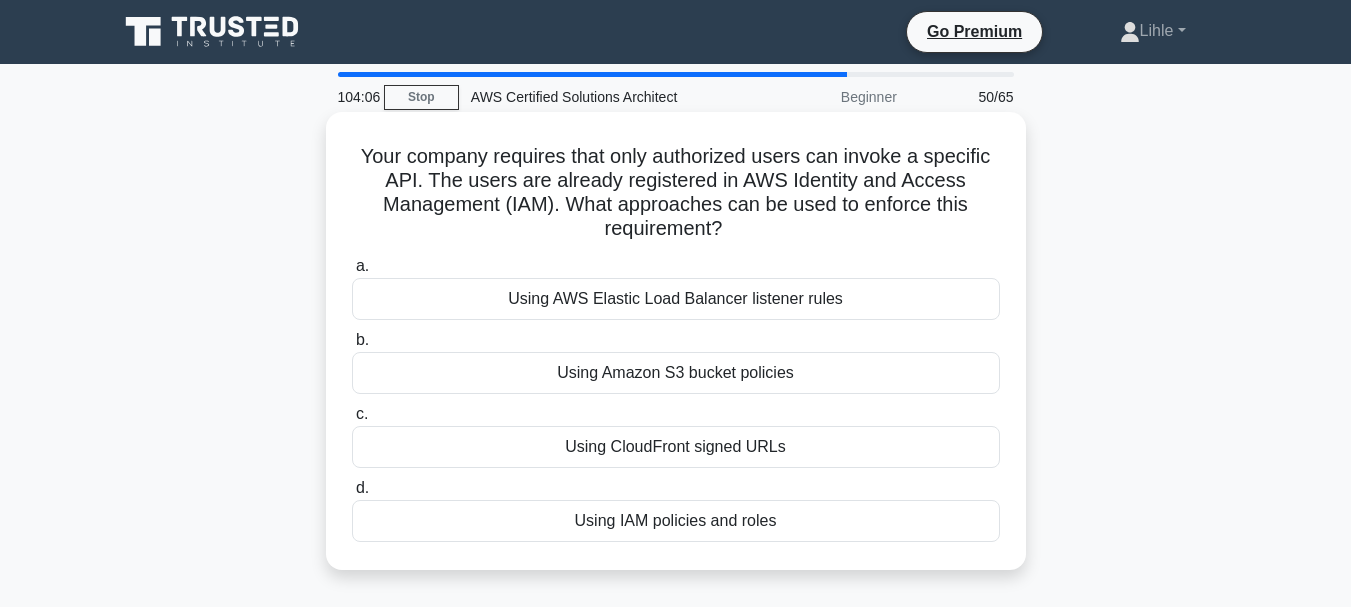 click on "Using IAM policies and roles" at bounding box center [676, 521] 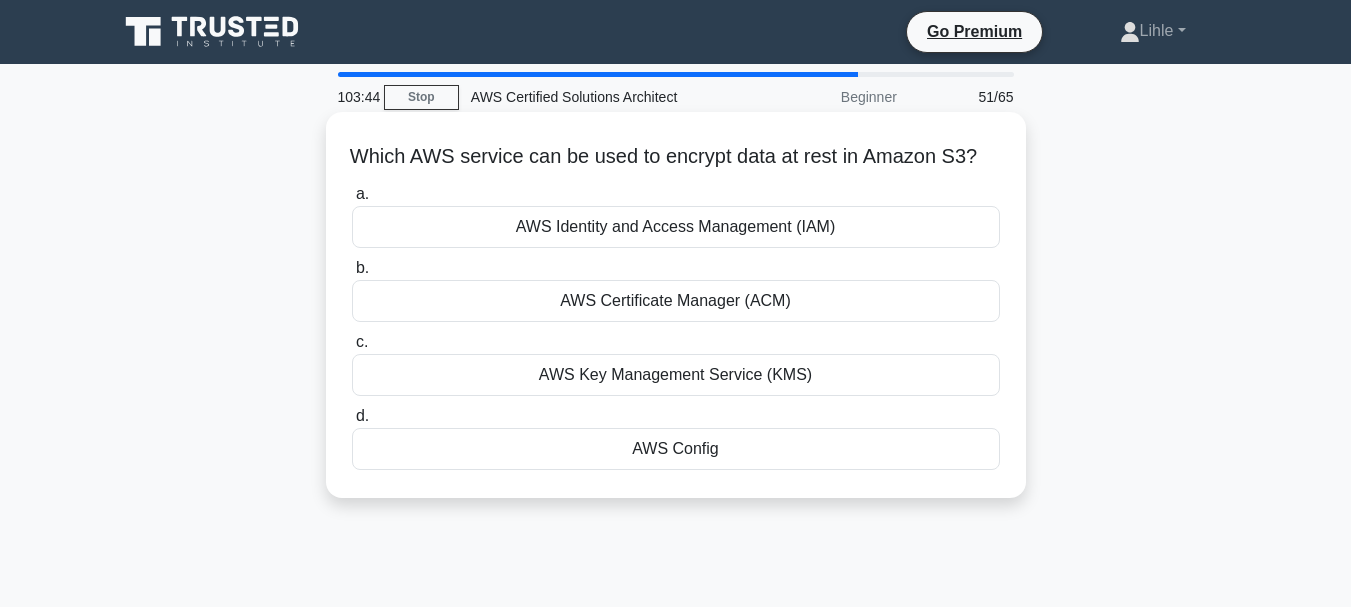 click on "AWS Key Management Service (KMS)" at bounding box center [676, 375] 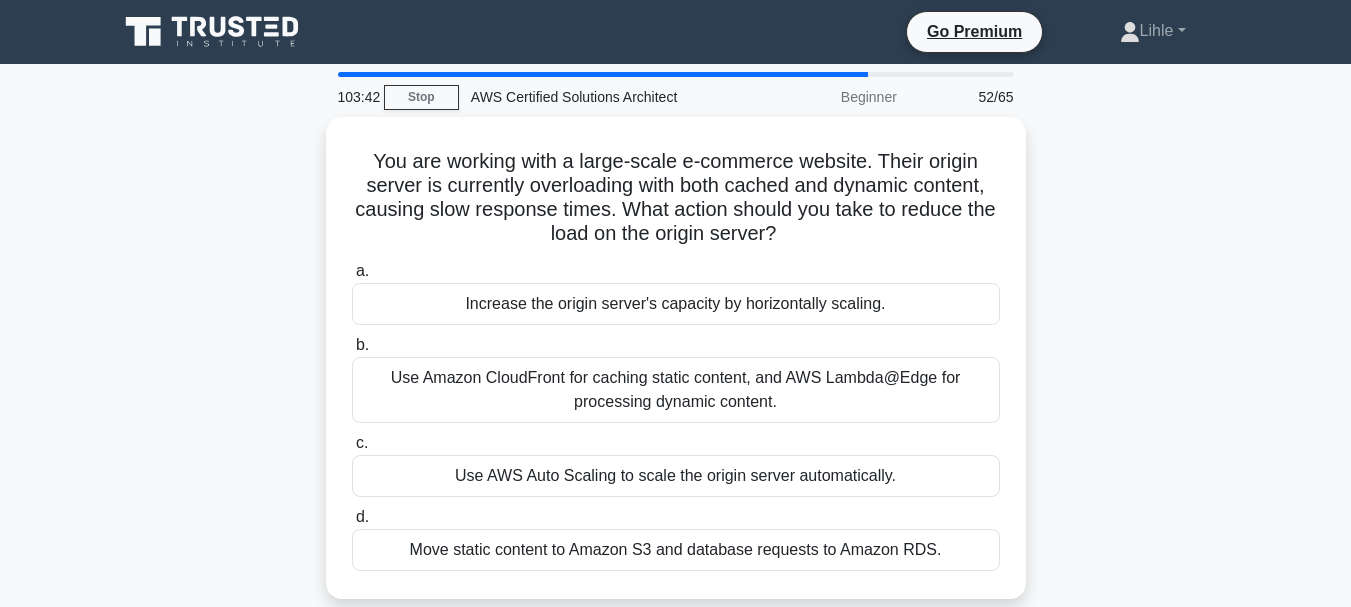 scroll, scrollTop: 19, scrollLeft: 0, axis: vertical 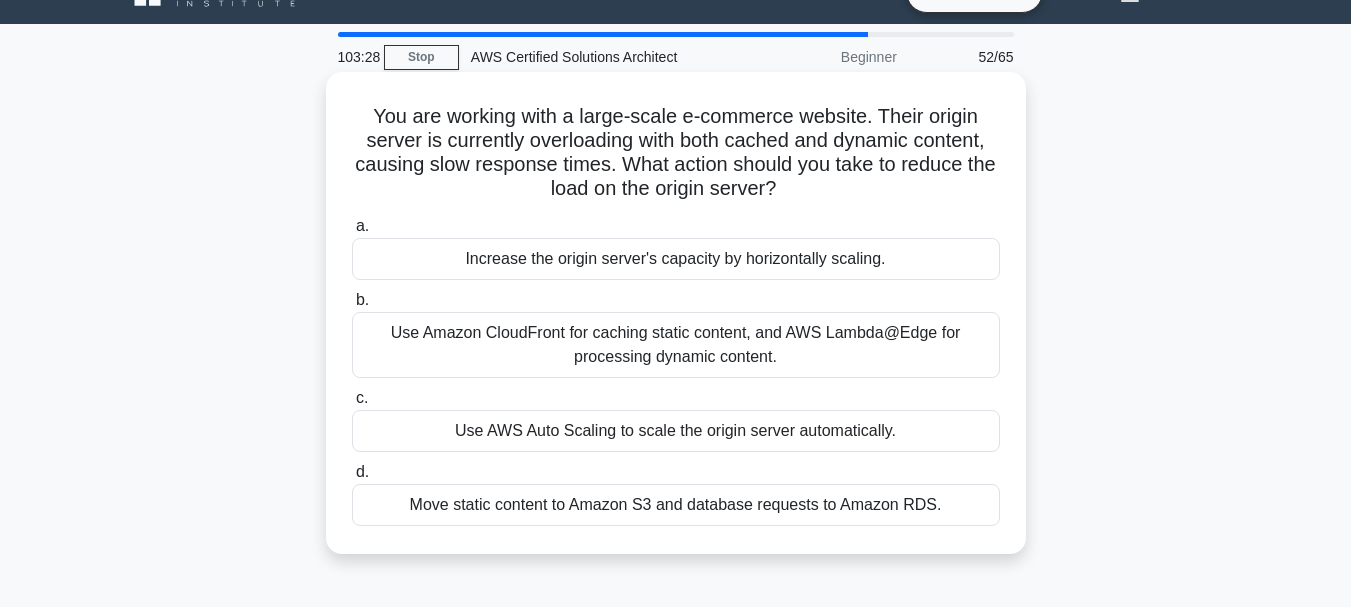 click on "Use Amazon CloudFront for caching static content, and AWS Lambda@Edge for processing dynamic content." at bounding box center [676, 345] 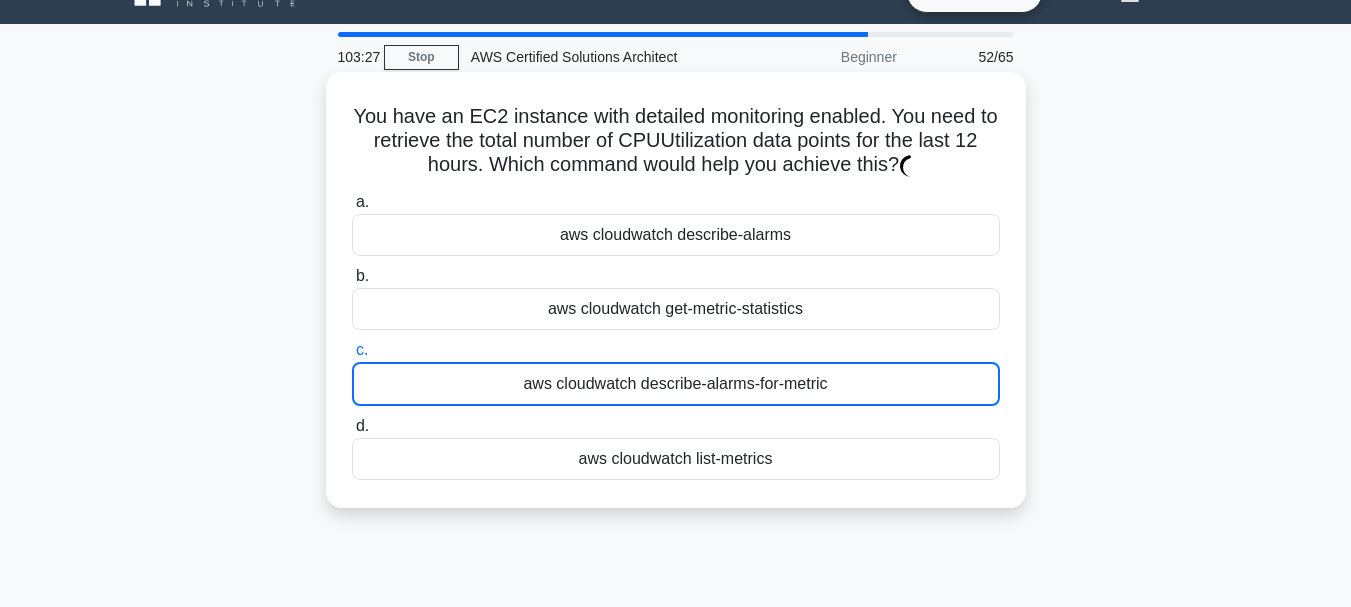 scroll, scrollTop: 0, scrollLeft: 0, axis: both 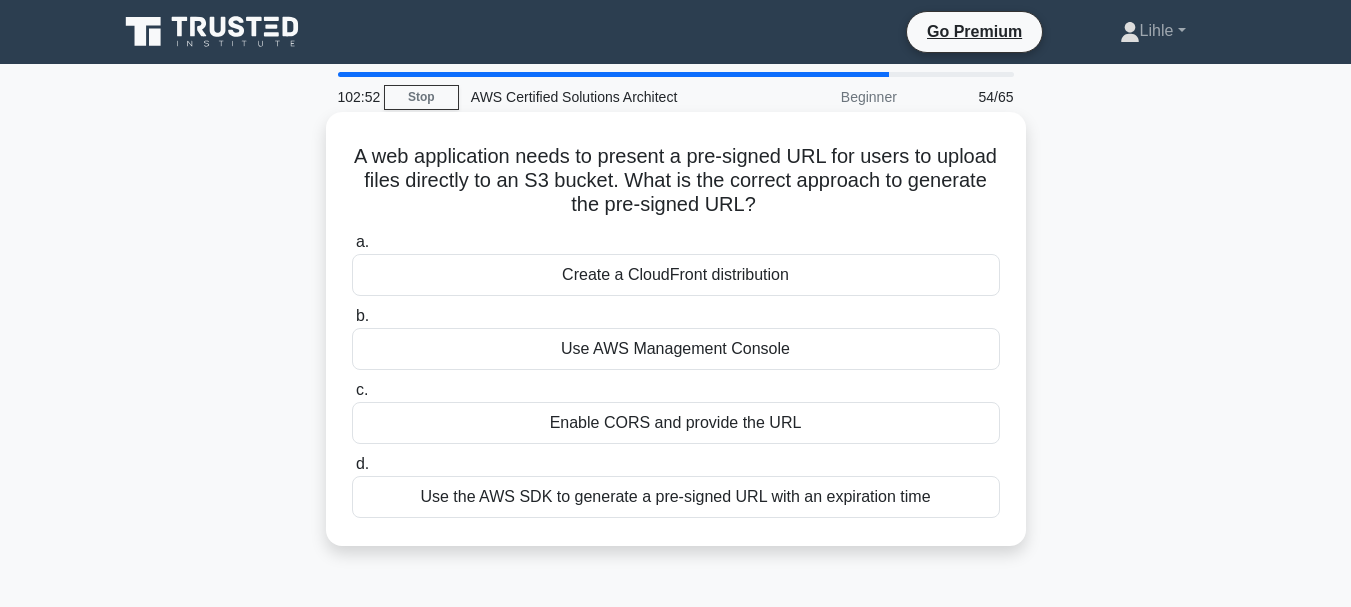 click on "Use AWS Management Console" at bounding box center (676, 349) 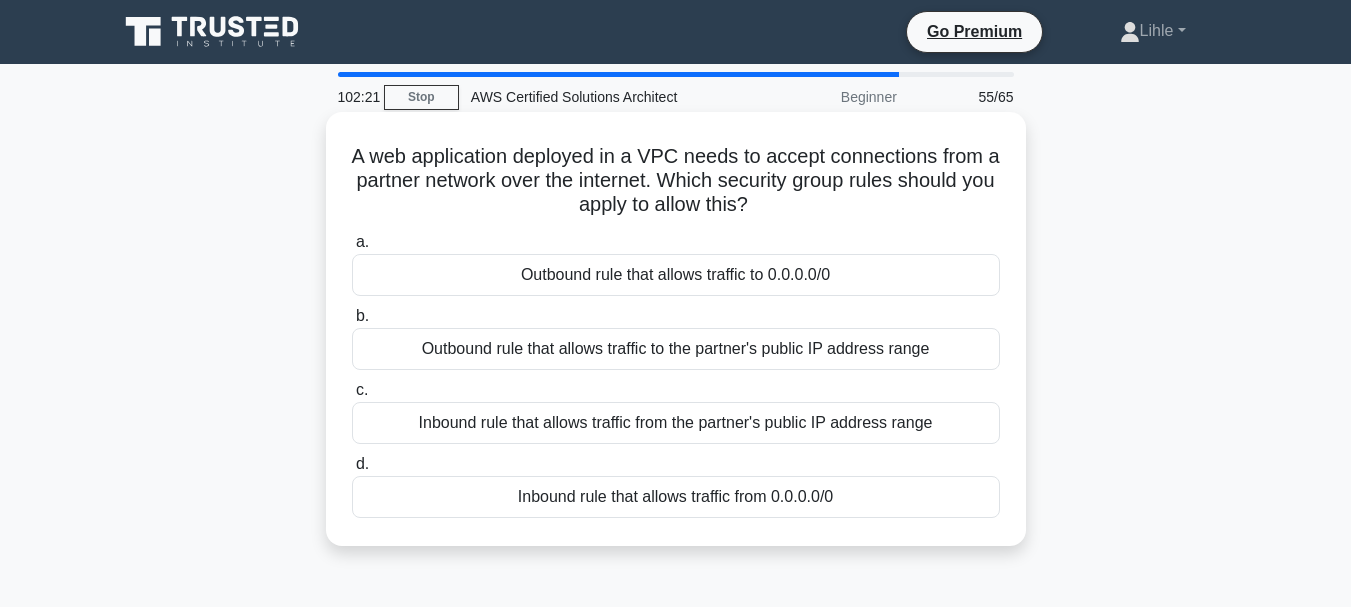 click on "Inbound rule that allows traffic from the partner's public IP address range" at bounding box center (676, 423) 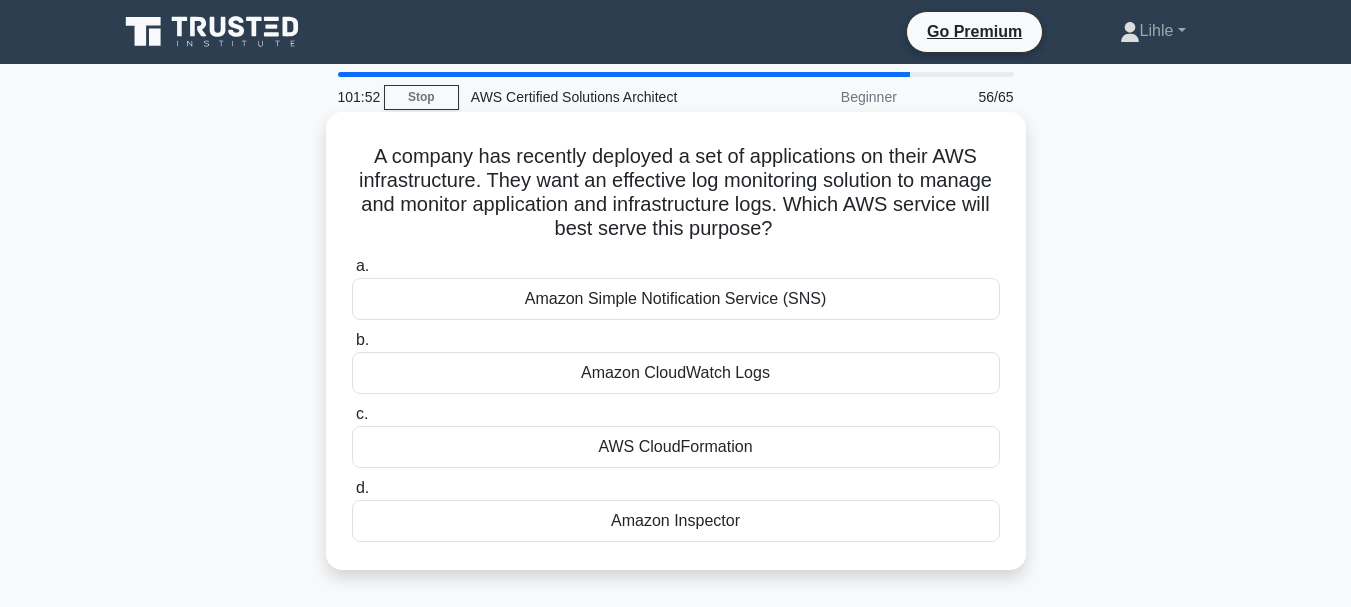 click on "Amazon CloudWatch Logs" at bounding box center (676, 373) 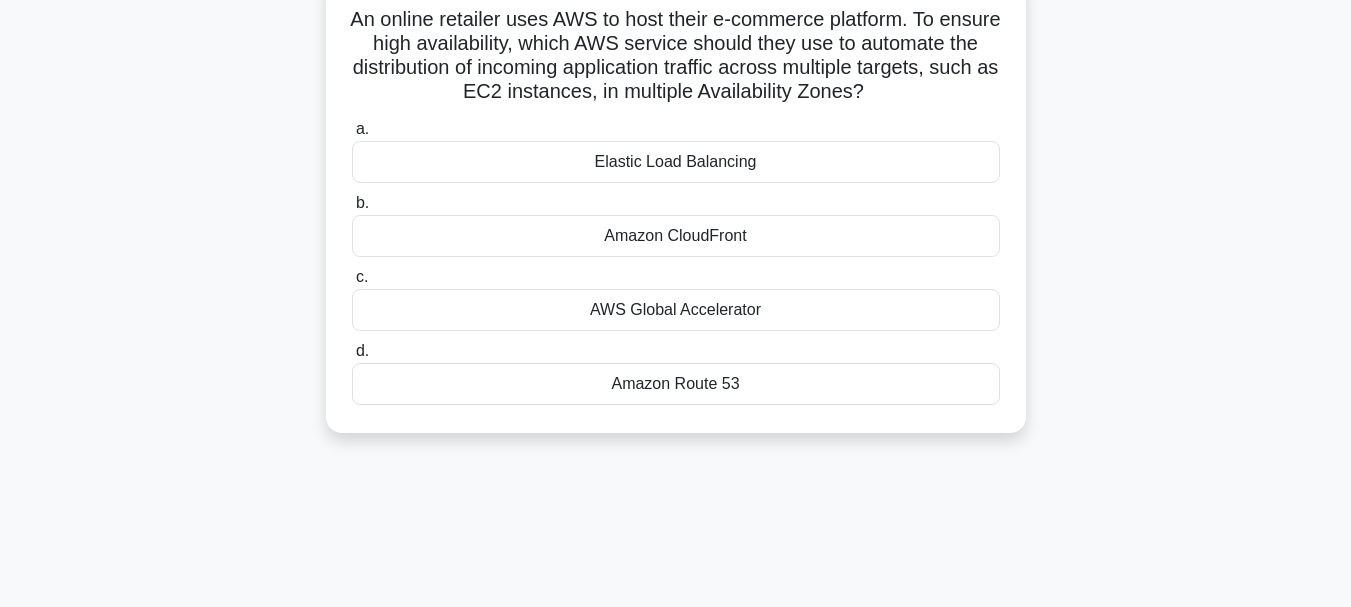 scroll, scrollTop: 144, scrollLeft: 0, axis: vertical 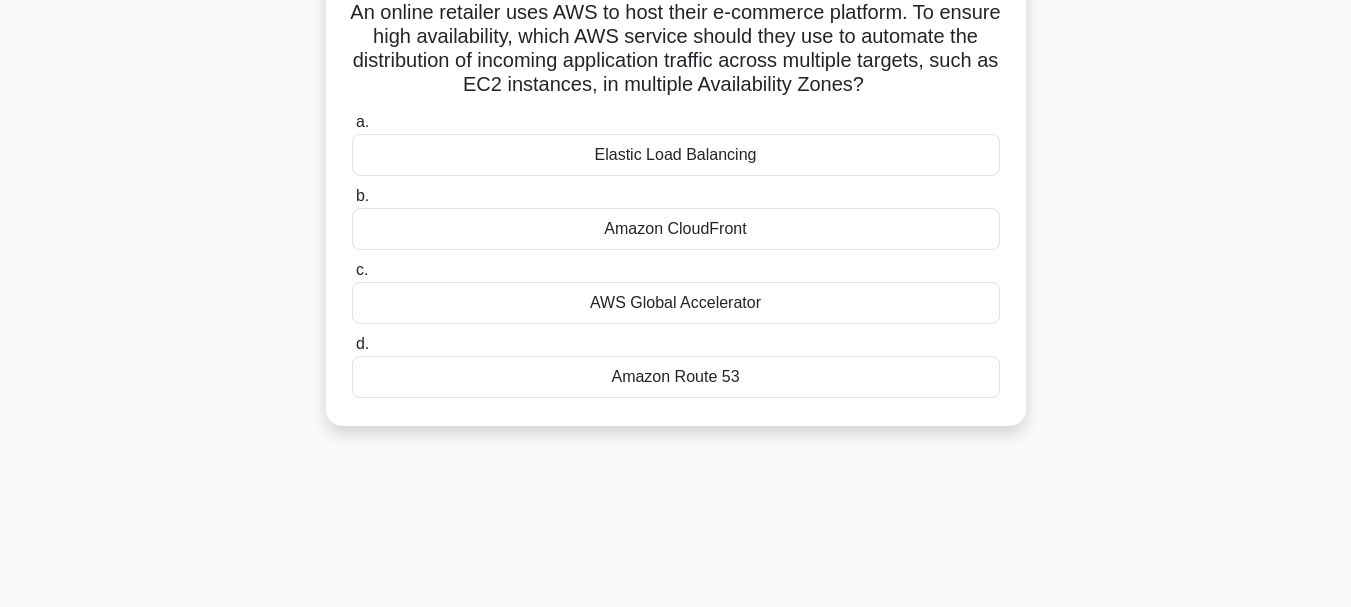 click on "Elastic Load Balancing" at bounding box center [676, 155] 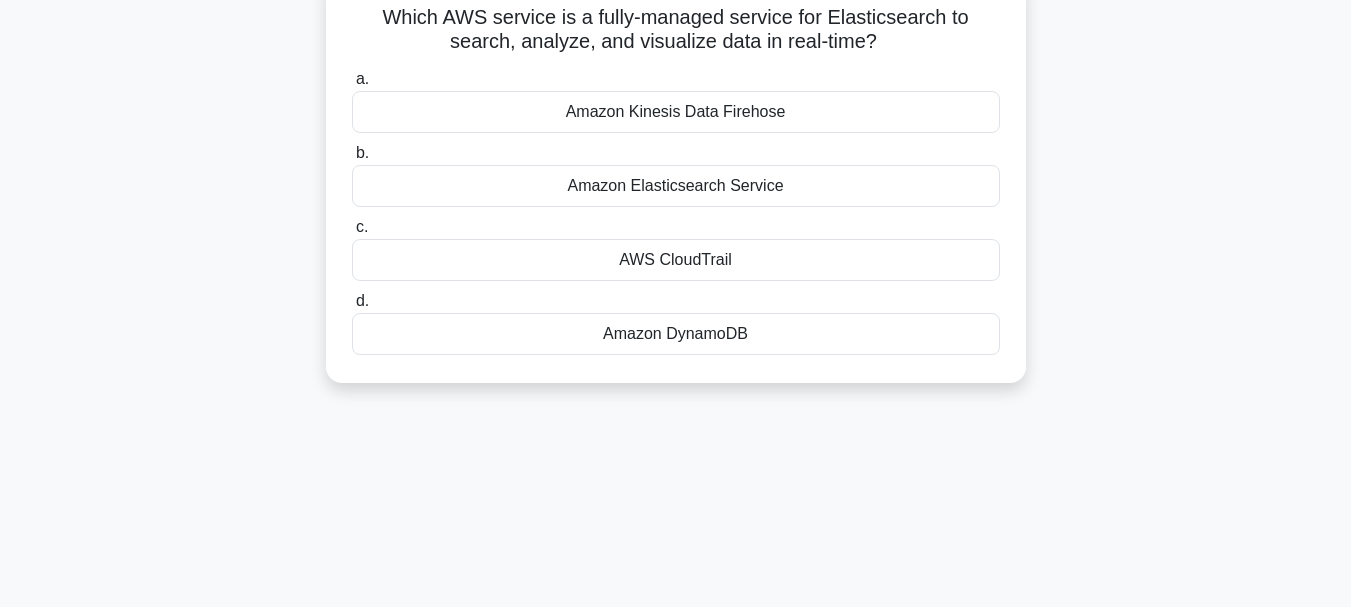 scroll, scrollTop: 0, scrollLeft: 0, axis: both 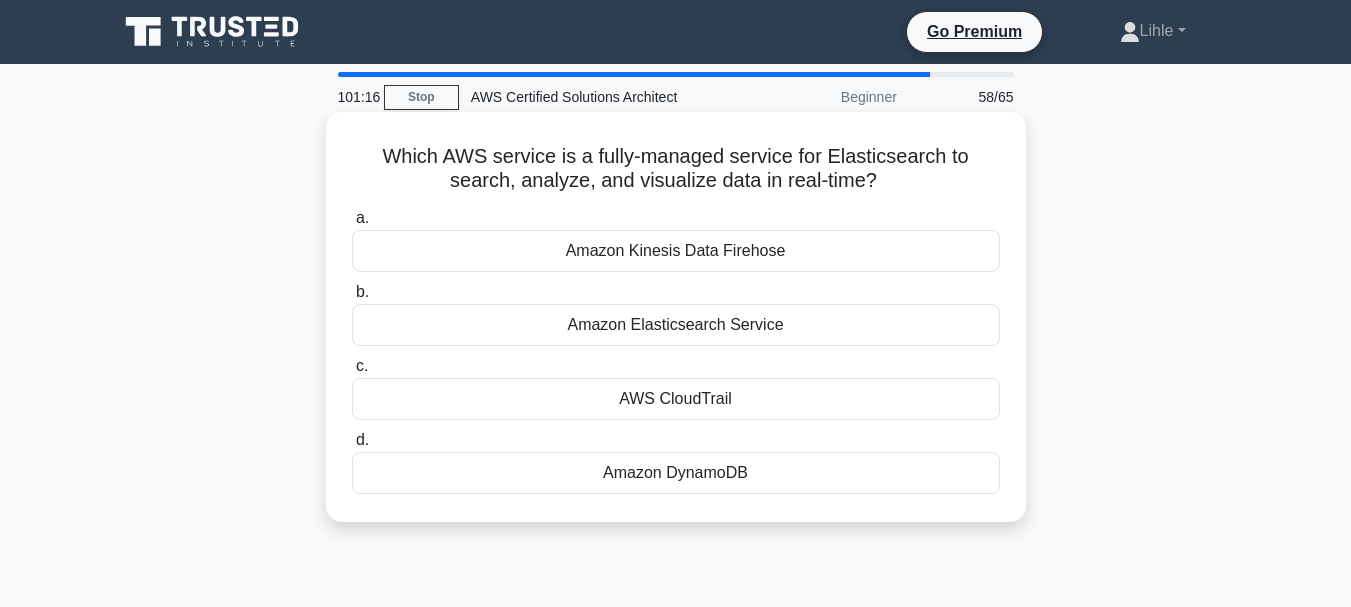 click on "Amazon Elasticsearch Service" at bounding box center [676, 325] 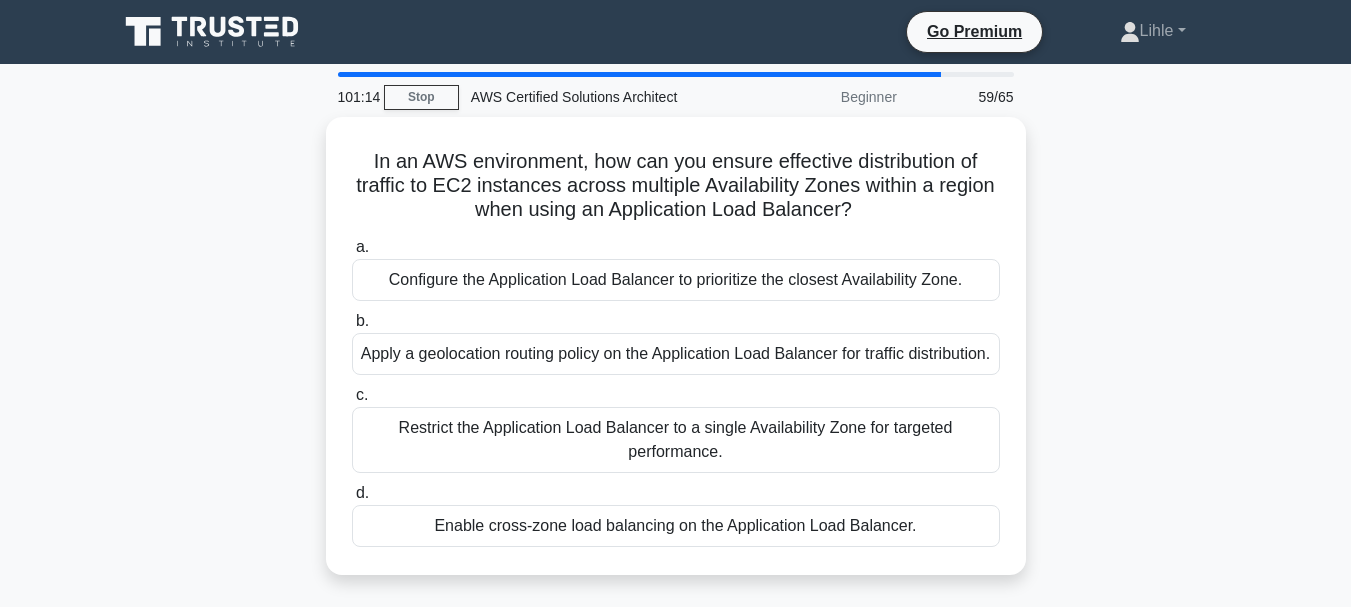 scroll, scrollTop: 23, scrollLeft: 0, axis: vertical 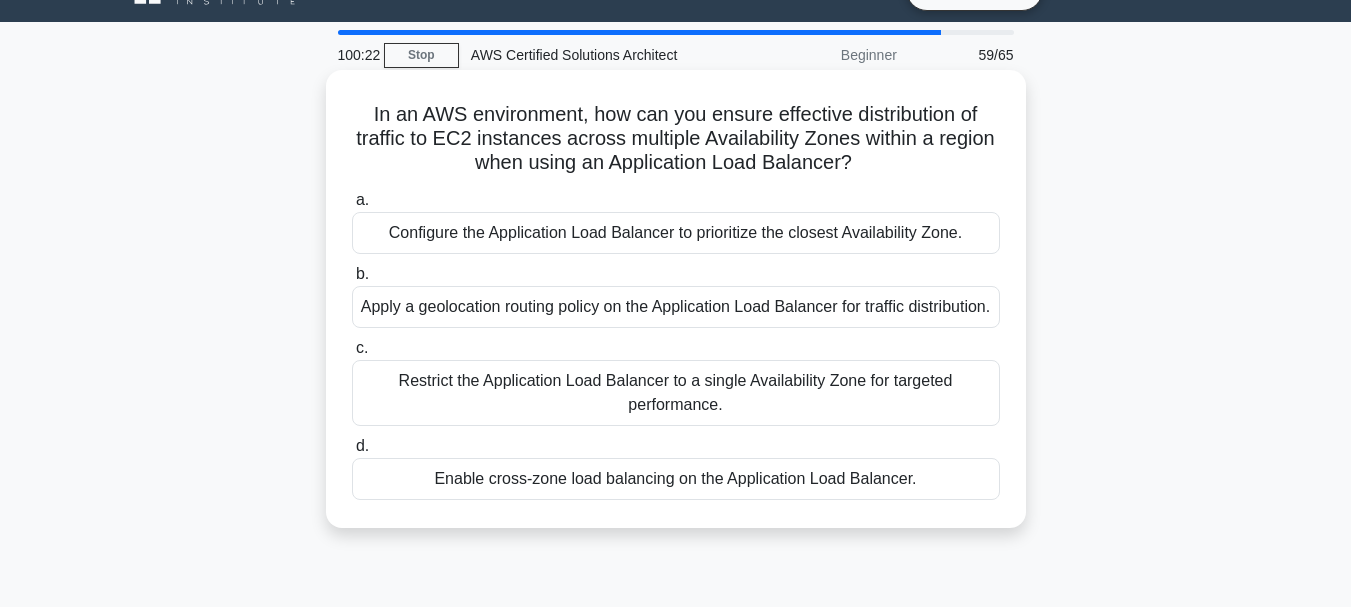click on "Enable cross-zone load balancing on the Application Load Balancer." at bounding box center [676, 479] 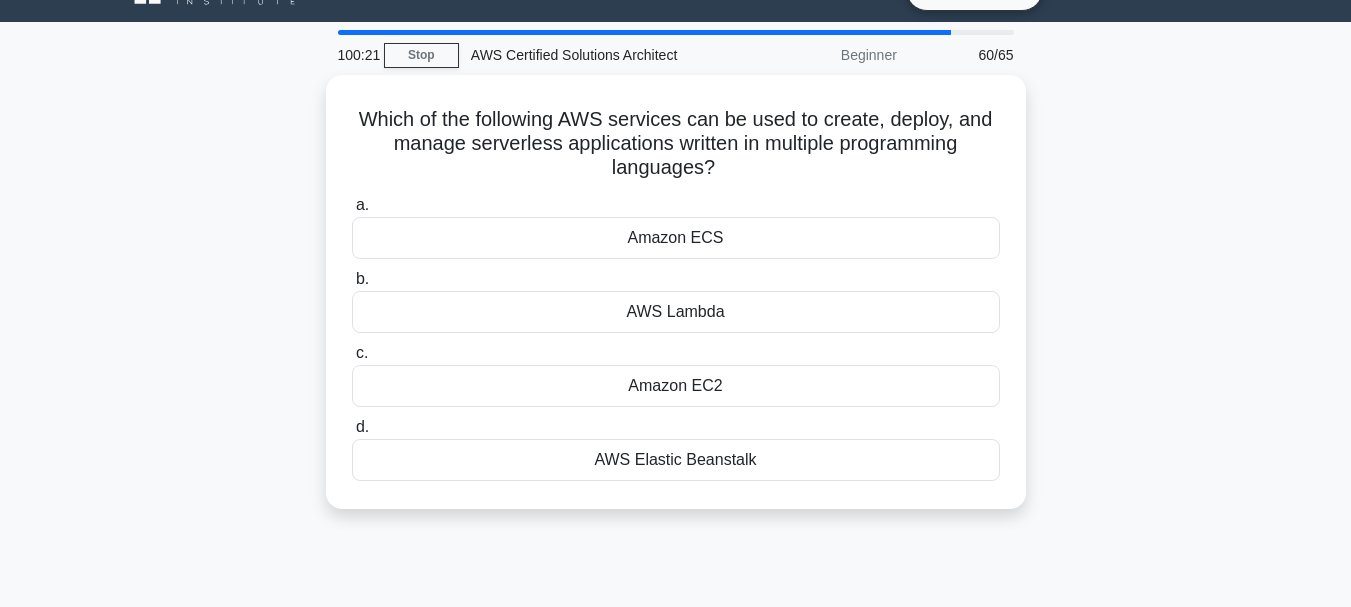 scroll, scrollTop: 0, scrollLeft: 0, axis: both 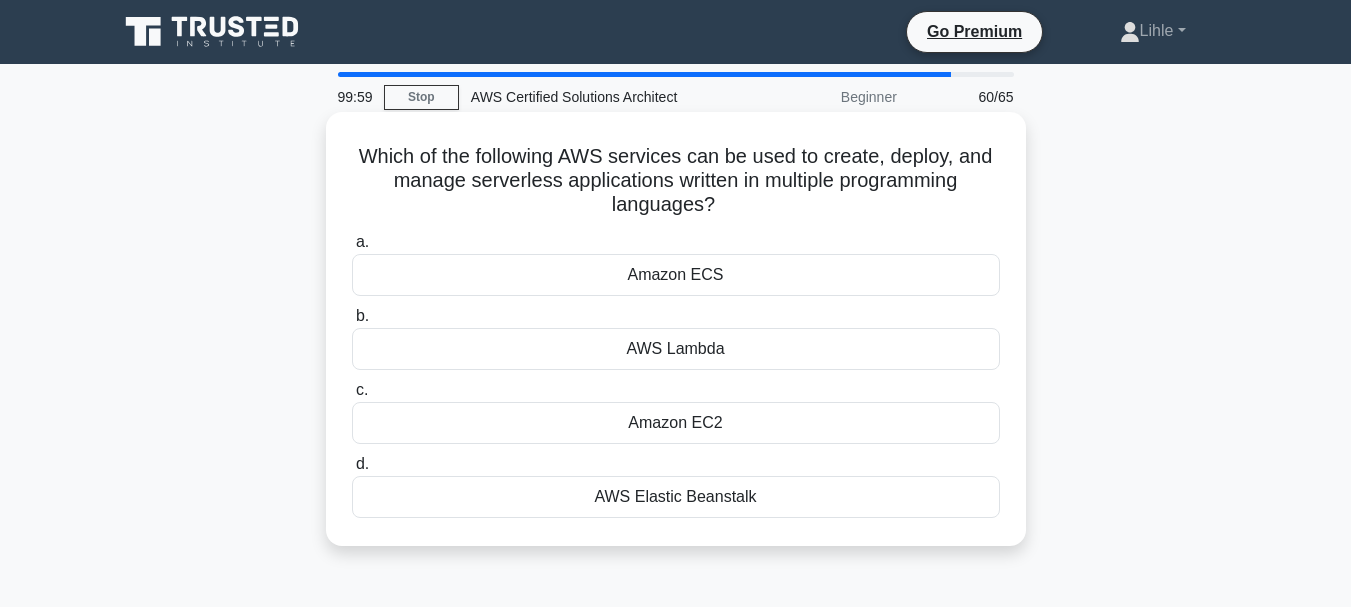 click on "AWS Lambda" at bounding box center (676, 349) 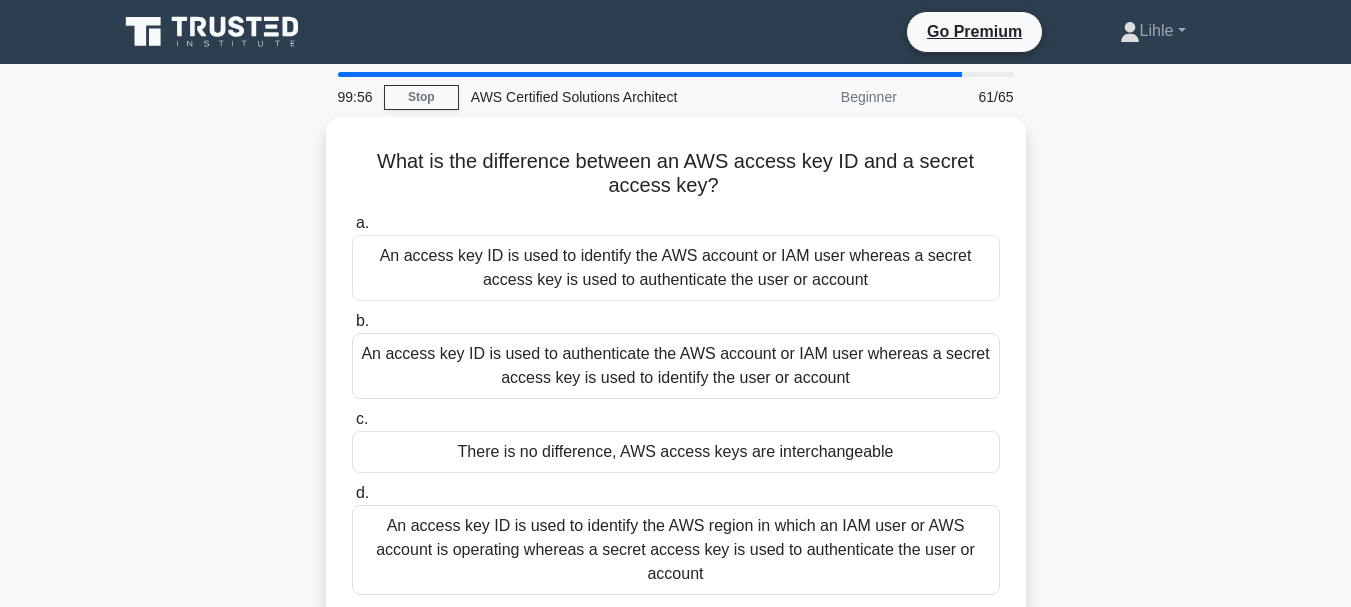 scroll, scrollTop: 6, scrollLeft: 0, axis: vertical 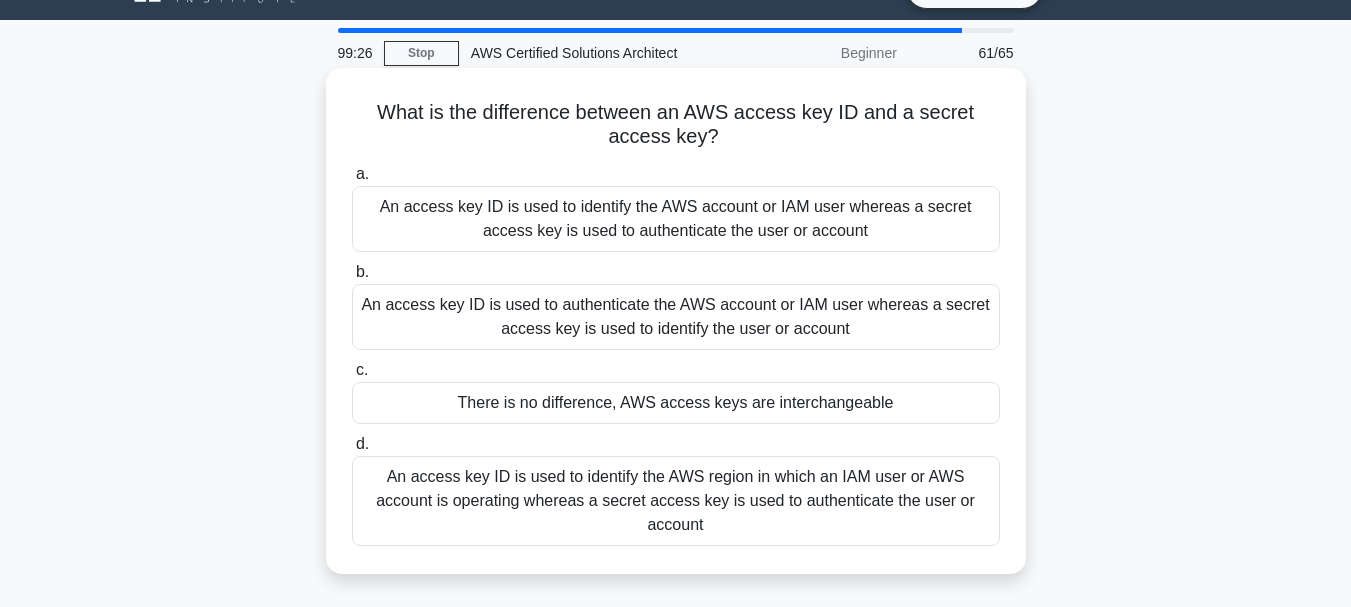 click on "An access key ID is used to identify the AWS account or IAM user whereas a secret access key is used to authenticate the user or account" at bounding box center (676, 219) 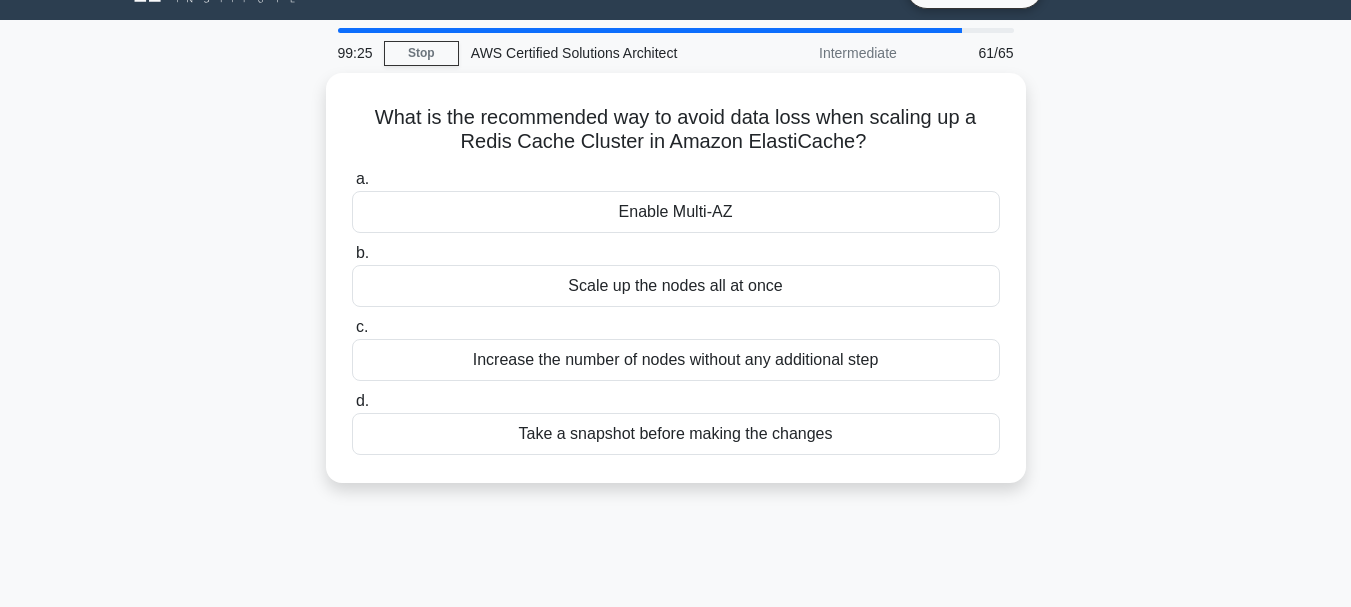 scroll, scrollTop: 0, scrollLeft: 0, axis: both 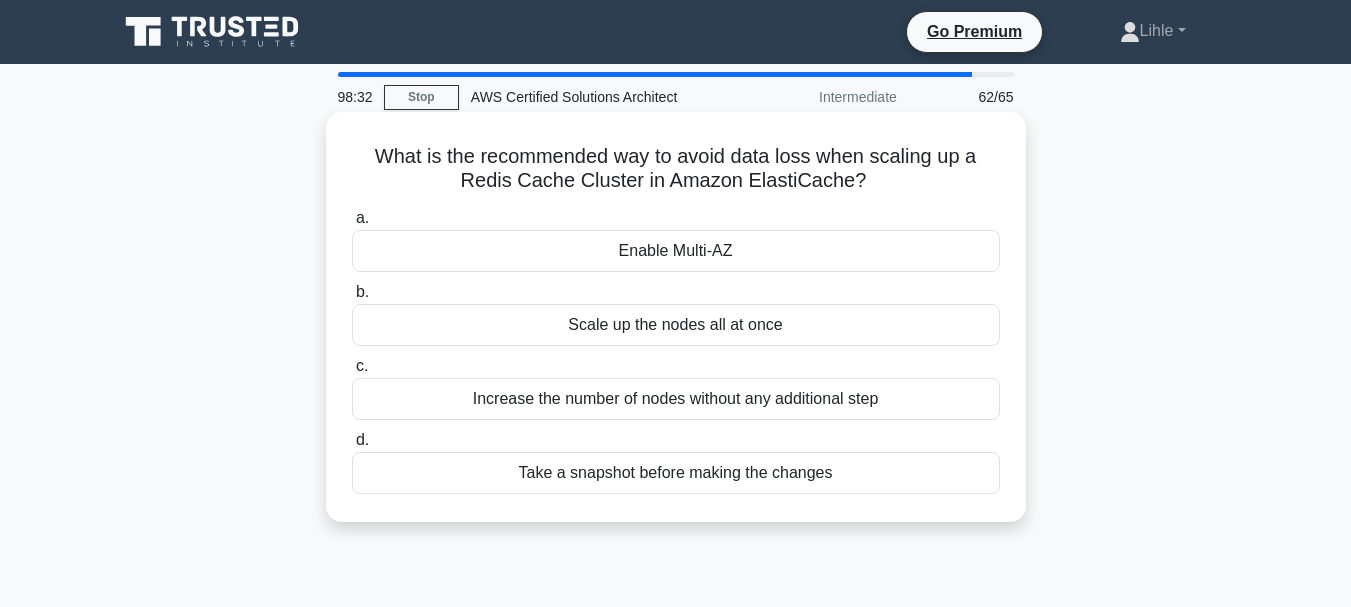 click on "Take a snapshot before making the changes" at bounding box center (676, 473) 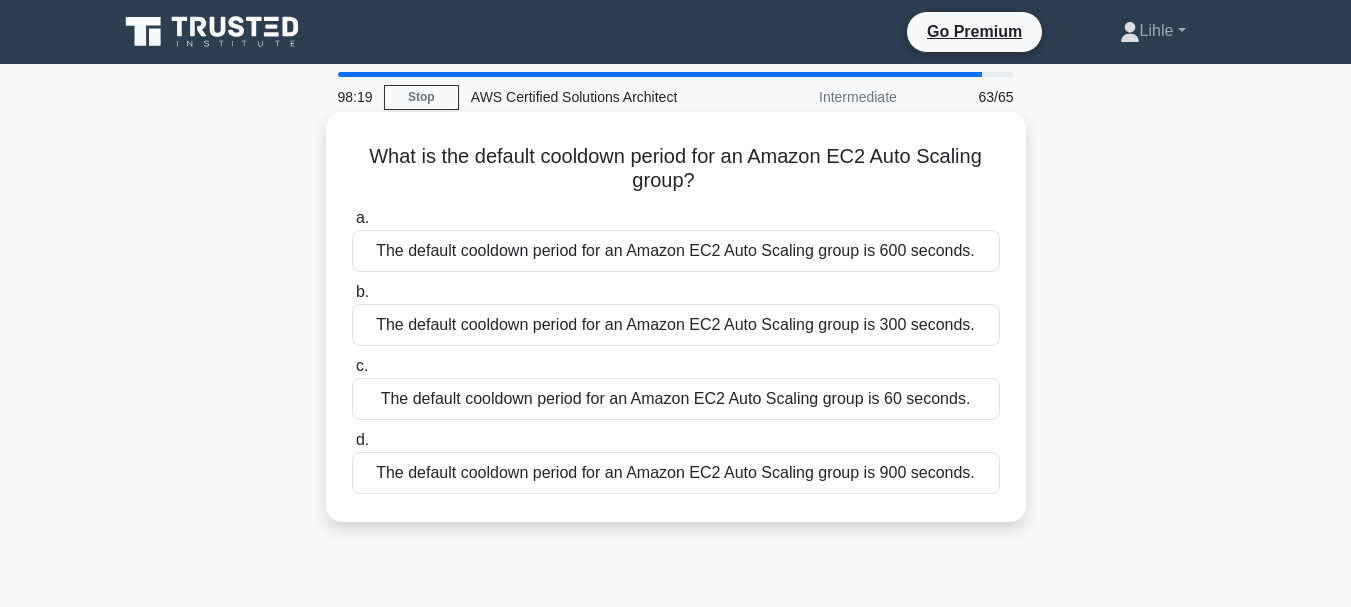 click on "The default cooldown period for an Amazon EC2 Auto Scaling group is 60 seconds." at bounding box center [676, 399] 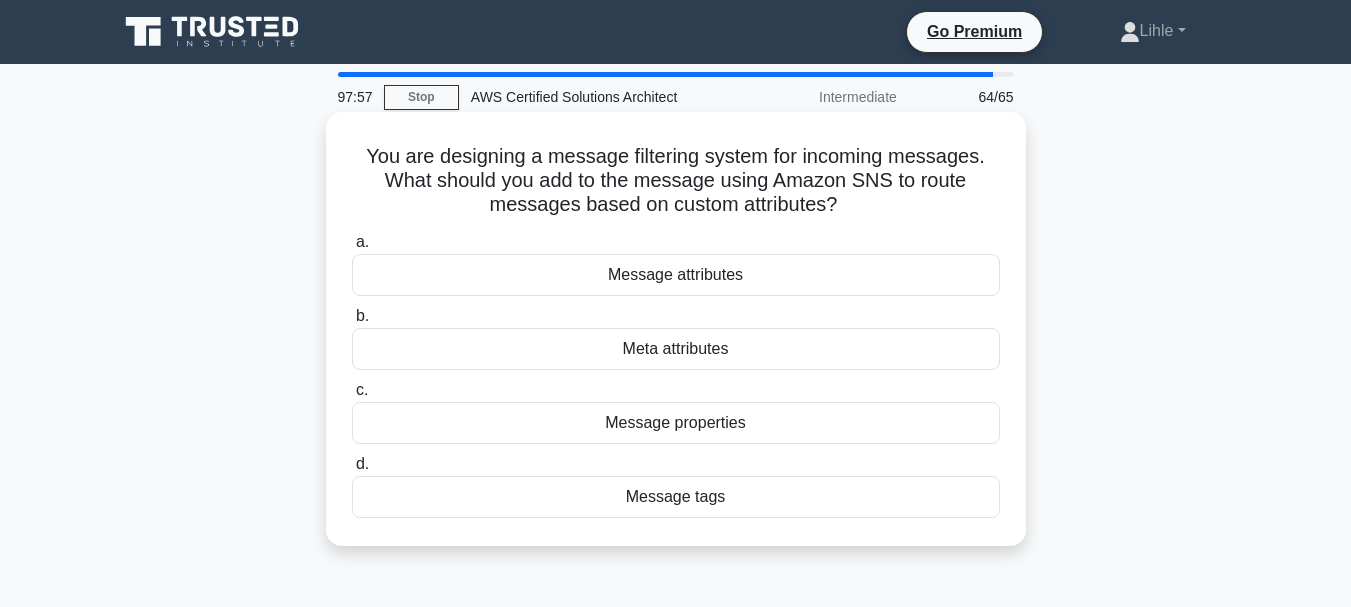 click on "Message attributes" at bounding box center [676, 275] 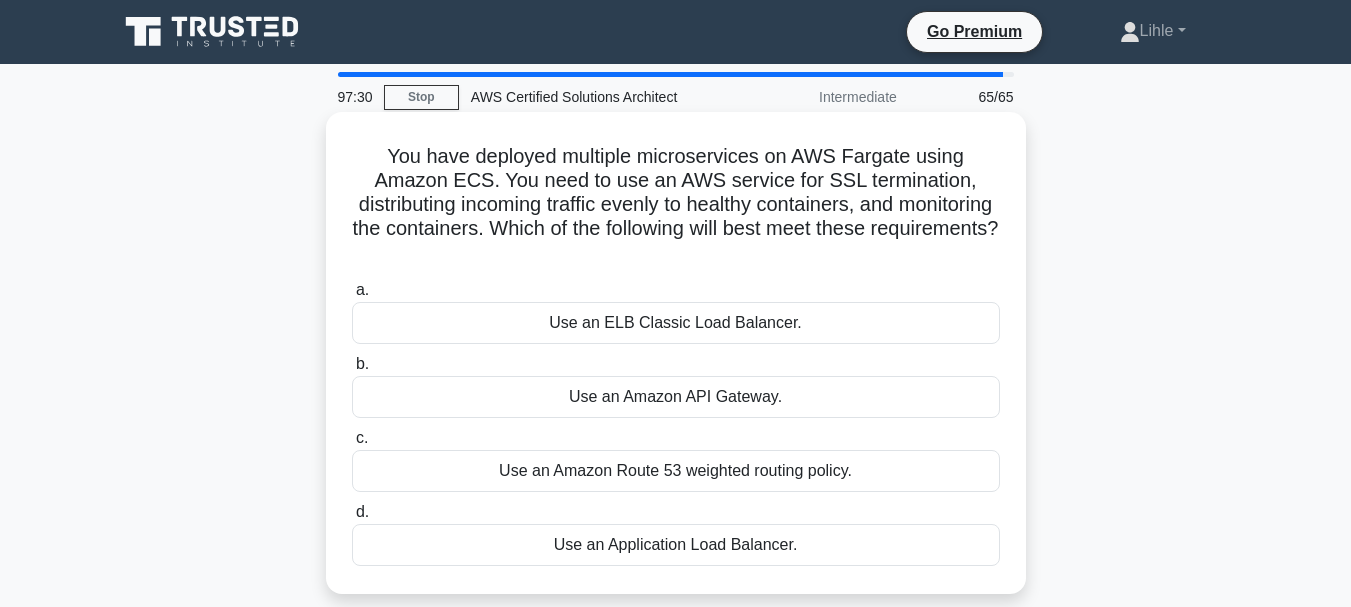 click on "Use an Application Load Balancer." at bounding box center [676, 545] 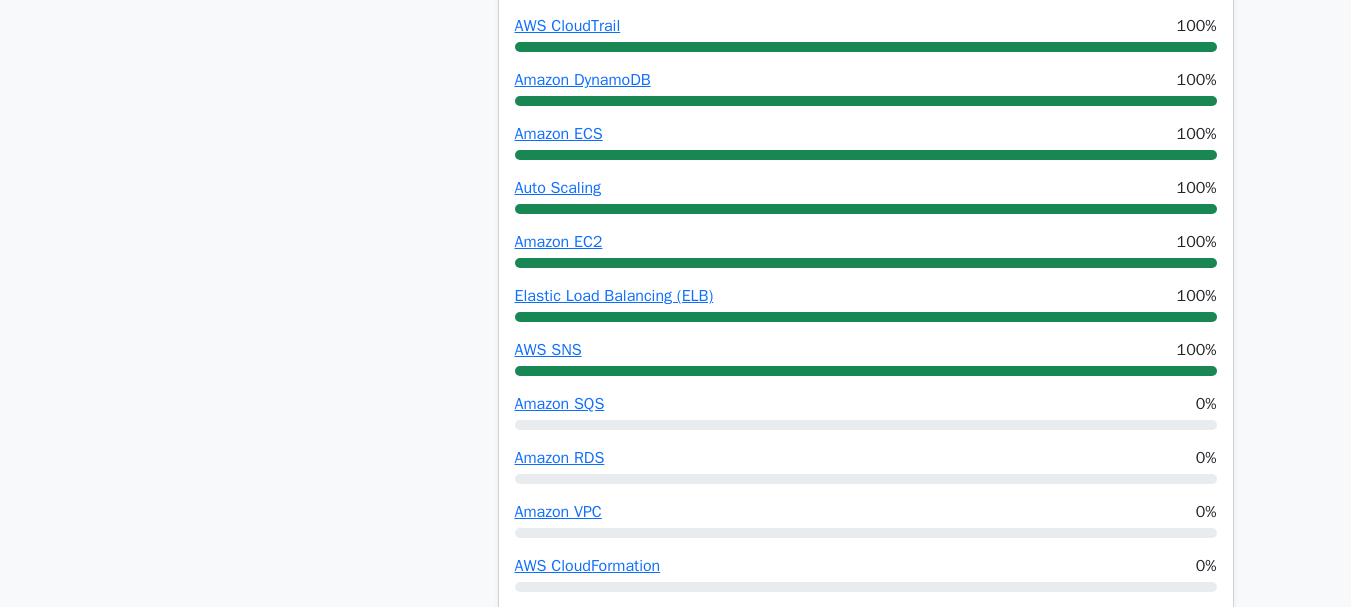 scroll, scrollTop: 1374, scrollLeft: 0, axis: vertical 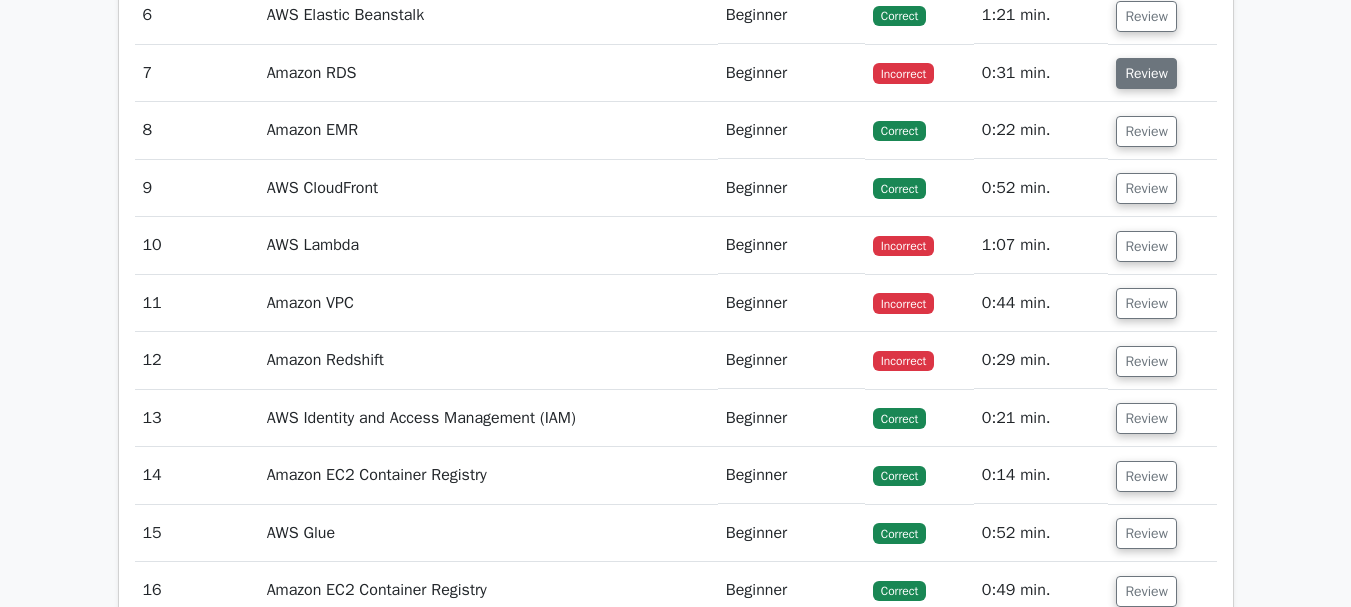 click on "Review" at bounding box center (1146, 73) 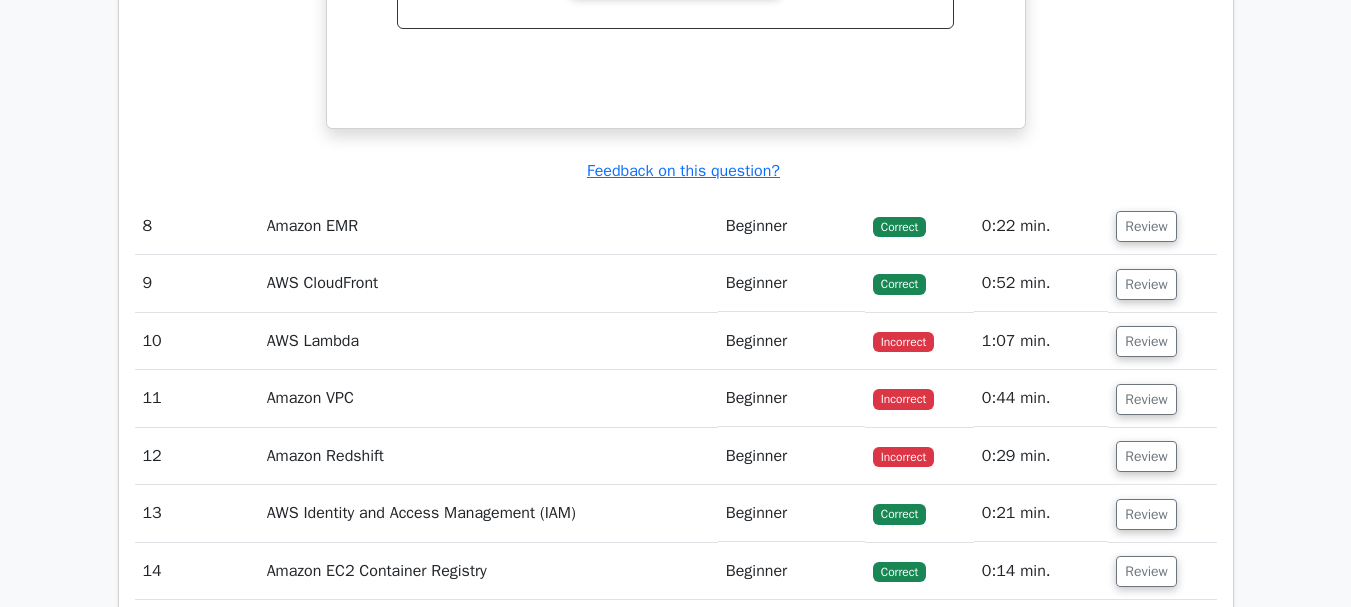 scroll, scrollTop: 4572, scrollLeft: 0, axis: vertical 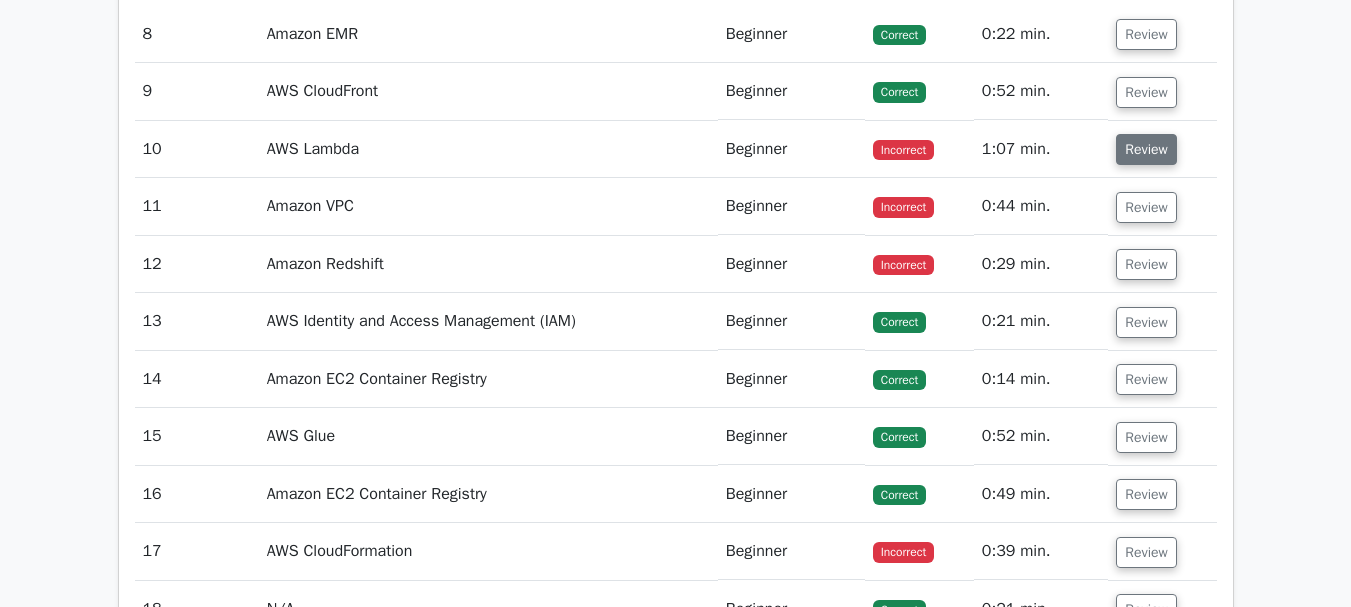 click on "Review" at bounding box center [1146, 149] 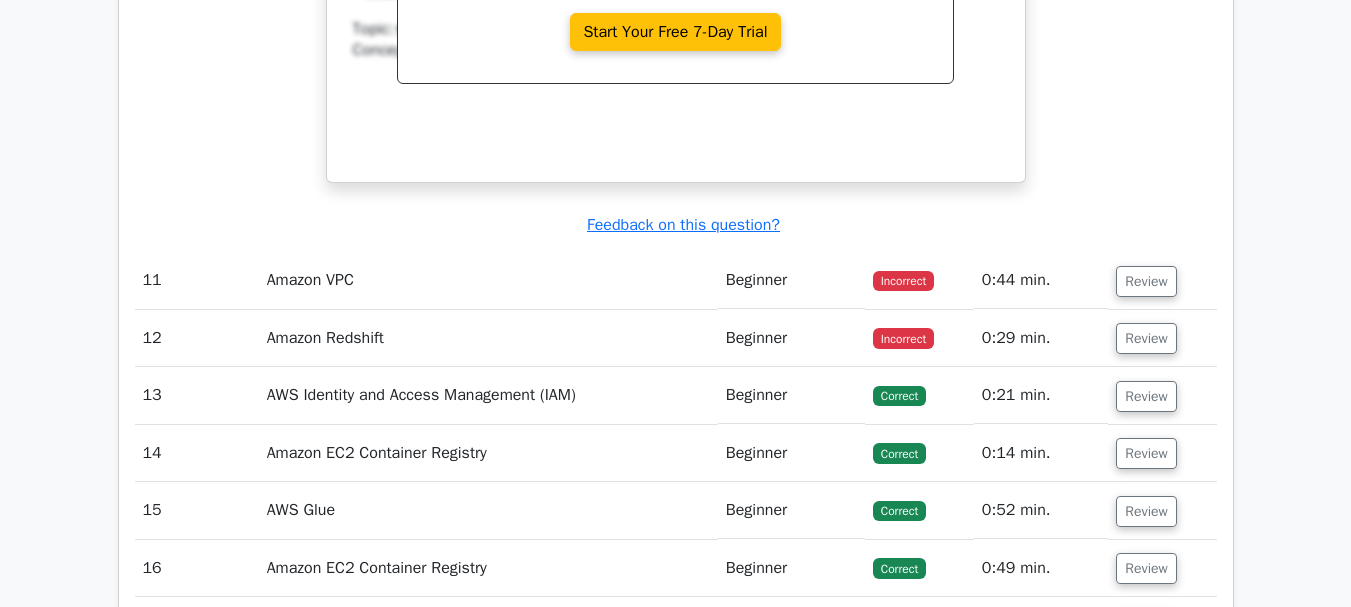 scroll, scrollTop: 5409, scrollLeft: 0, axis: vertical 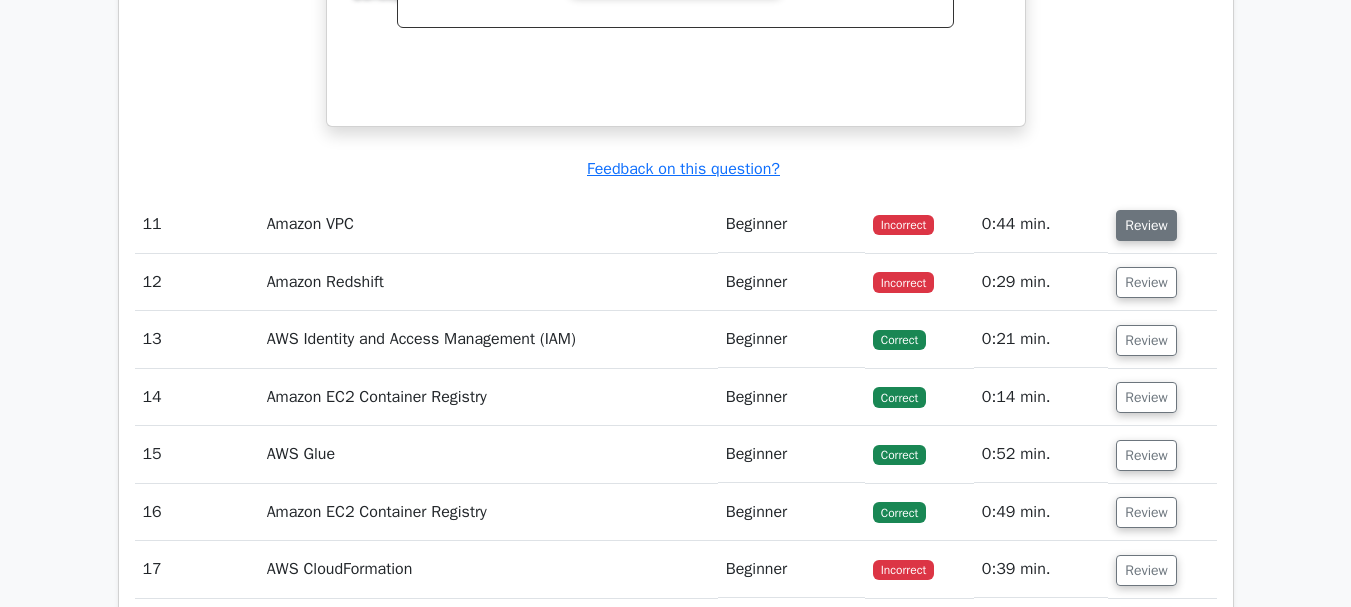 click on "Review" at bounding box center (1146, 225) 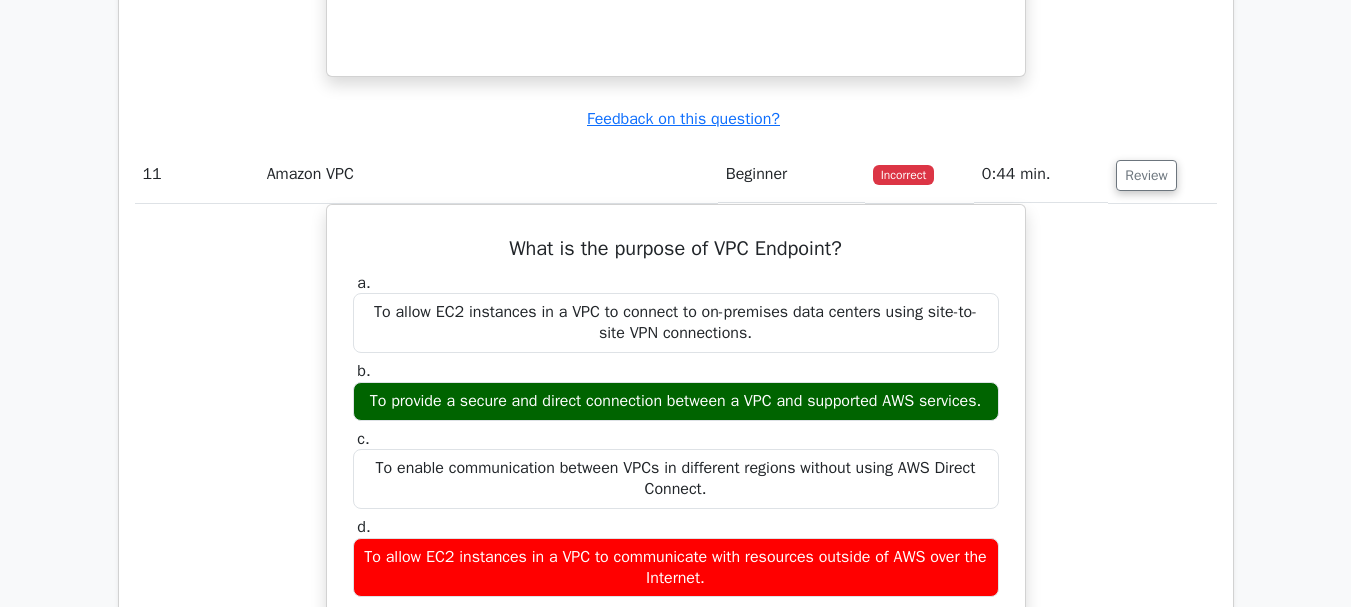 scroll, scrollTop: 5482, scrollLeft: 0, axis: vertical 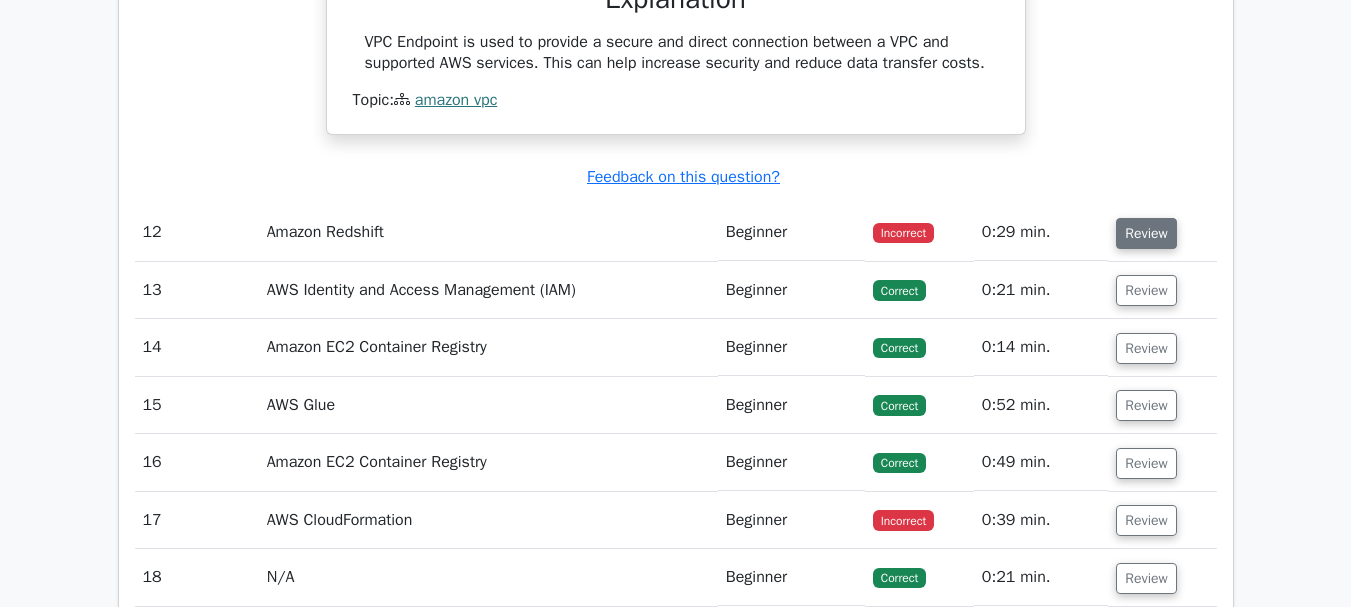 click on "Review" at bounding box center [1146, 233] 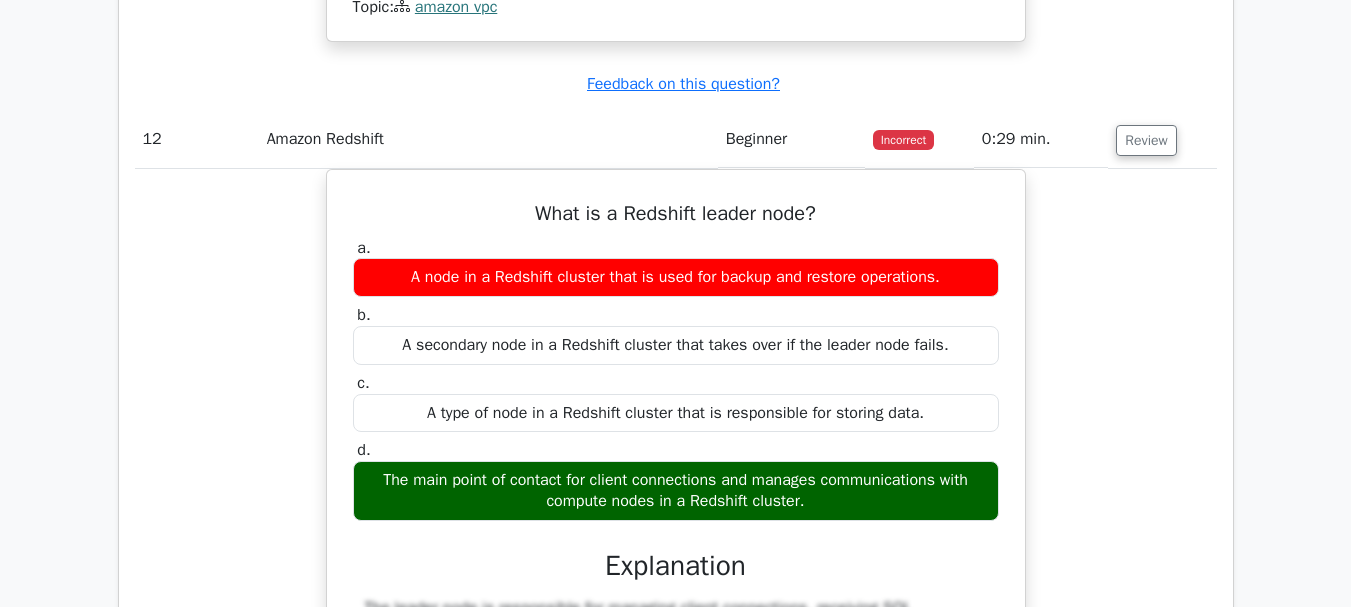 scroll, scrollTop: 6220, scrollLeft: 0, axis: vertical 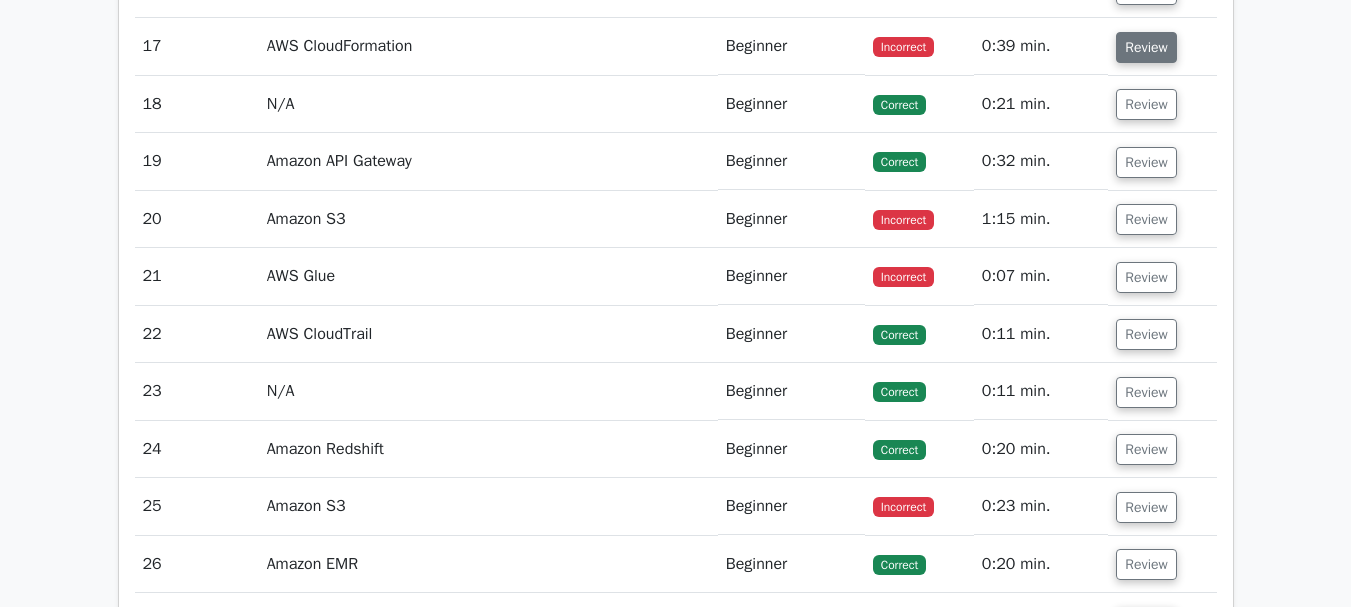 click on "Review" at bounding box center [1146, 47] 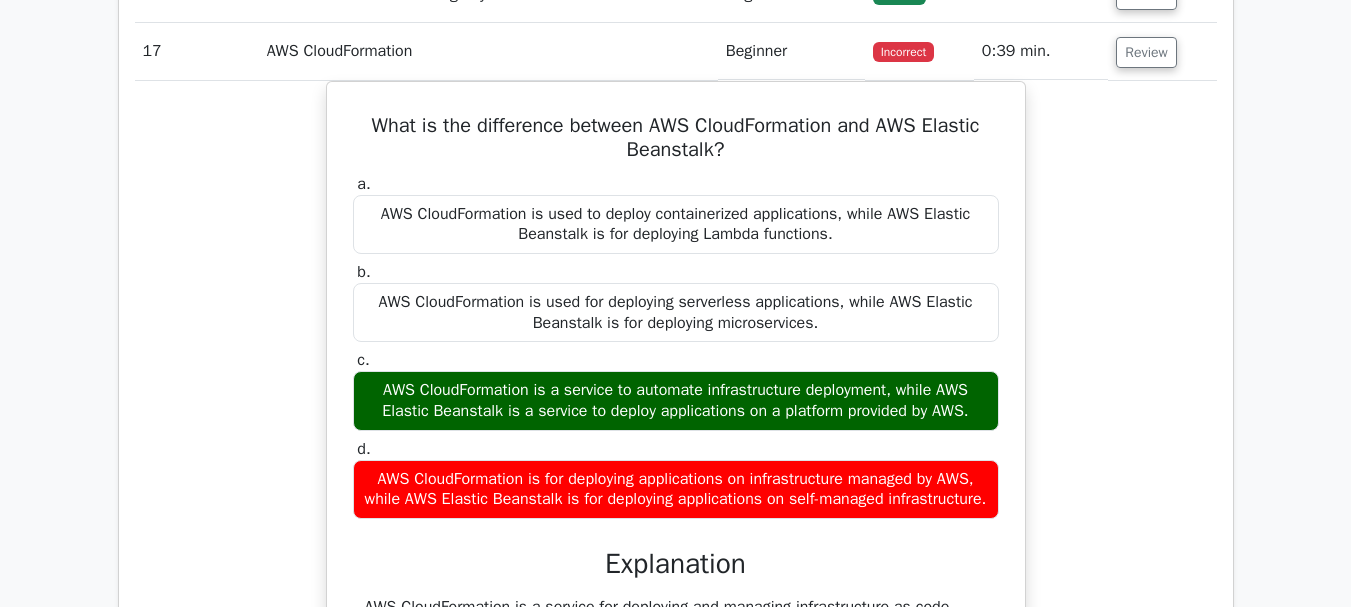 click on ".st0{fill:#252F3E;} .st1{fill-rule:evenodd;clip-rule:evenodd;fill:#FF9900;}
Go Premium
AWS Certified Solutions Architect - Associate Preparation Package (2025)
3215 Superior-grade  AWS Certified Solutions Architect - Associate practice questions.
Accelerated Mastery: Deep dive into critical topics to fast-track your mastery.
Unlock Effortless AWS Certified Solutions Architect preparation: 5 full exams.
Bonus: all courses
#" at bounding box center (675, -1490) 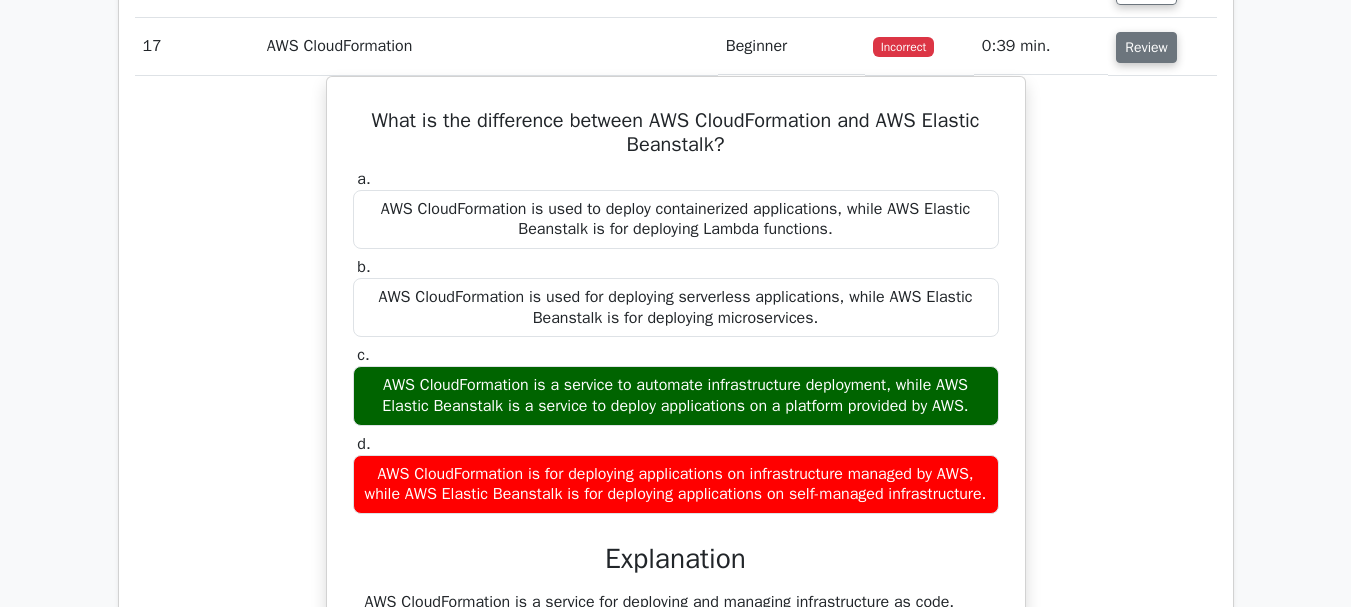 click on "Review" at bounding box center [1146, 47] 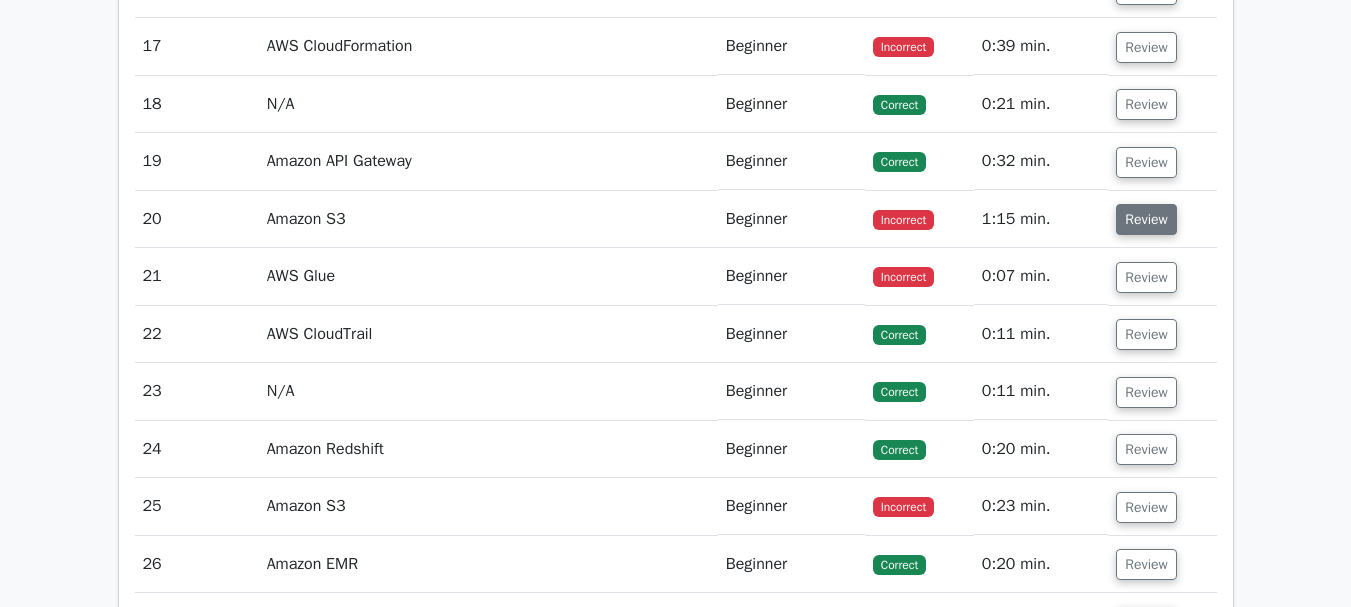 click on "Review" at bounding box center (1146, 219) 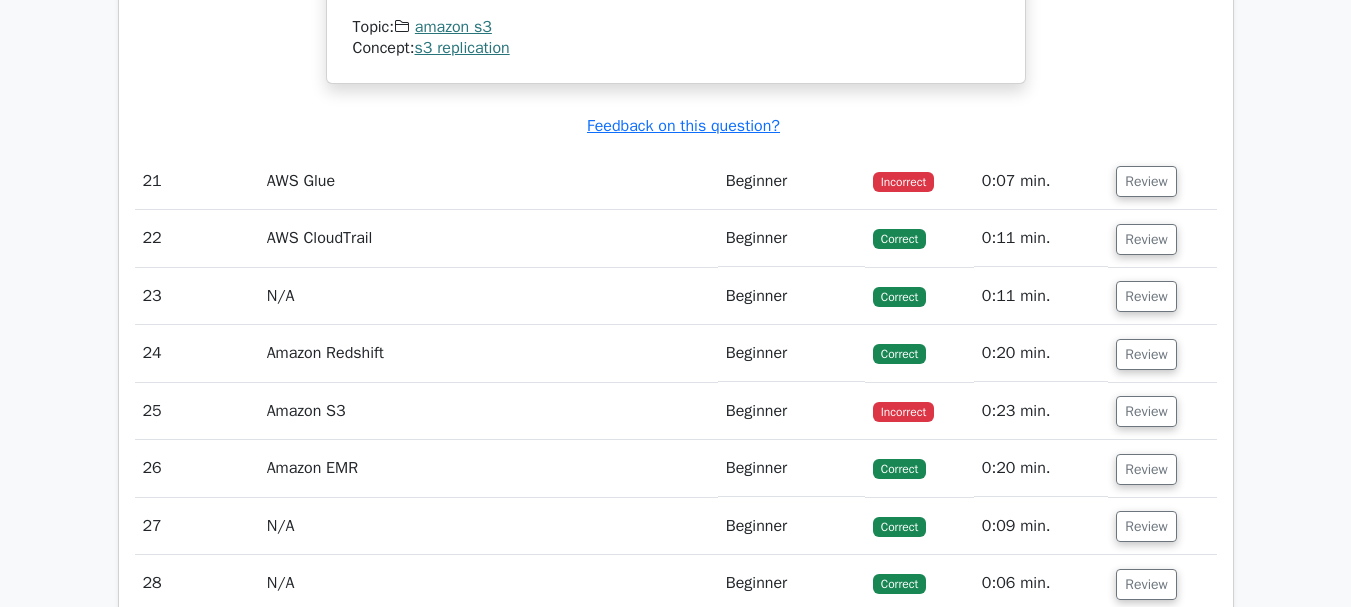 scroll, scrollTop: 8192, scrollLeft: 0, axis: vertical 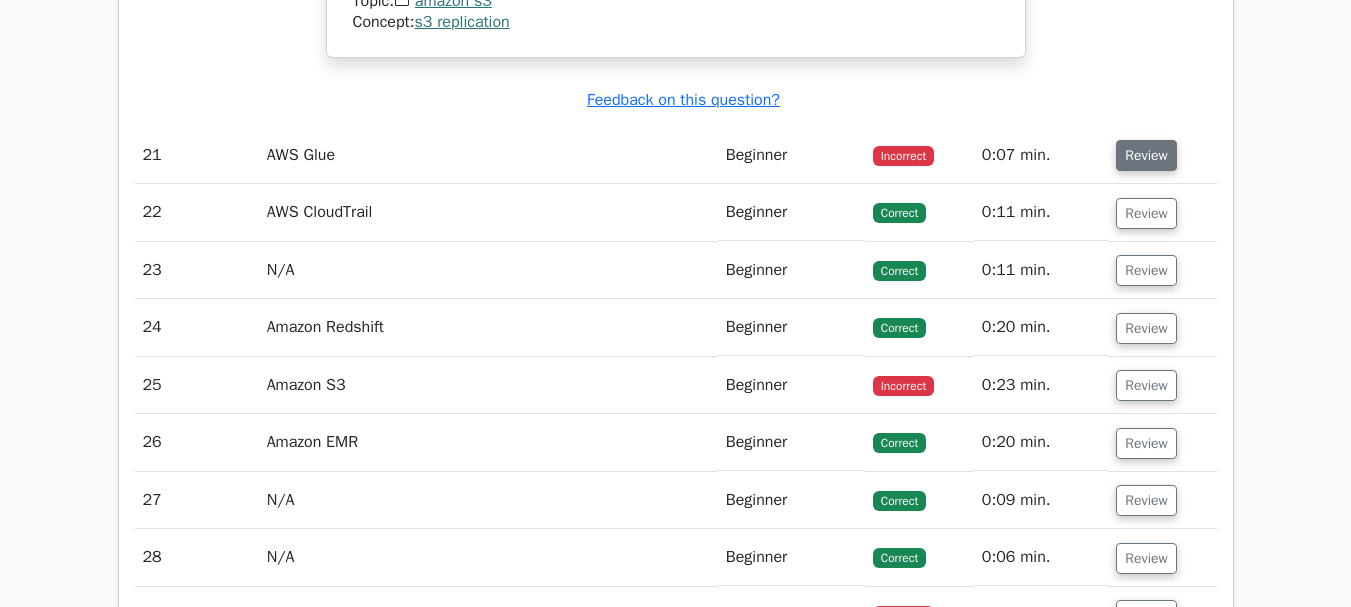 click on "Review" at bounding box center [1146, 155] 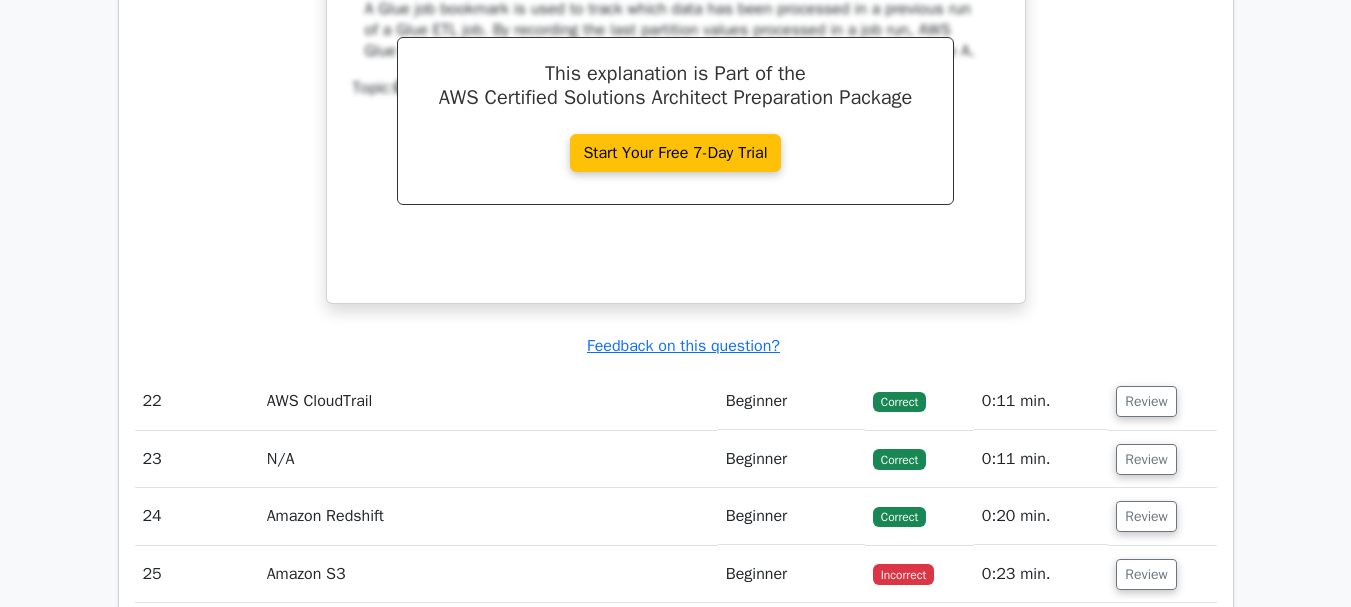 scroll, scrollTop: 8858, scrollLeft: 0, axis: vertical 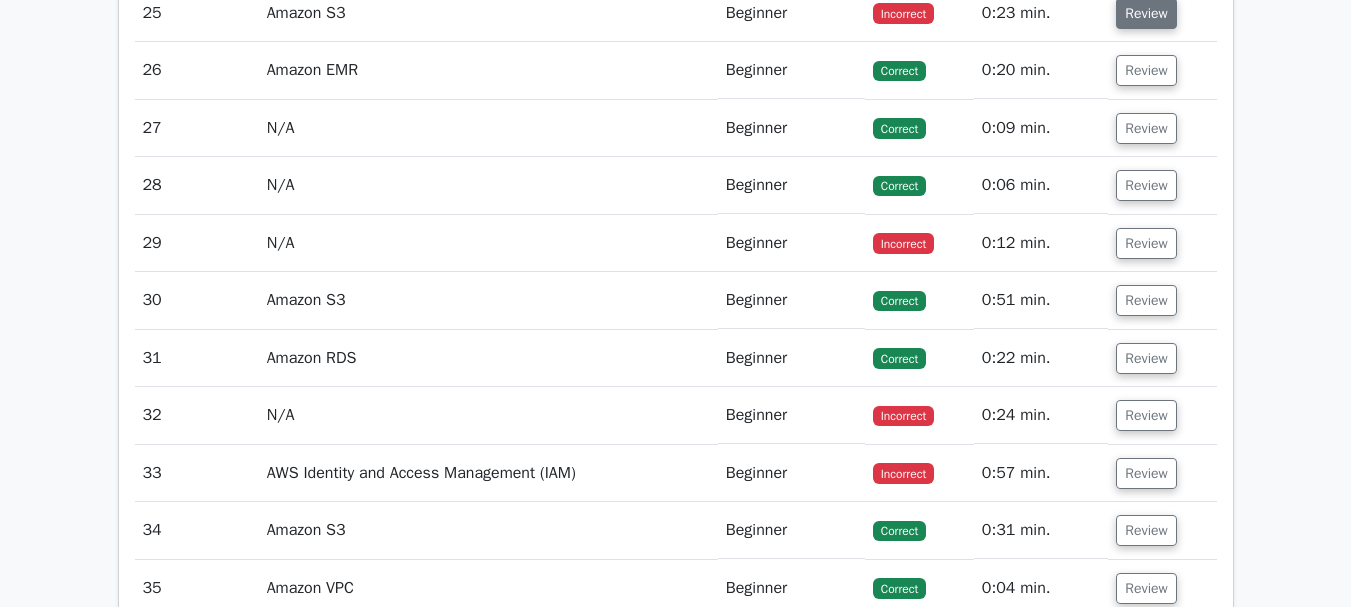 click on "Review" at bounding box center (1146, 13) 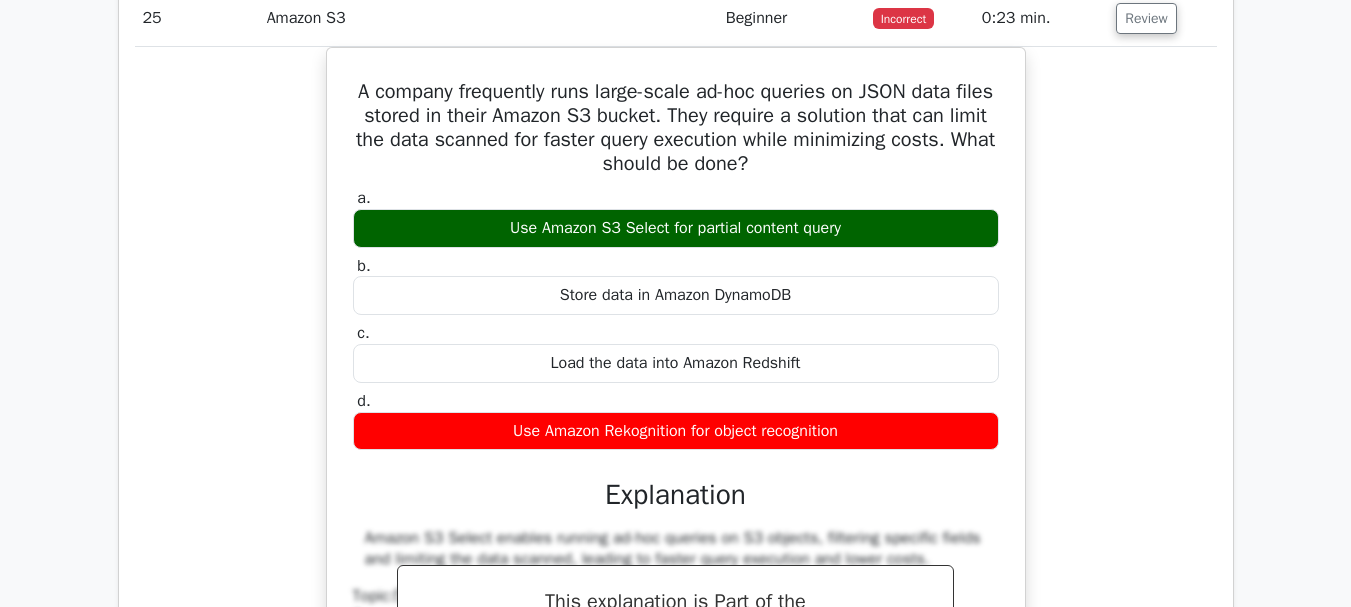 click on ".st0{fill:#252F3E;} .st1{fill-rule:evenodd;clip-rule:evenodd;fill:#FF9900;}
Go Premium
AWS Certified Solutions Architect - Associate Preparation Package (2025)
3215 Superior-grade  AWS Certified Solutions Architect - Associate practice questions.
Accelerated Mastery: Deep dive into critical topics to fast-track your mastery.
Unlock Effortless AWS Certified Solutions Architect preparation: 5 full exams.
Bonus: all courses
#" at bounding box center [675, -2680] 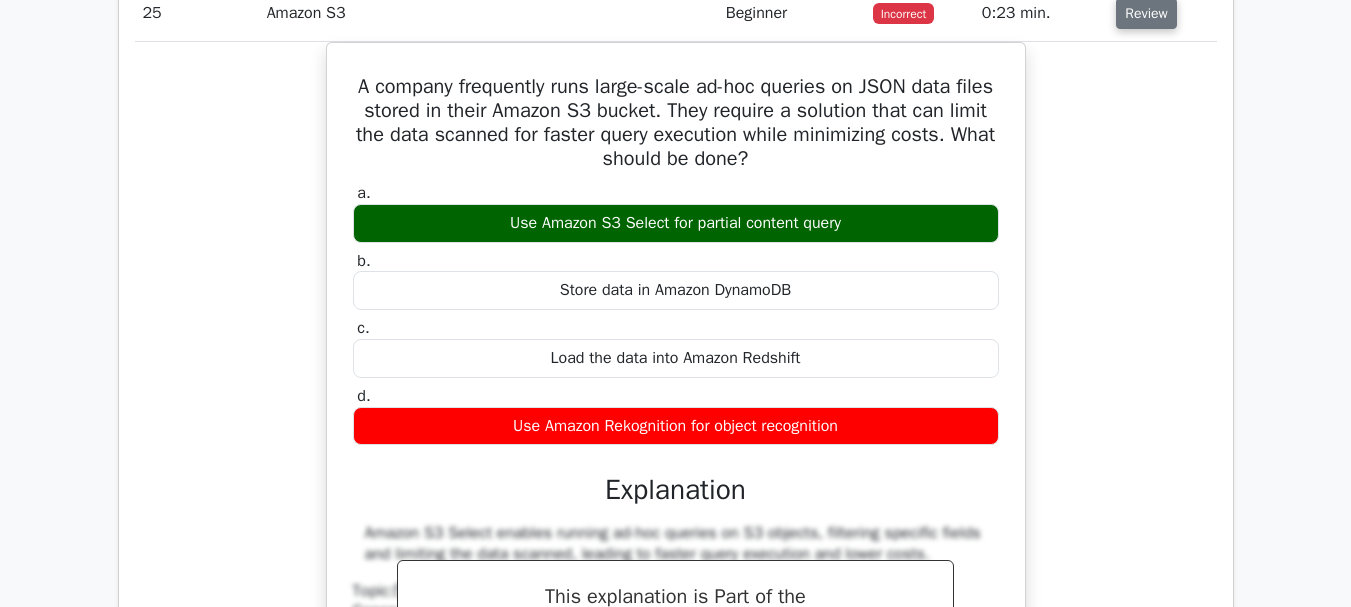 click on "Review" at bounding box center [1146, 13] 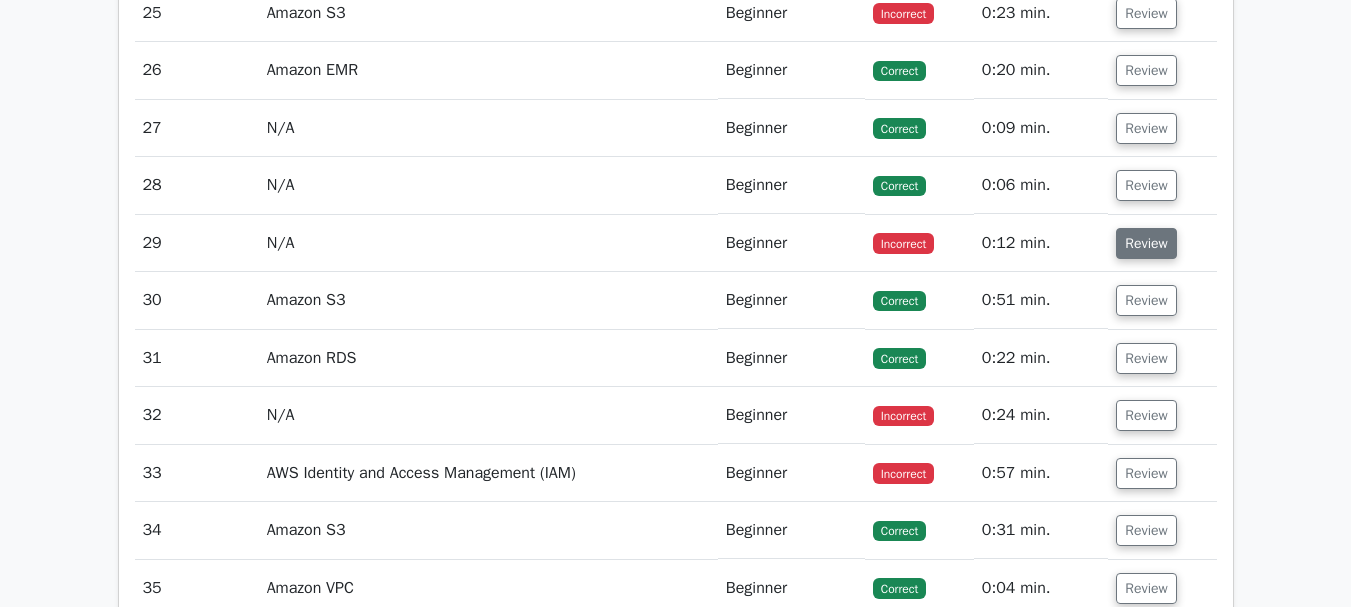 click on "Review" at bounding box center (1146, 243) 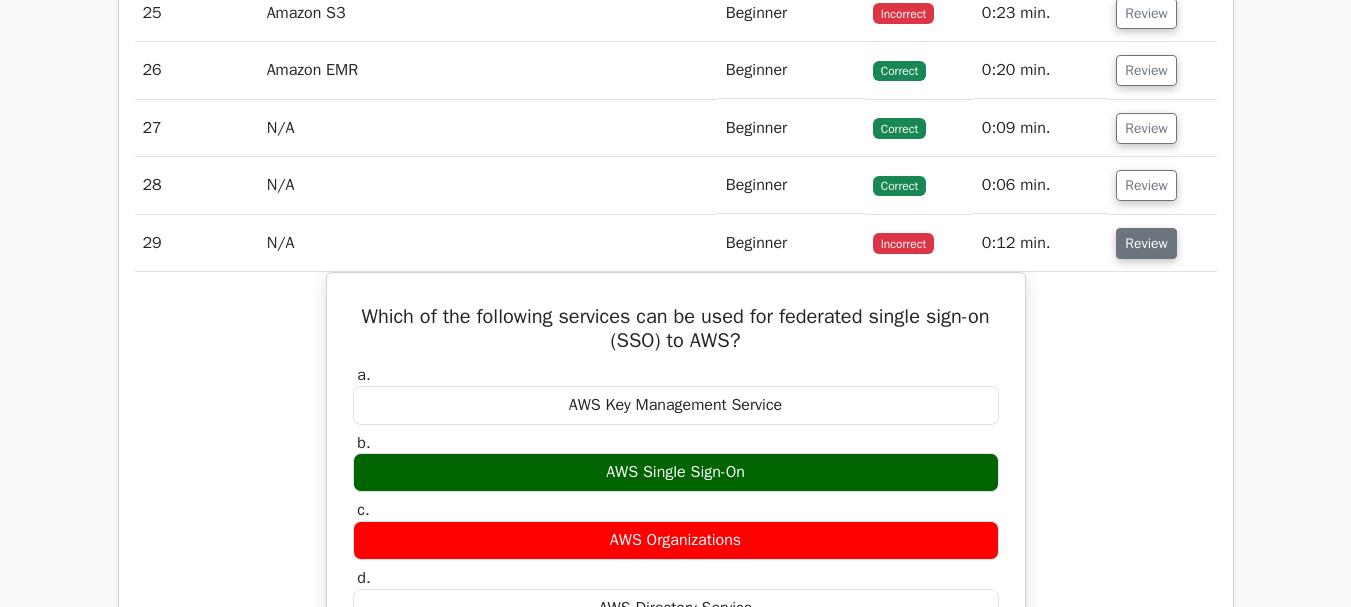 click on "Review" at bounding box center [1146, 243] 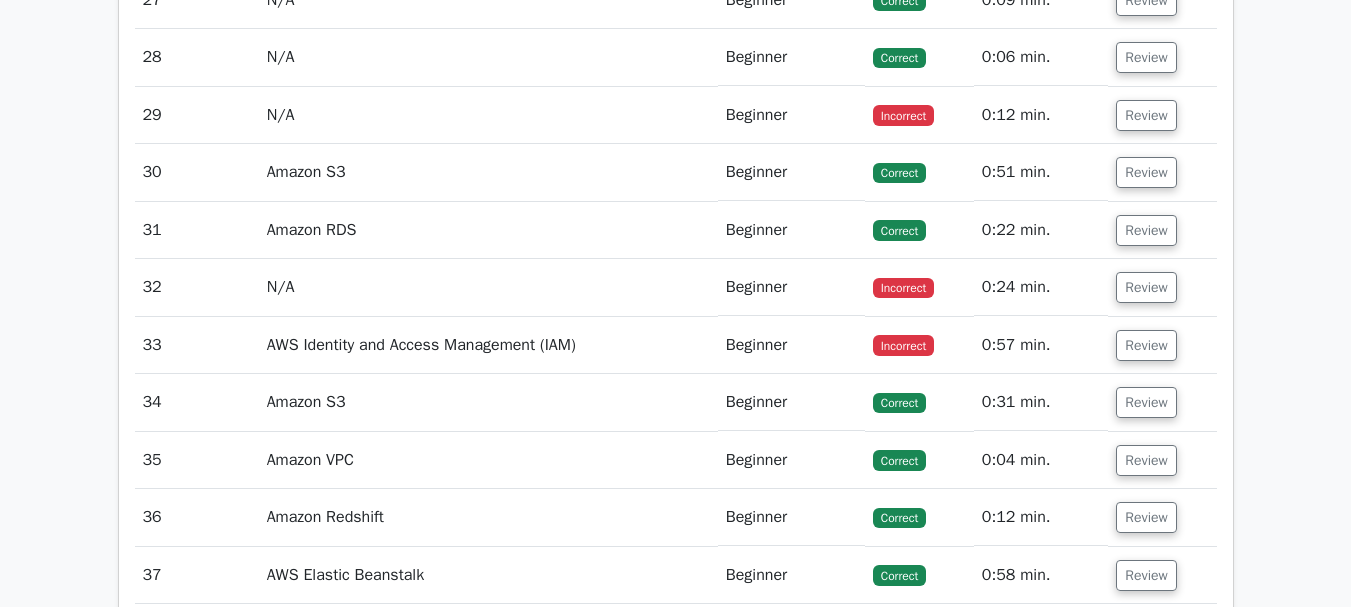 scroll, scrollTop: 9591, scrollLeft: 0, axis: vertical 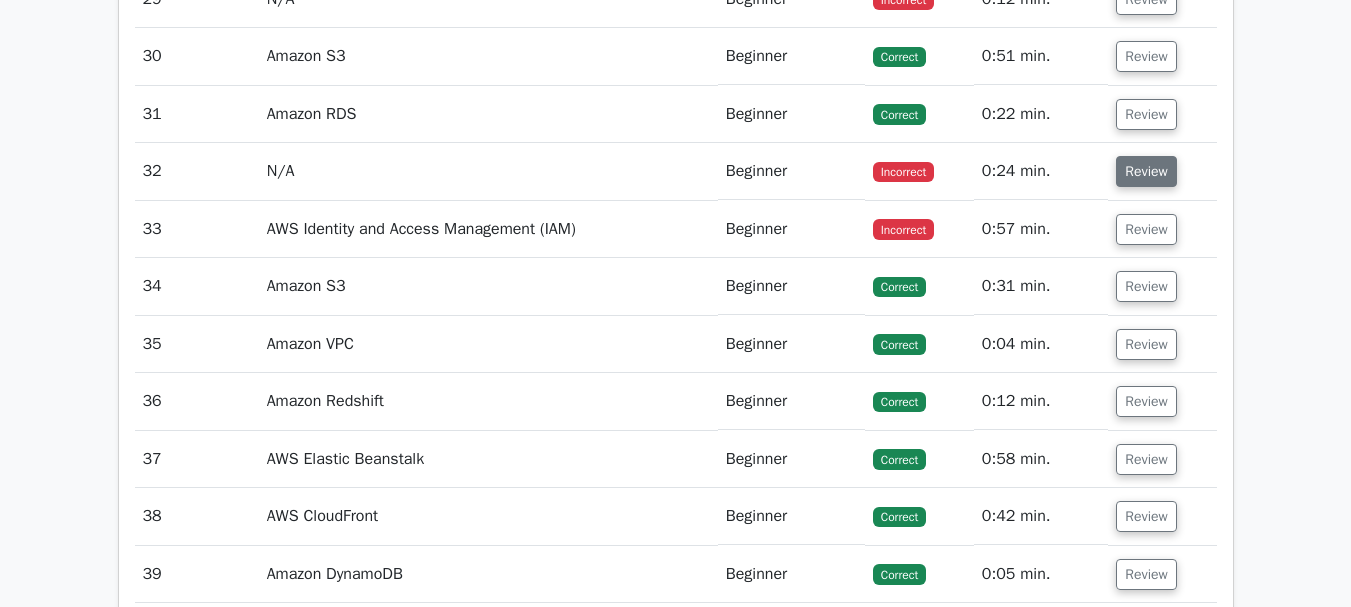 click on "Review" at bounding box center [1146, 171] 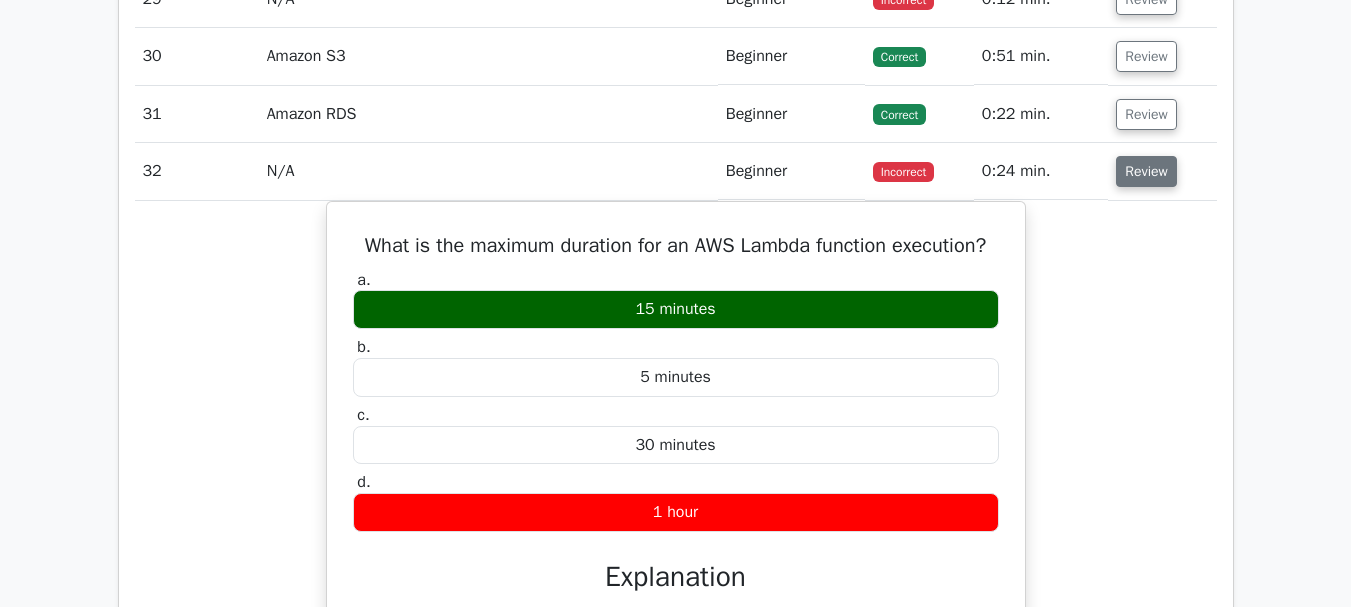 click on "Review" at bounding box center (1146, 171) 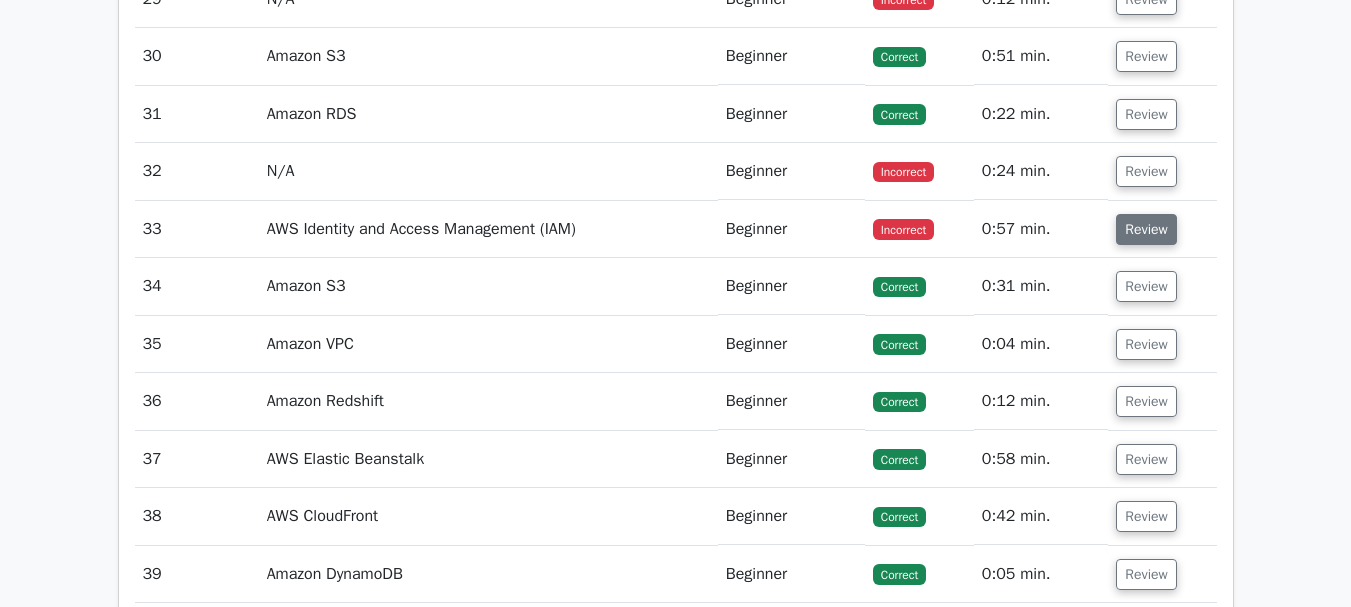 click on "Review" at bounding box center [1146, 229] 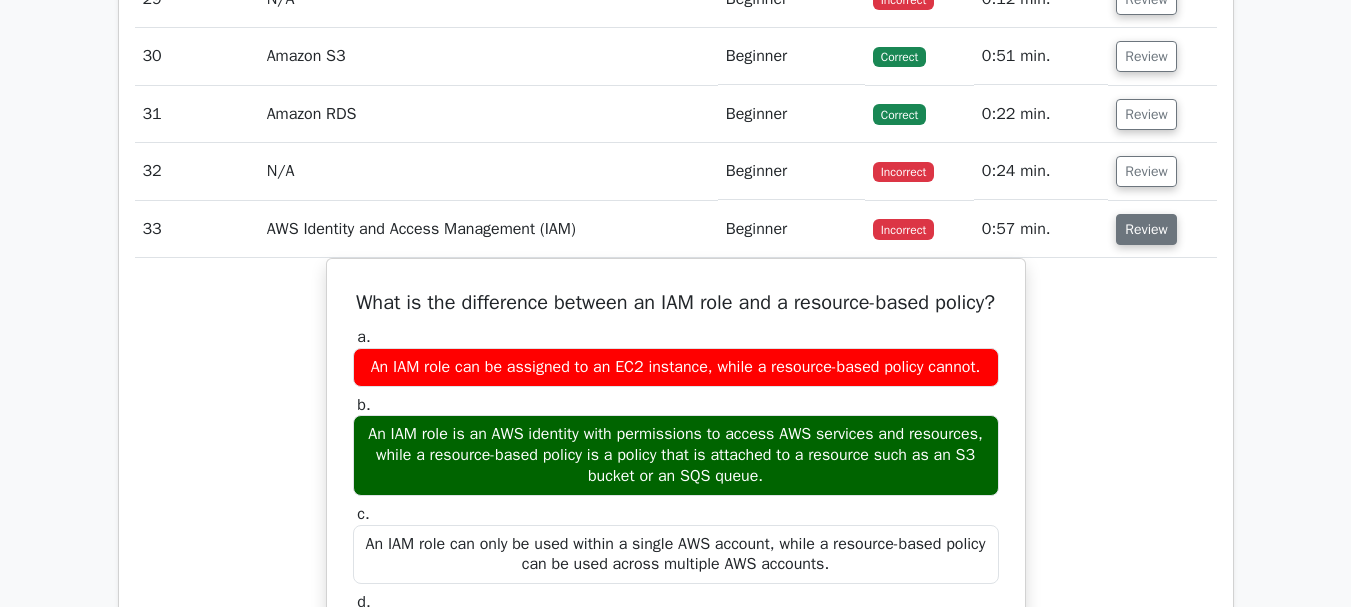 click on "Review" at bounding box center (1146, 229) 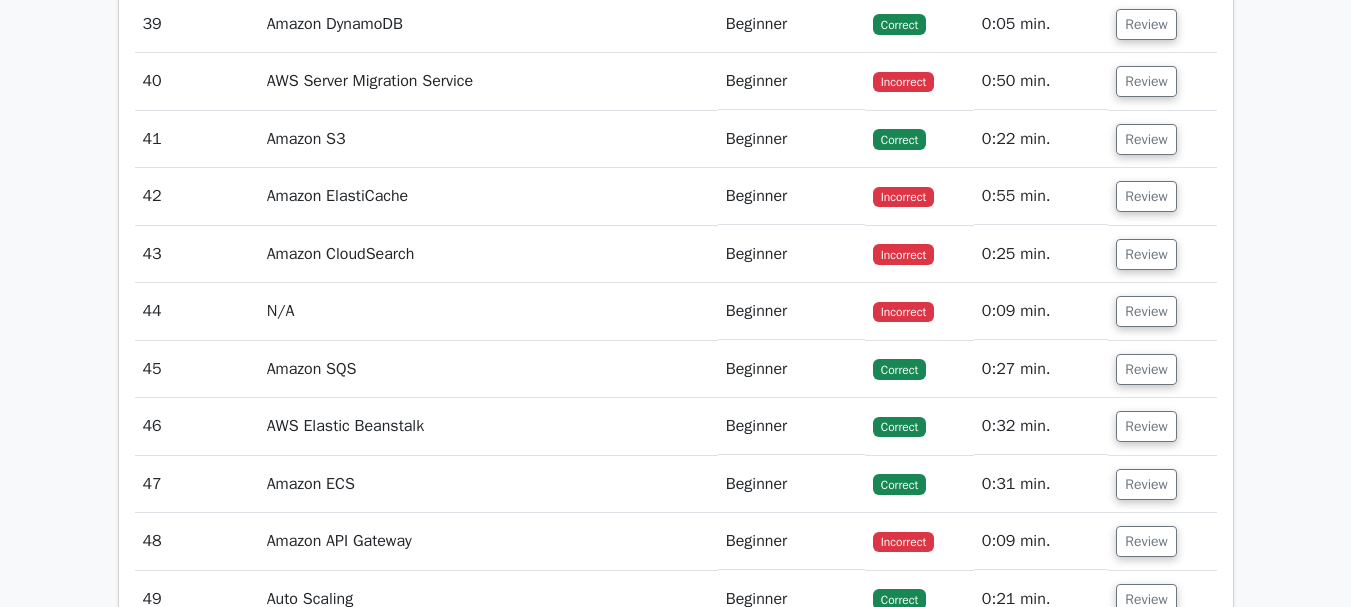 scroll, scrollTop: 10169, scrollLeft: 0, axis: vertical 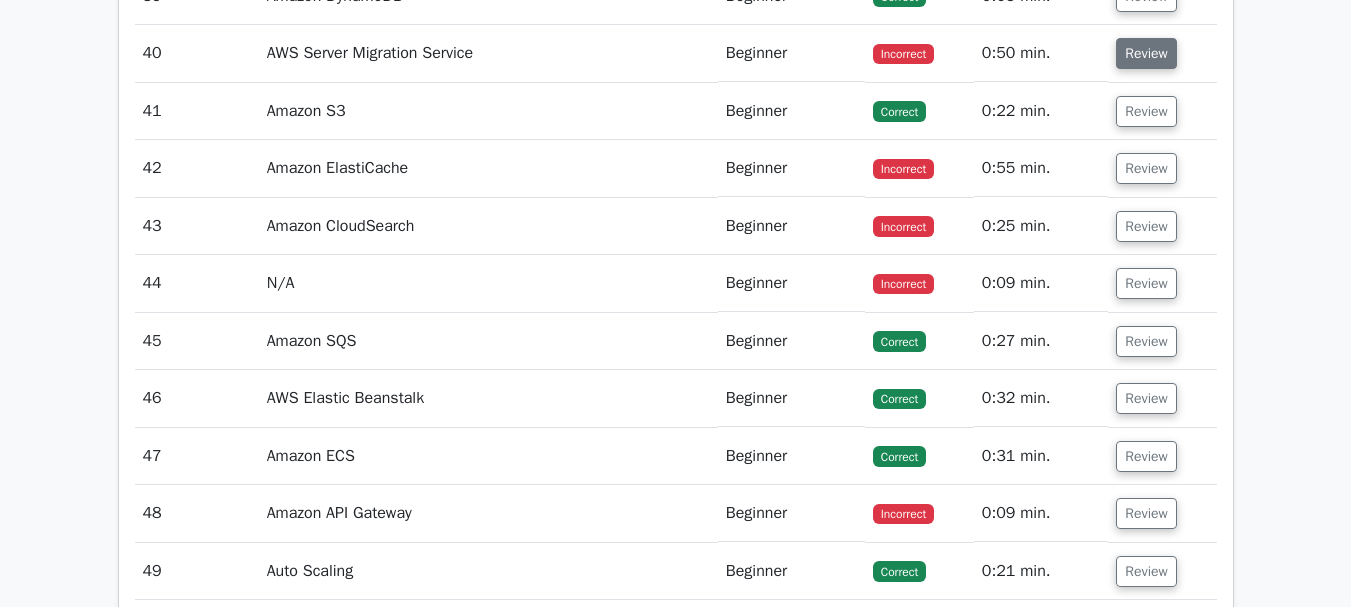 click on "Review" at bounding box center [1146, 53] 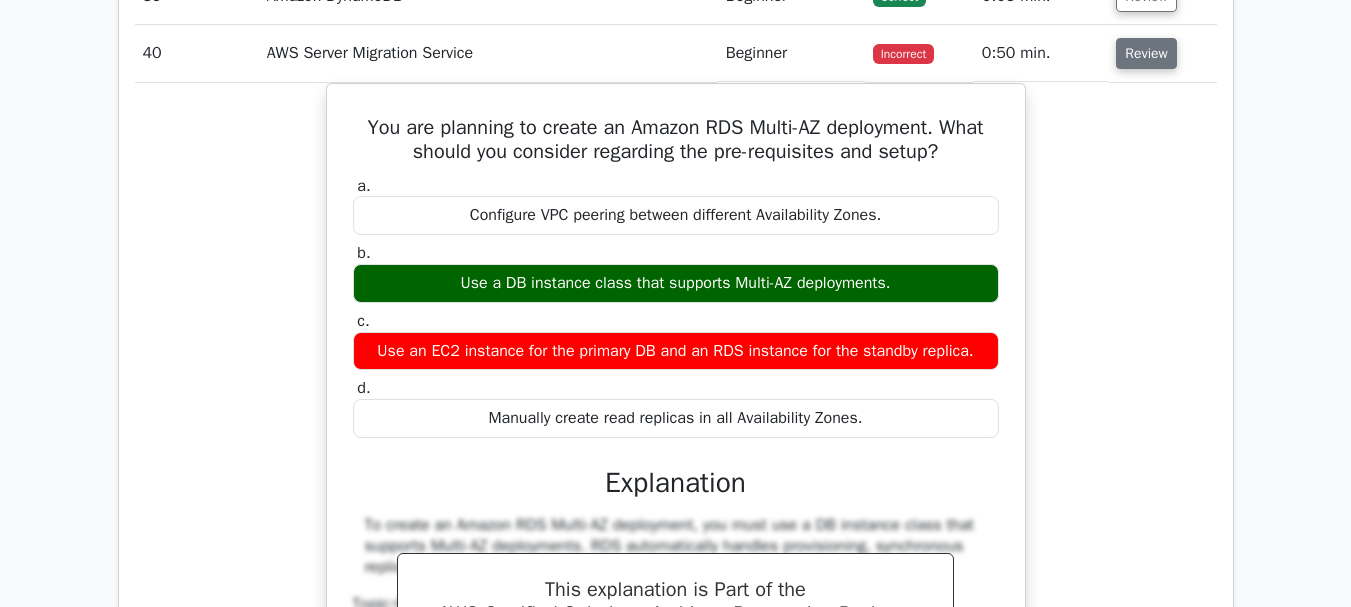 click on "Review" at bounding box center (1146, 53) 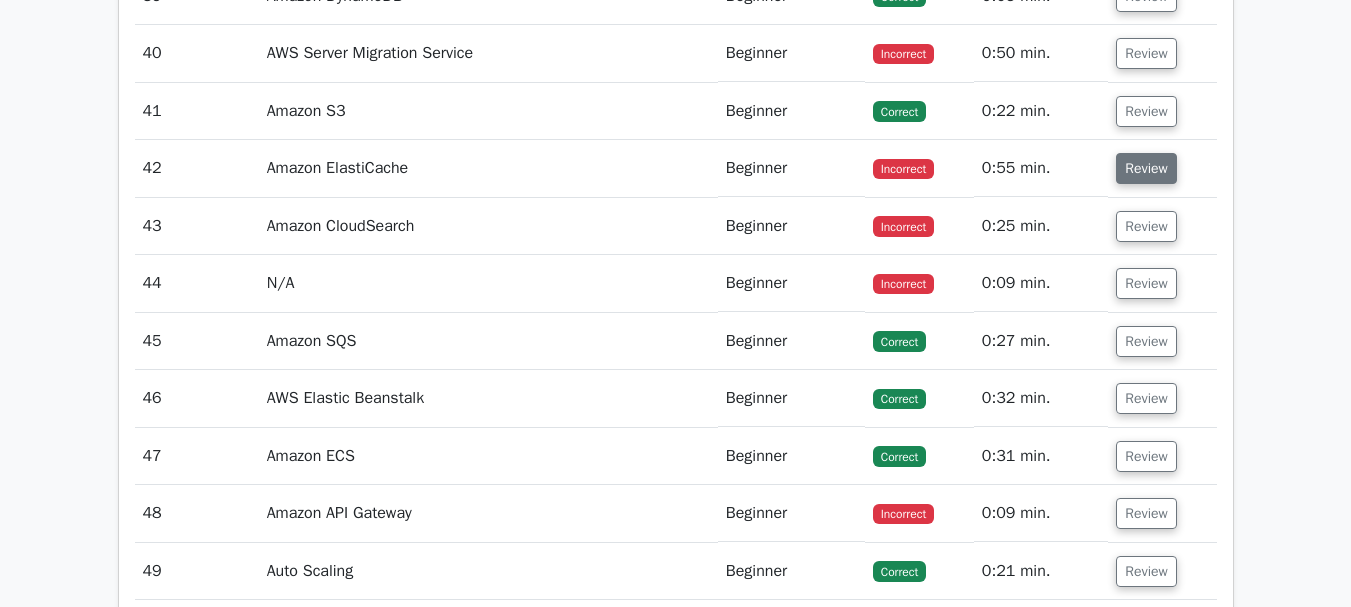 click on "Review" at bounding box center [1146, 168] 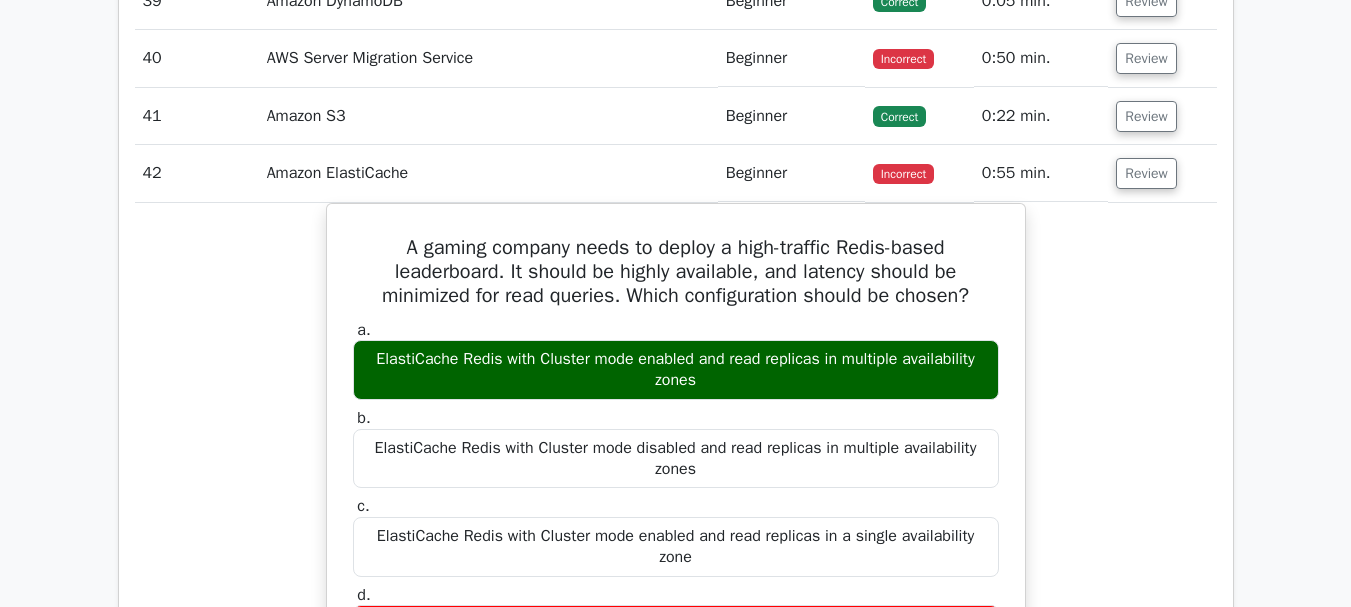 scroll, scrollTop: 10240, scrollLeft: 0, axis: vertical 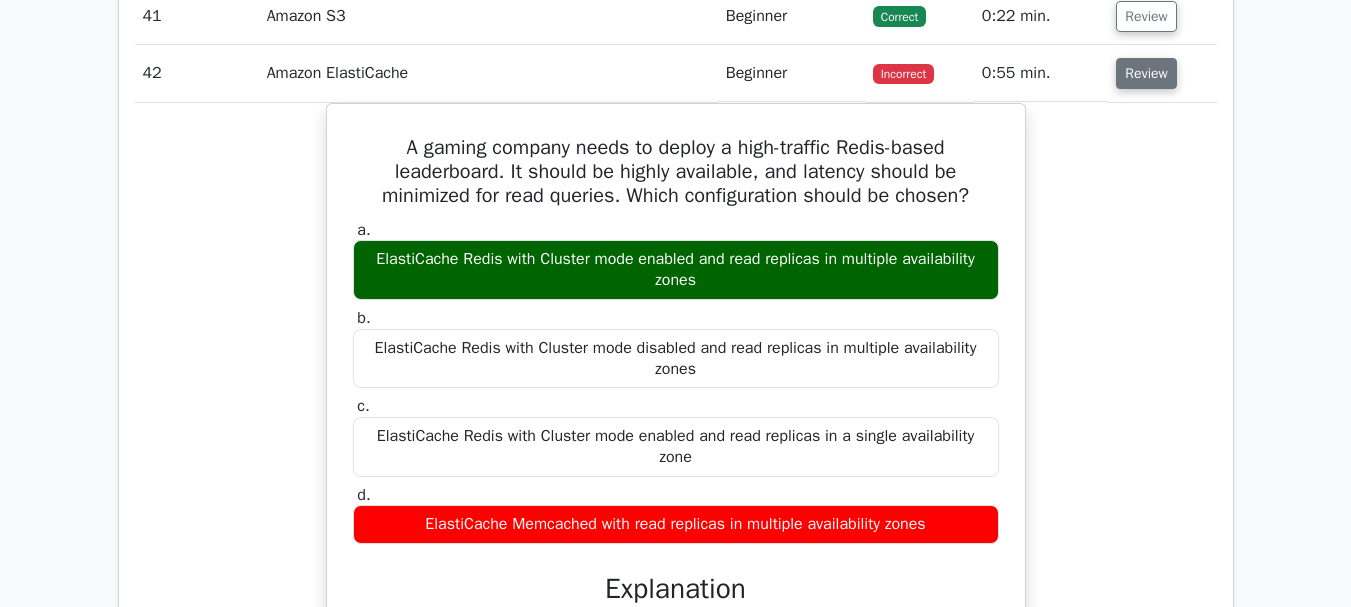 click on "Review" at bounding box center (1146, 73) 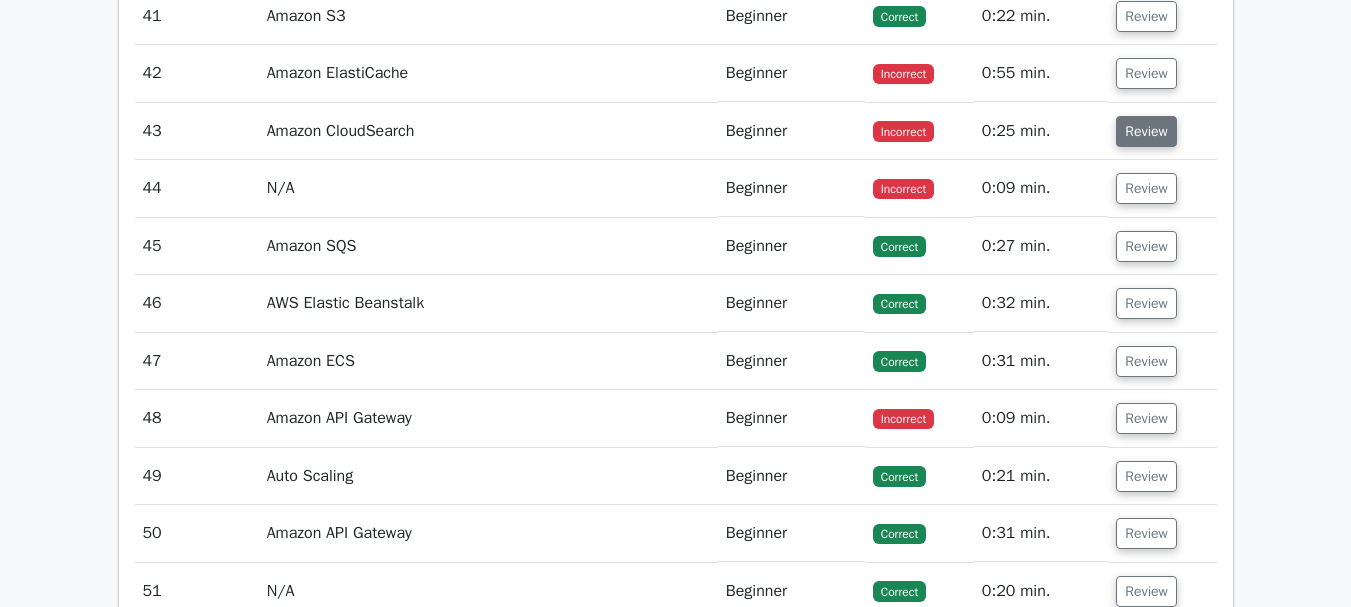 click on "Review" at bounding box center [1146, 131] 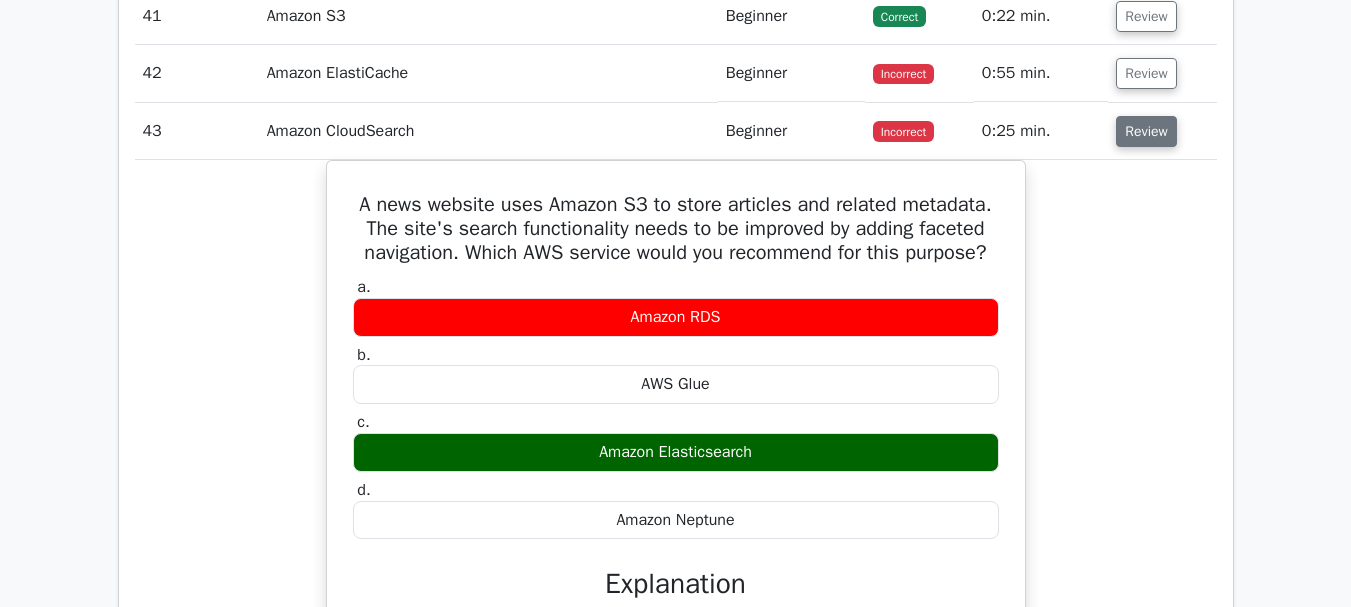 click on "Review" at bounding box center [1146, 131] 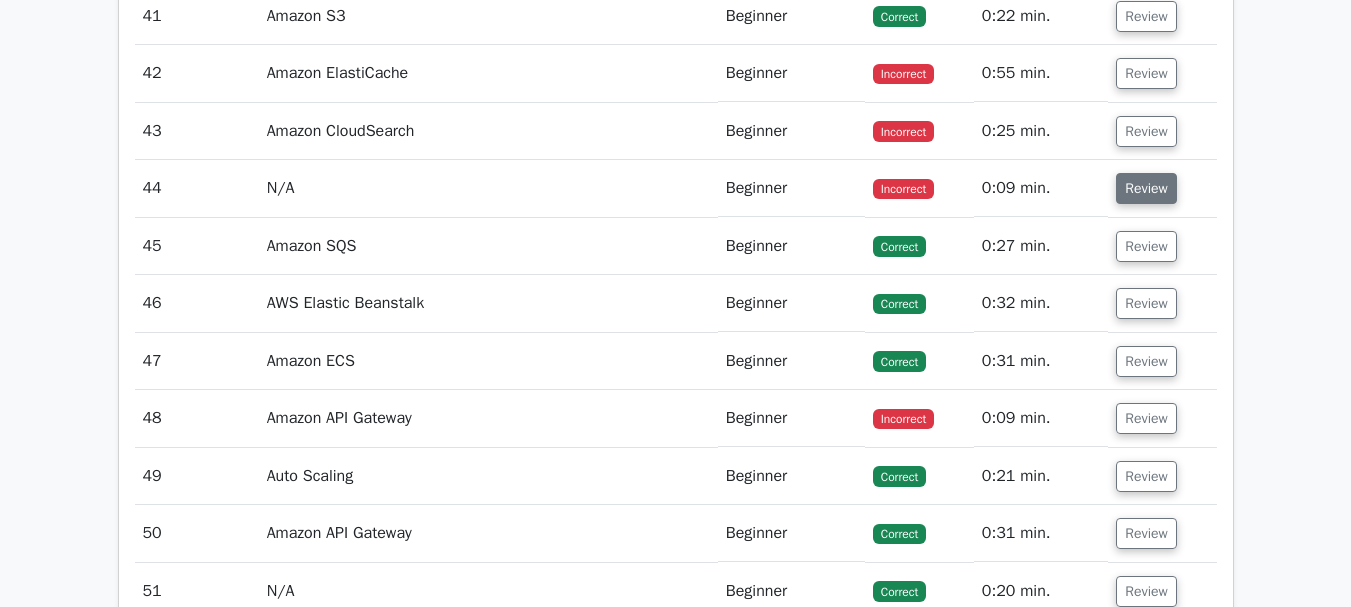 click on "Review" at bounding box center (1146, 188) 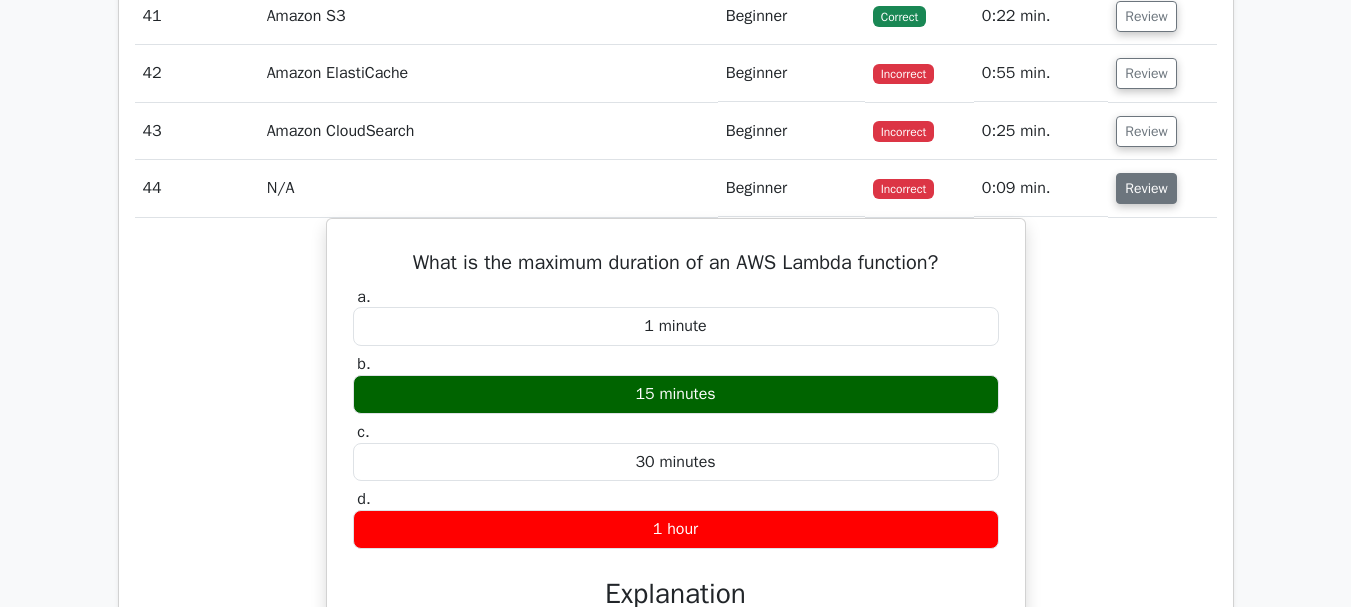 click on "Review" at bounding box center (1146, 188) 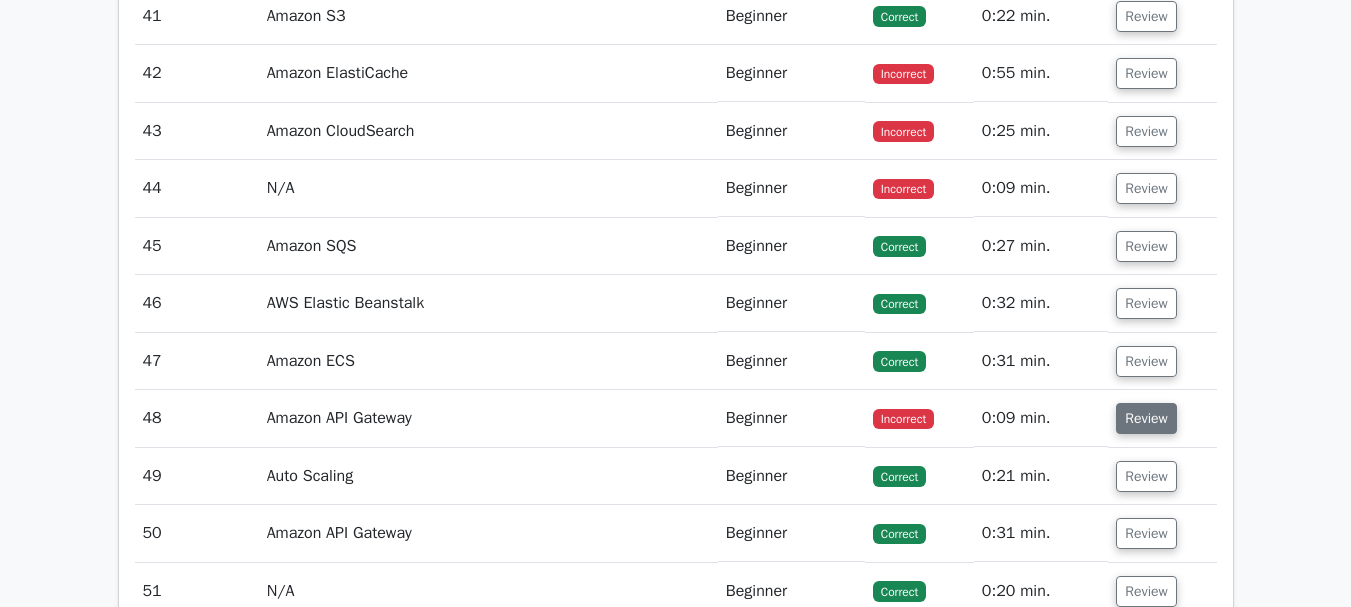 click on "Review" at bounding box center (1146, 418) 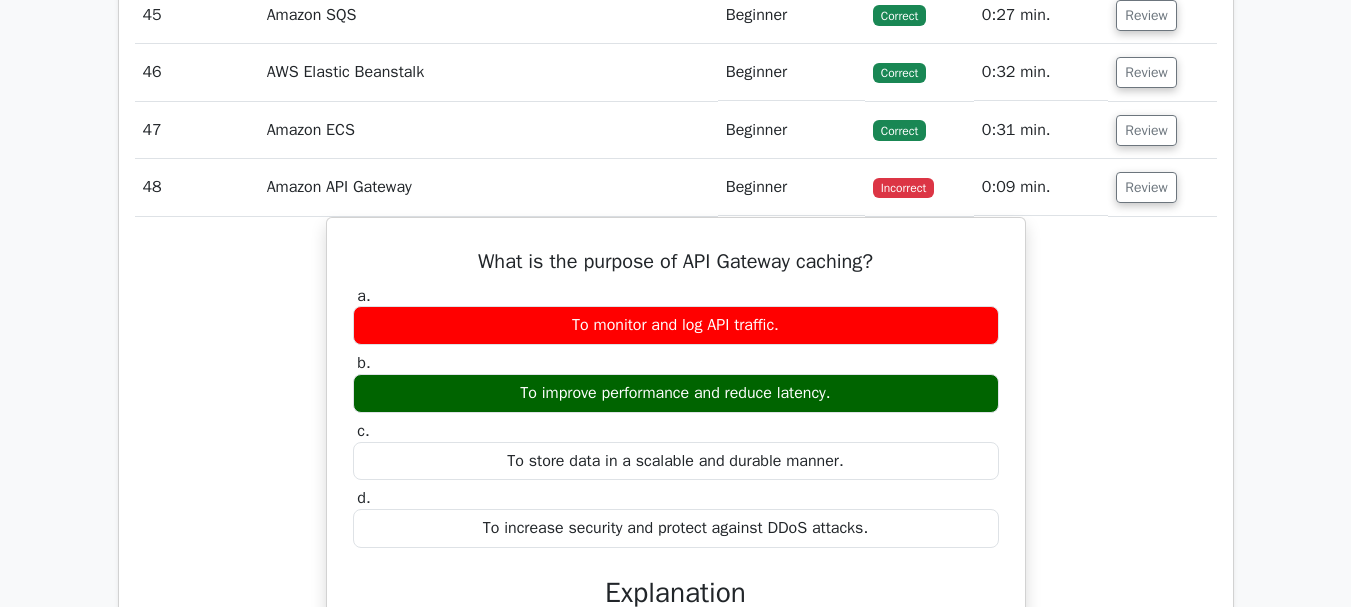 scroll, scrollTop: 10523, scrollLeft: 0, axis: vertical 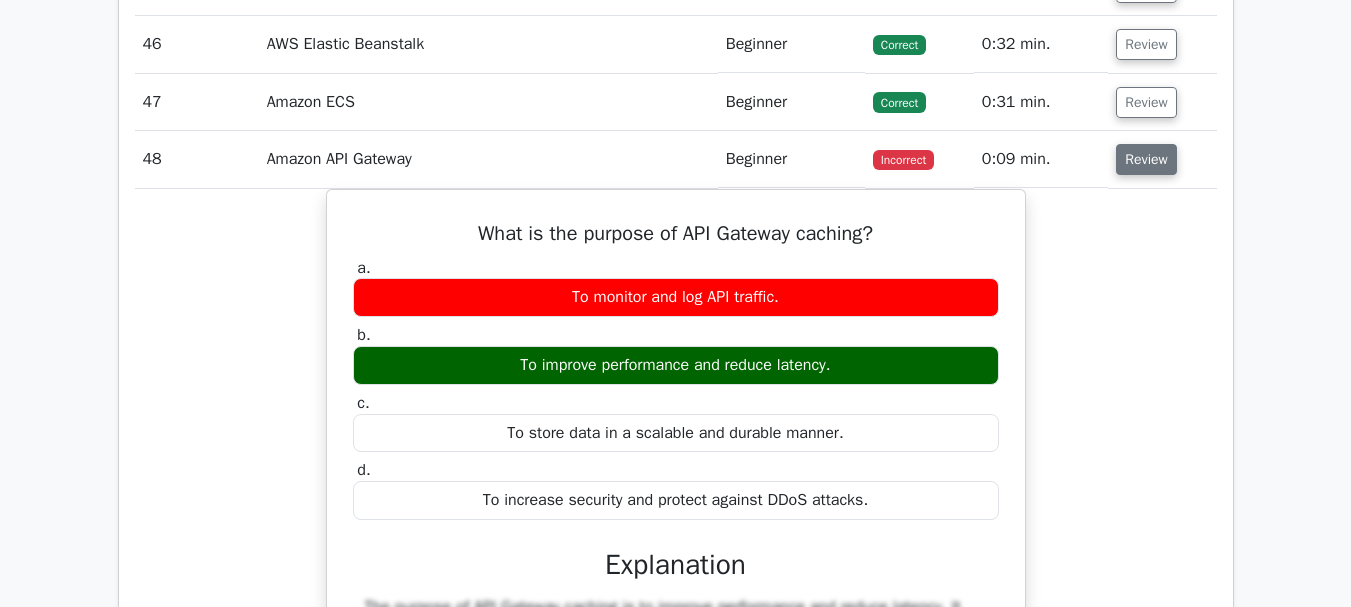 click on "Review" at bounding box center (1146, 159) 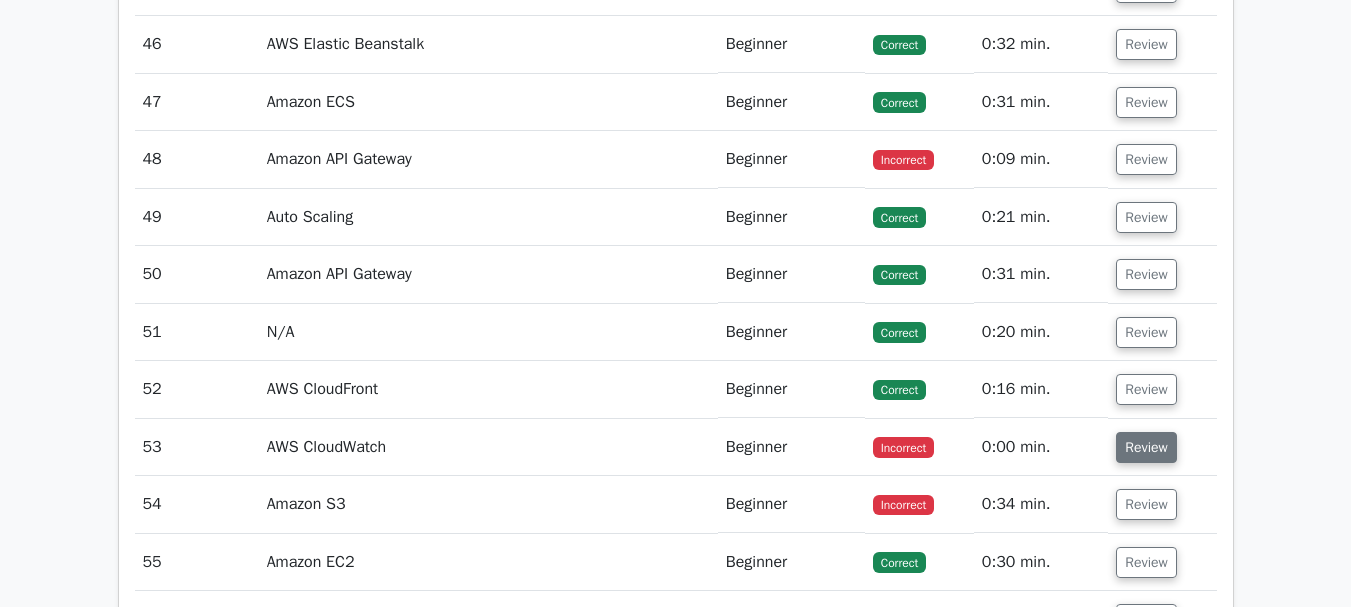 click on "Review" at bounding box center (1146, 447) 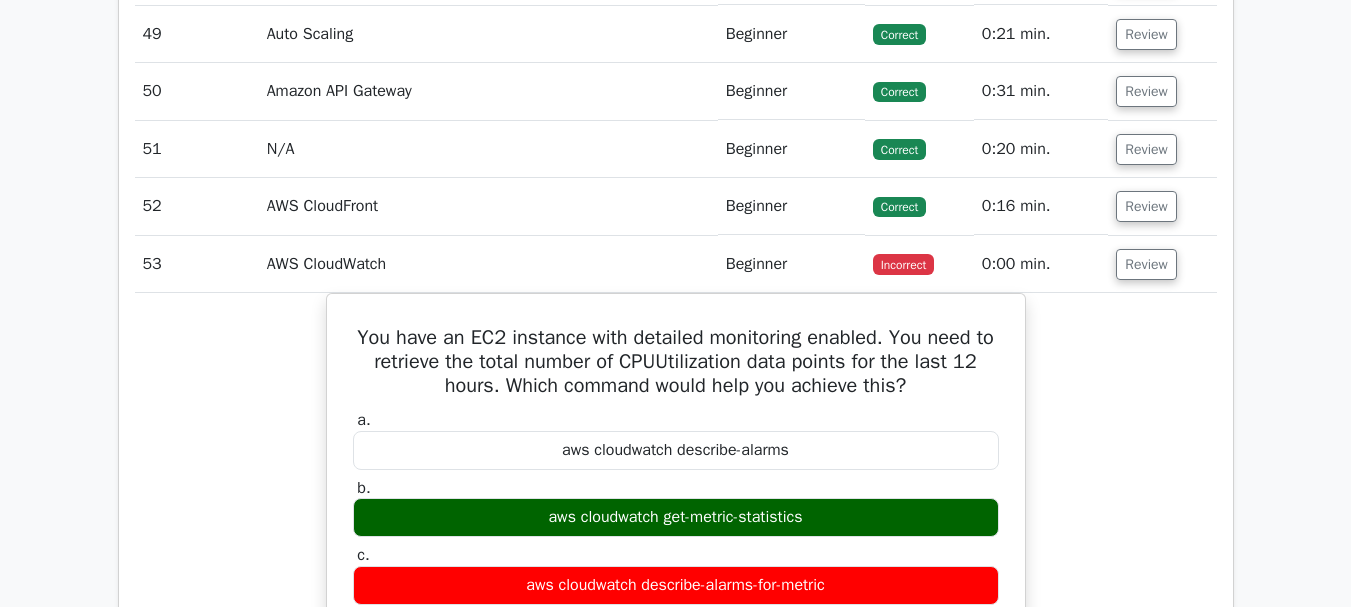 scroll, scrollTop: 10757, scrollLeft: 0, axis: vertical 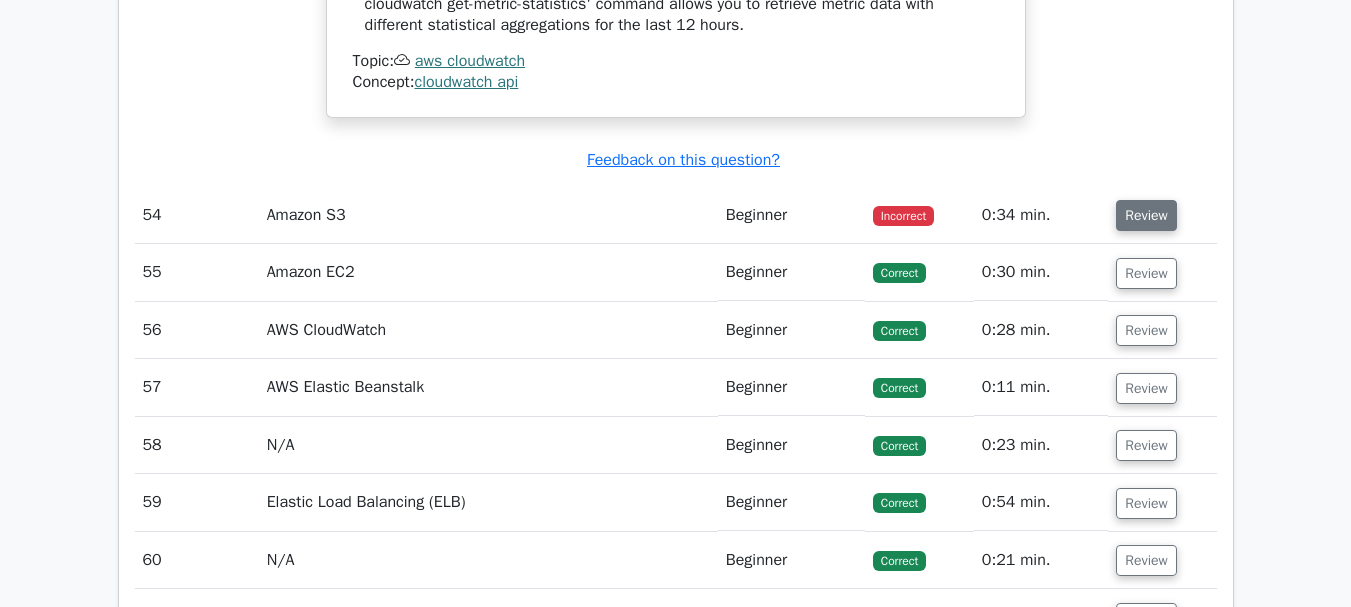 click on "Review" at bounding box center (1146, 215) 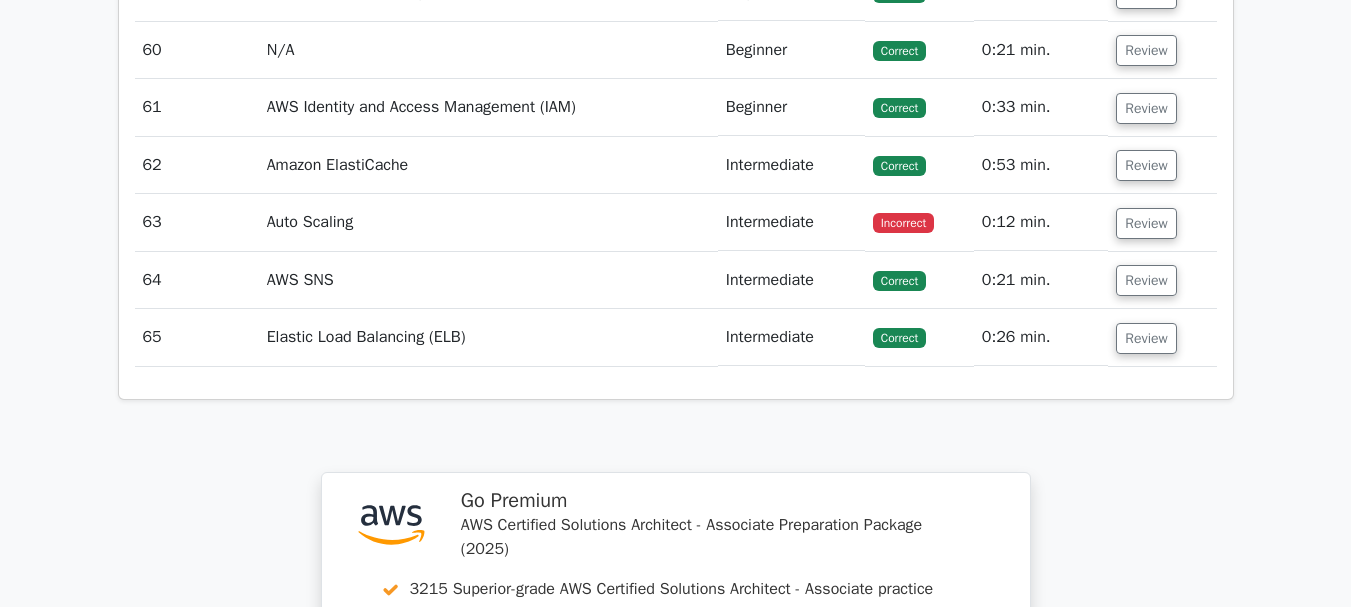 scroll, scrollTop: 12021, scrollLeft: 0, axis: vertical 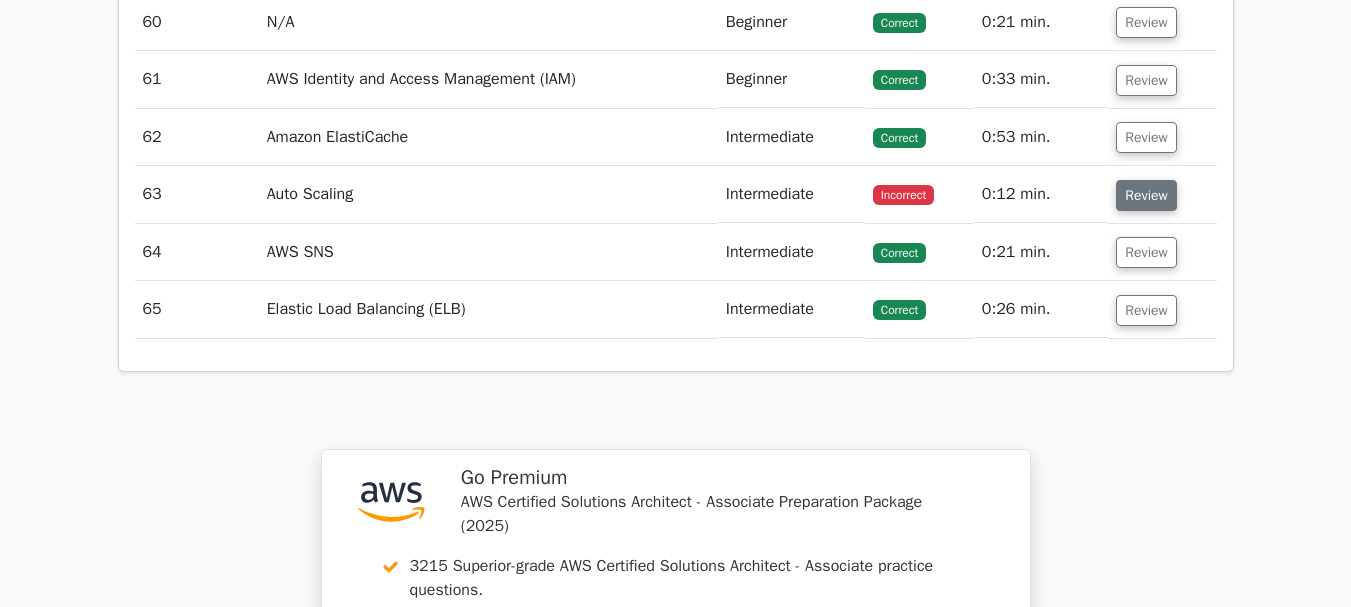 click on "Review" at bounding box center (1146, 195) 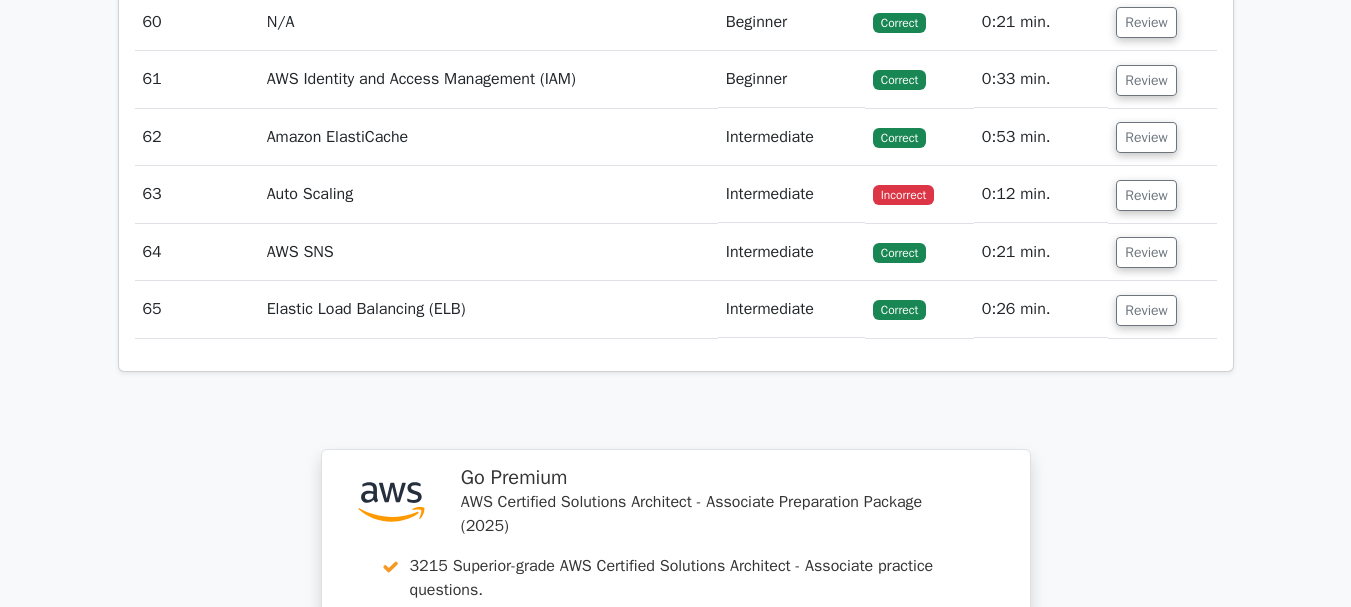 click on "Incorrect" at bounding box center [903, 195] 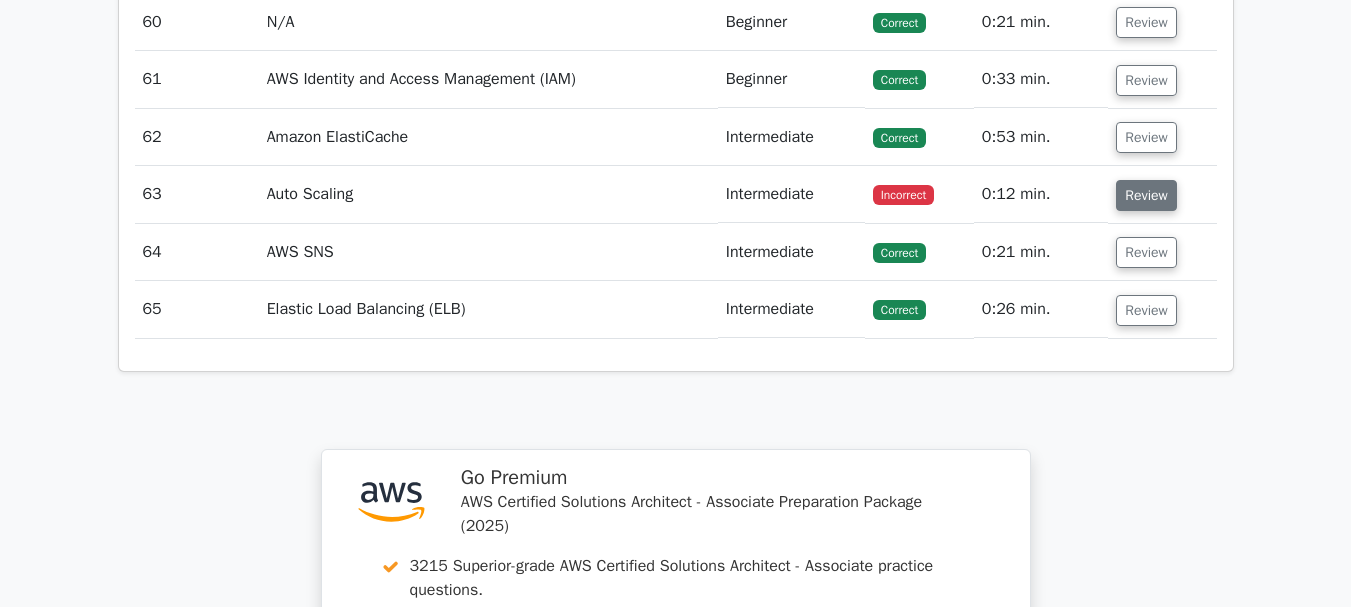 click on "Review" at bounding box center [1146, 195] 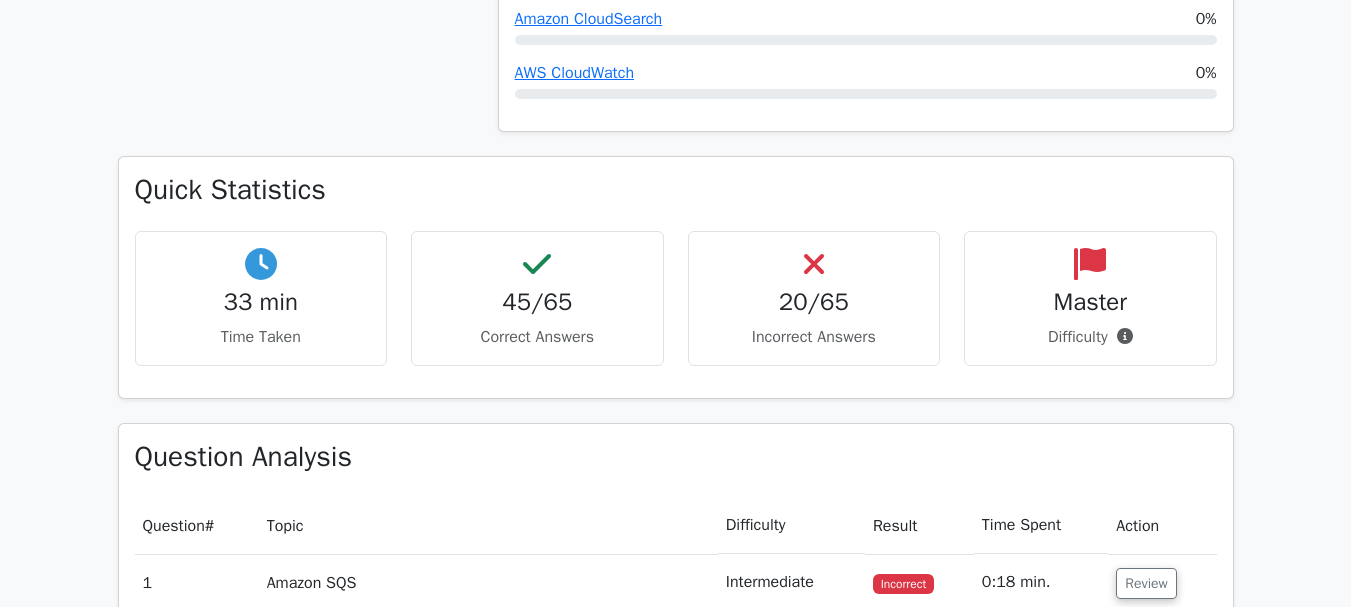 scroll, scrollTop: 1872, scrollLeft: 0, axis: vertical 